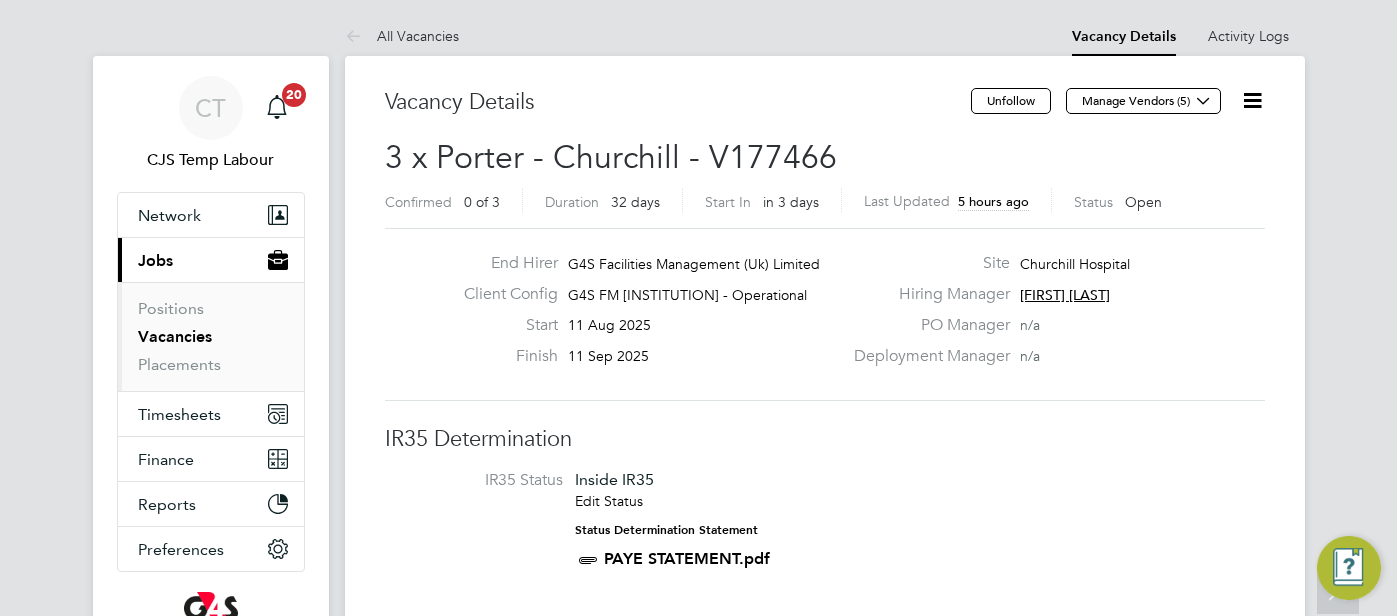 scroll, scrollTop: 1662, scrollLeft: 0, axis: vertical 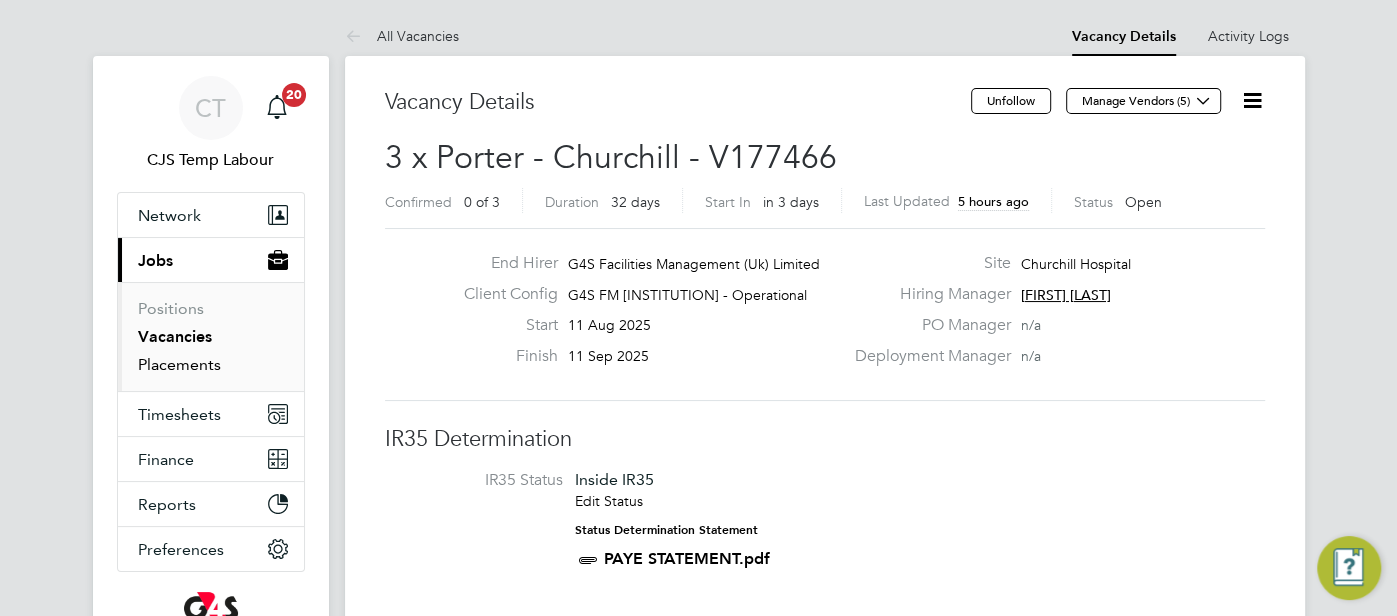 click on "Placements" at bounding box center [179, 364] 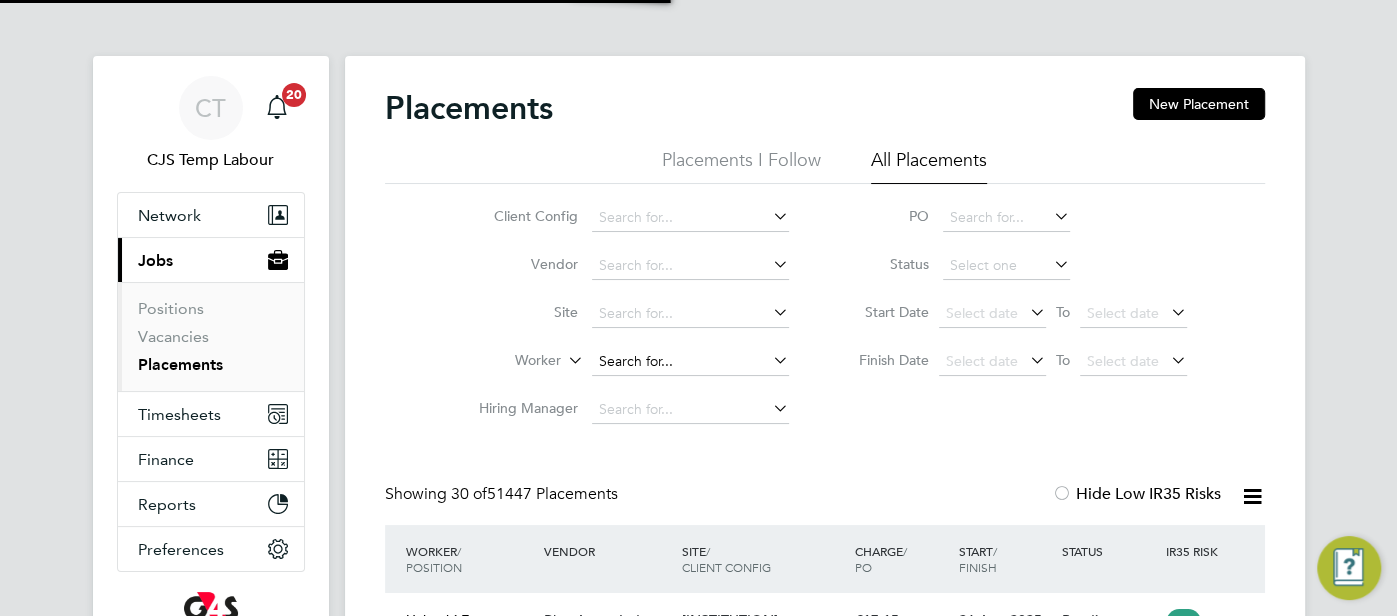 click 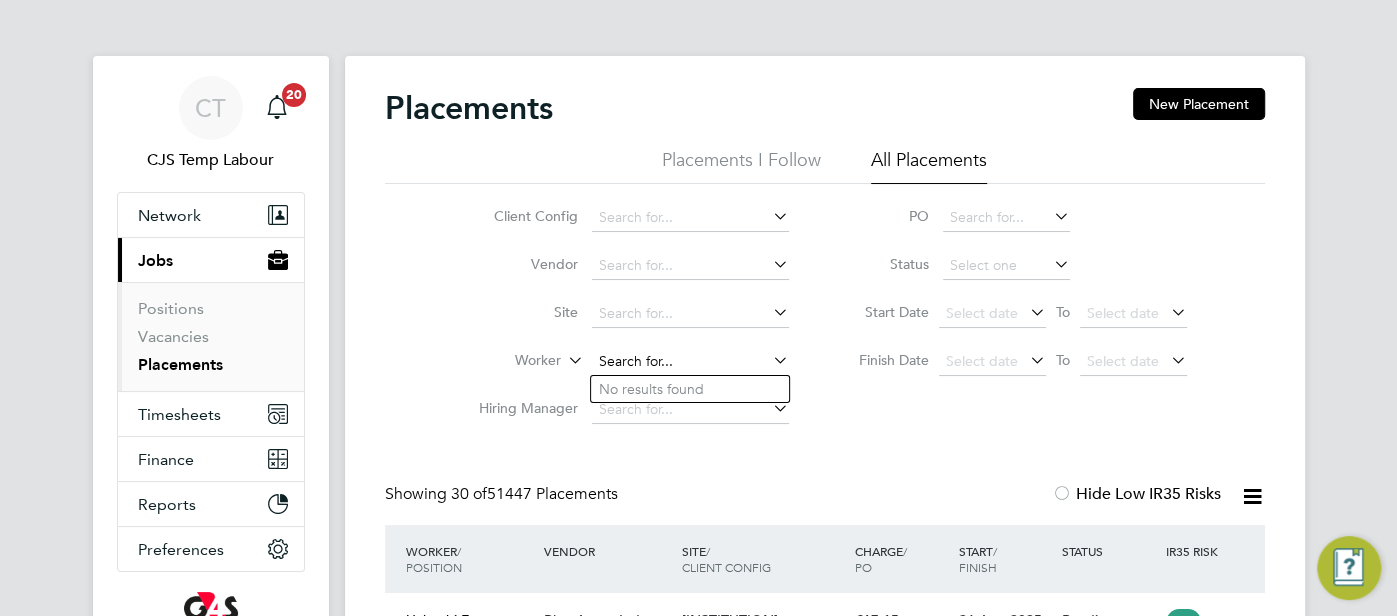 paste on "[PERSON] [PERSON]" 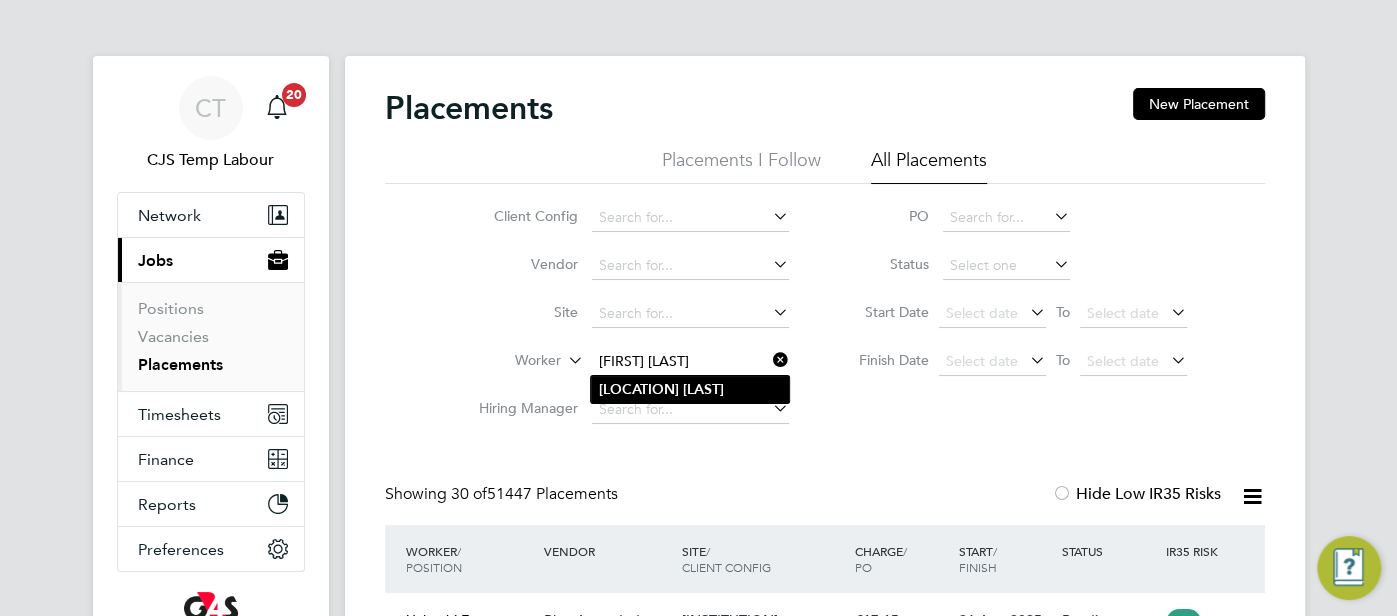 type on "[PERSON] [PERSON]" 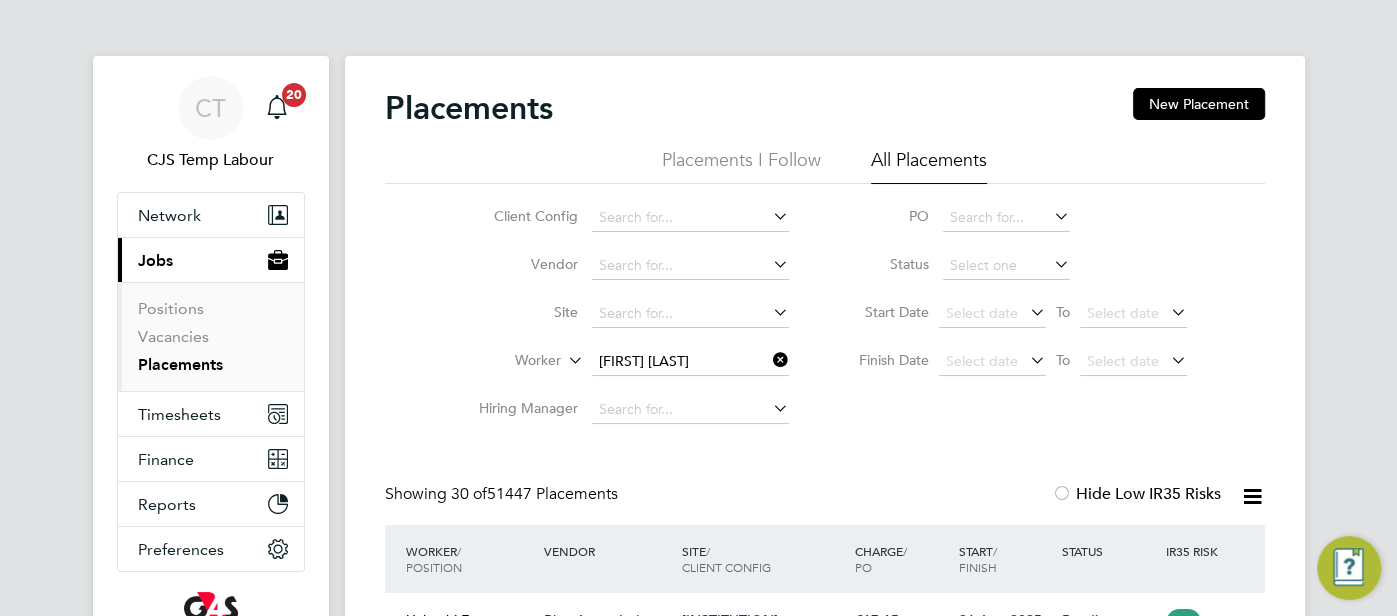 click on "[PERSON]" 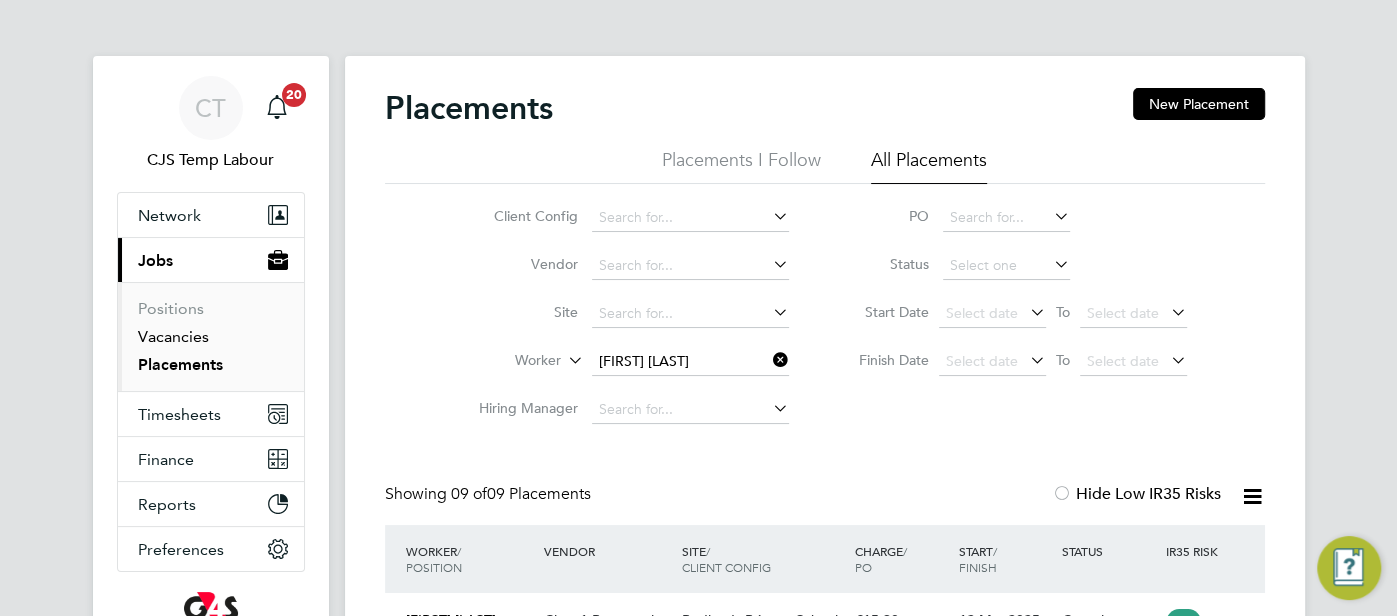 click on "Vacancies" at bounding box center (173, 336) 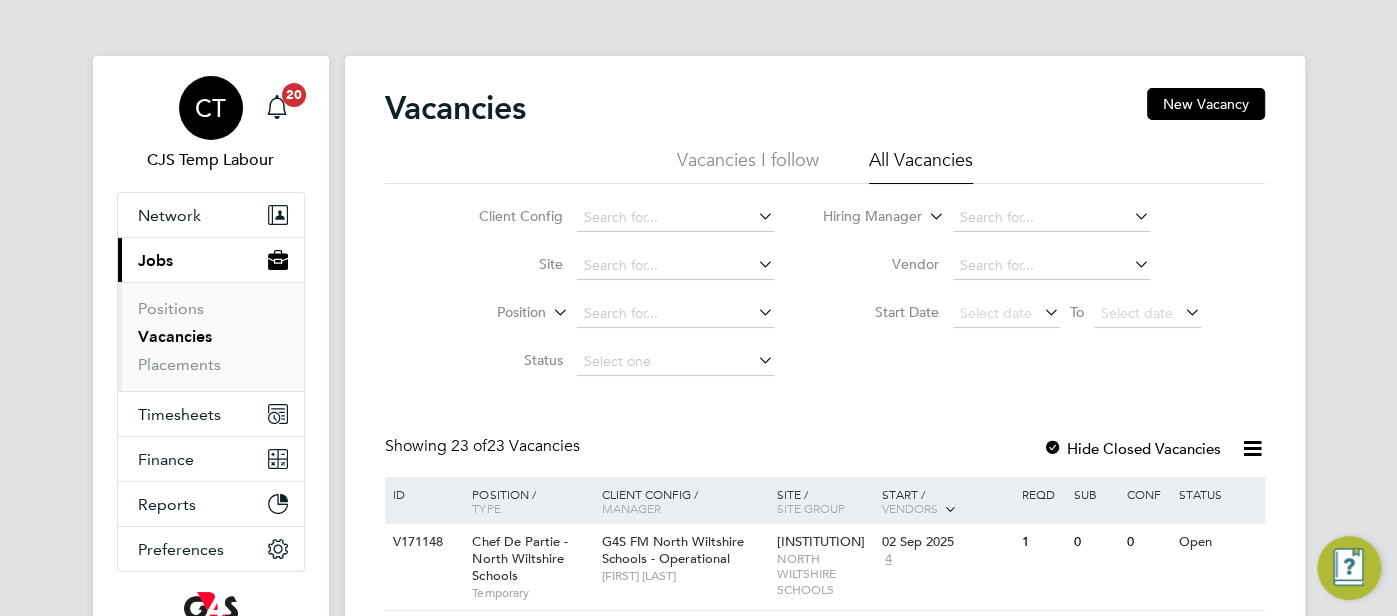 click on "CT" at bounding box center (211, 108) 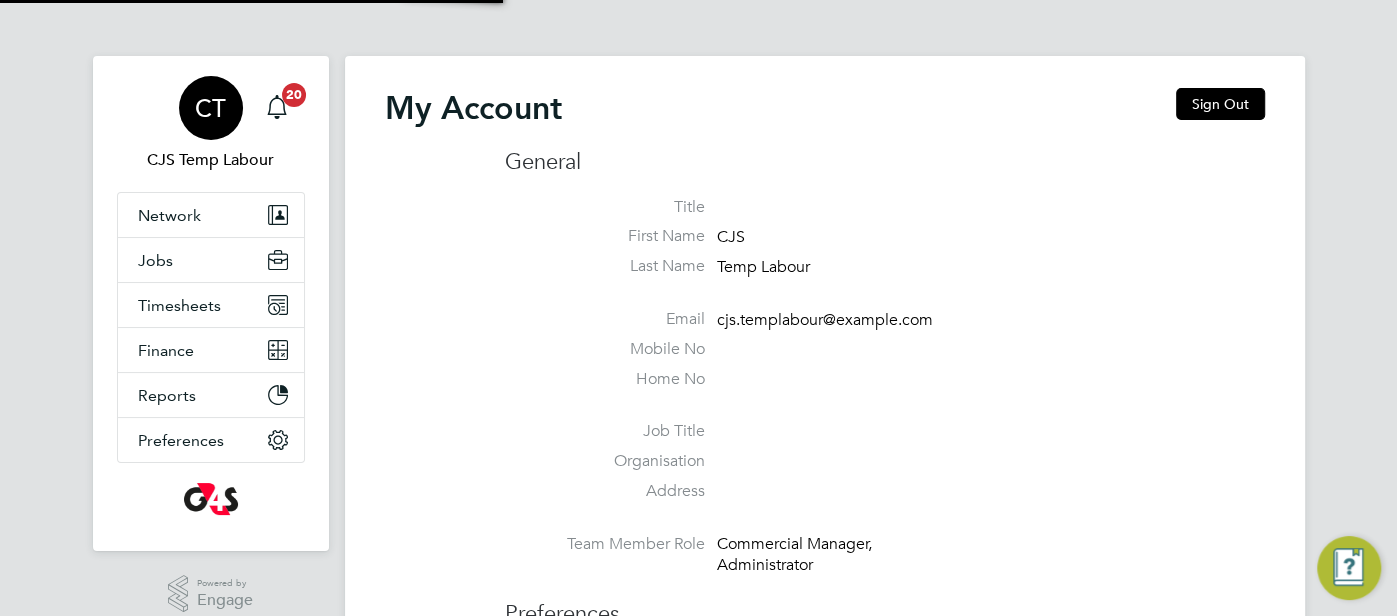 type on "cjs.templabour@uk.g4s.com" 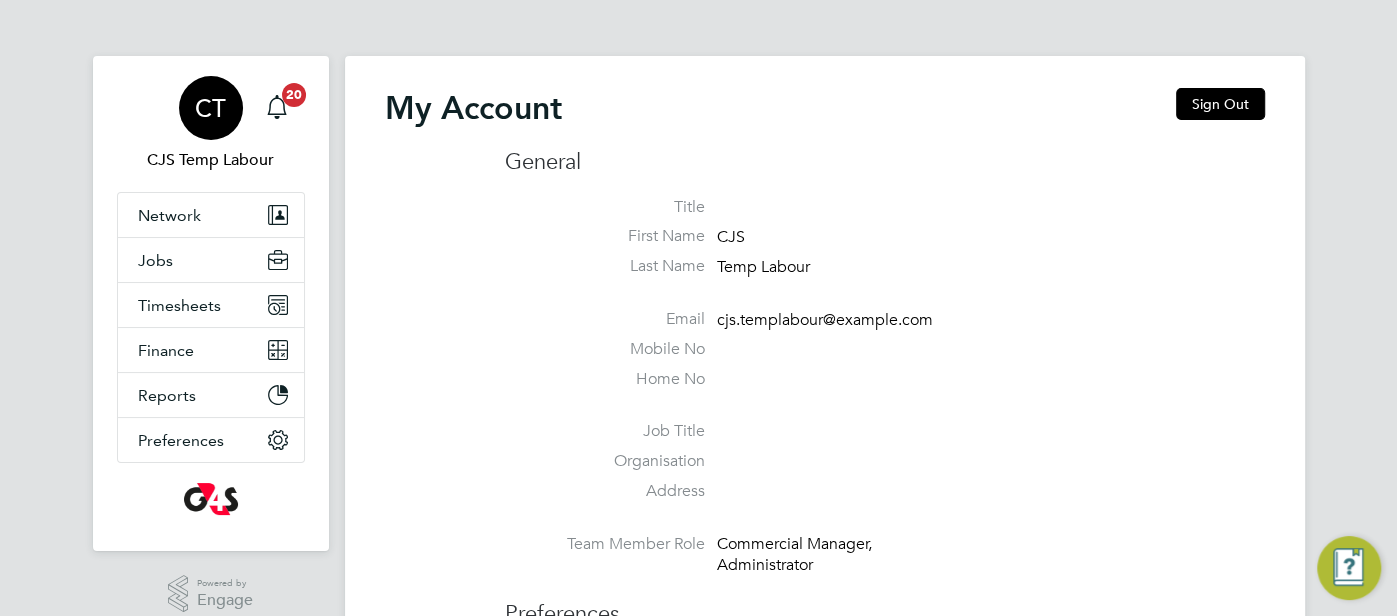 drag, startPoint x: 1217, startPoint y: 107, endPoint x: 696, endPoint y: 181, distance: 526.22906 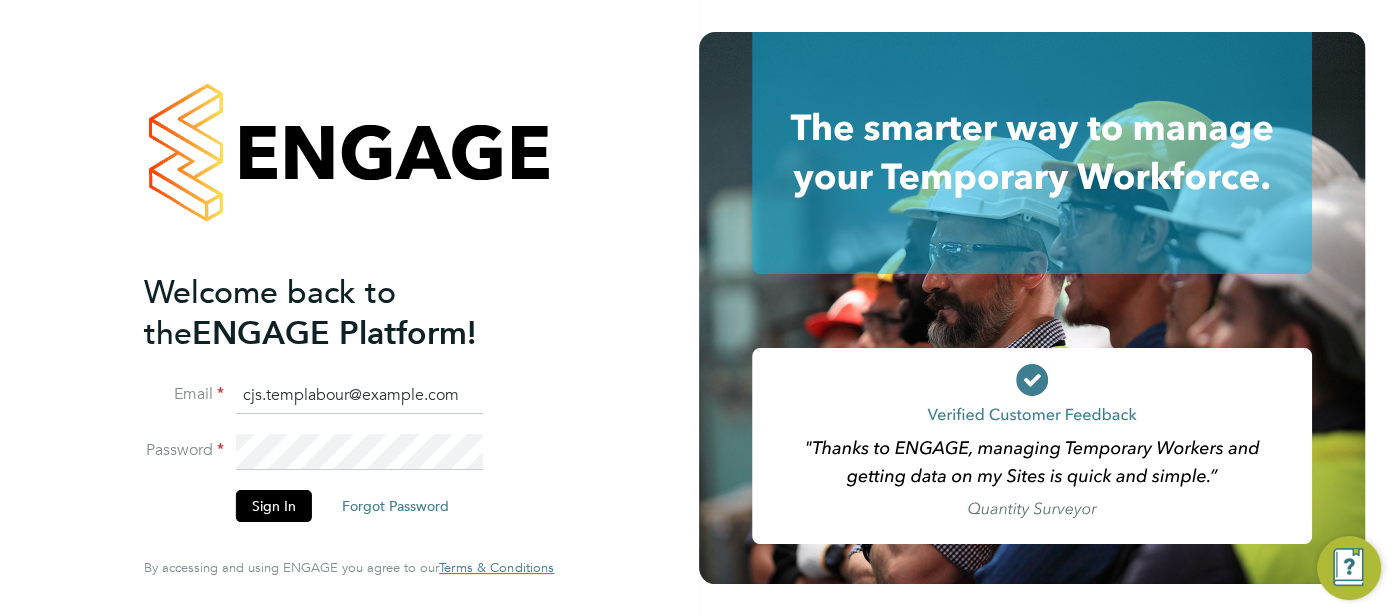 drag, startPoint x: 441, startPoint y: 399, endPoint x: 311, endPoint y: 379, distance: 131.52946 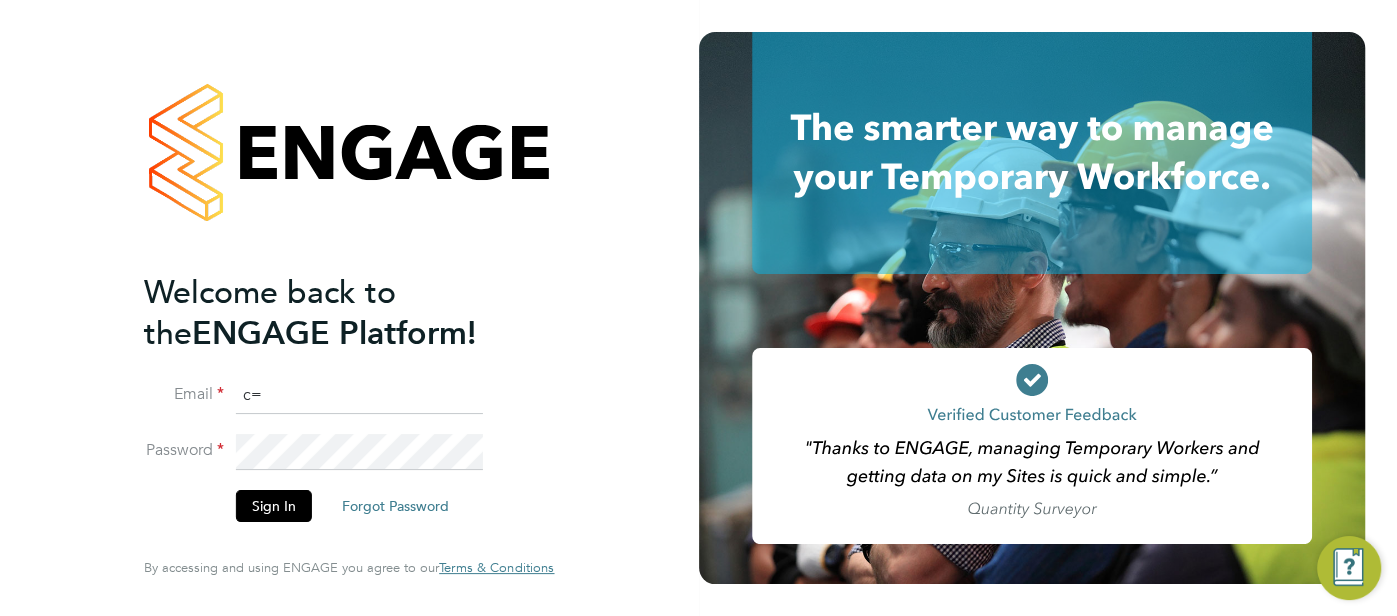 type on "c" 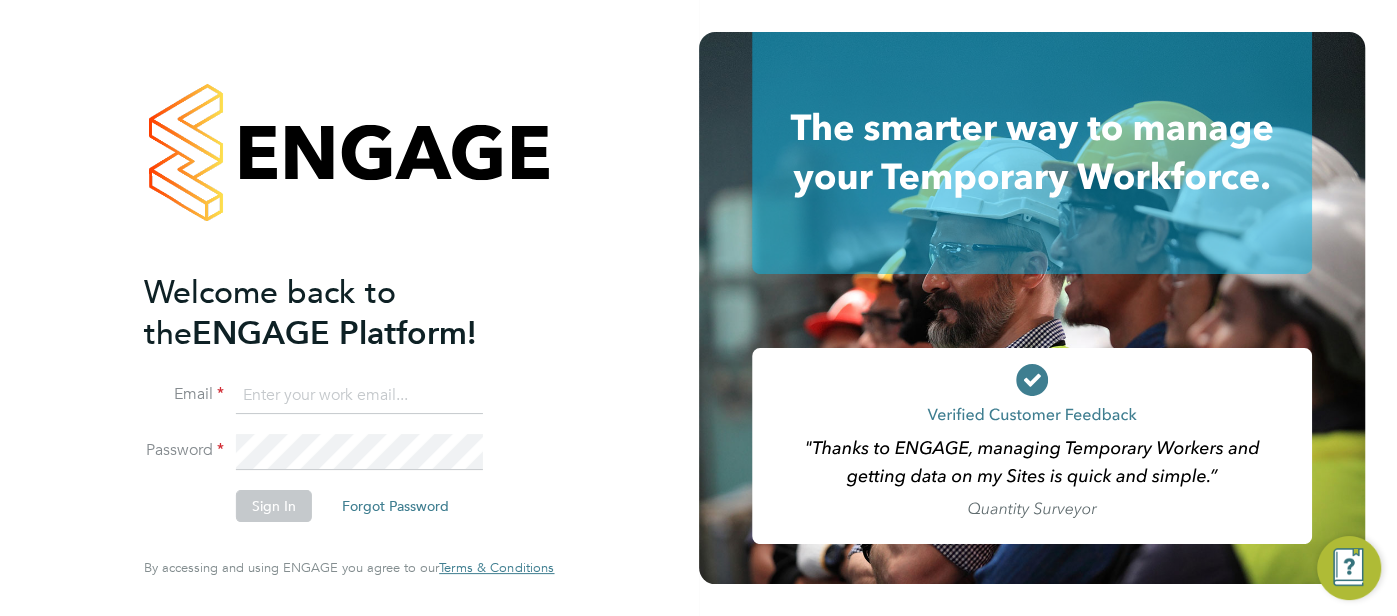 type on "louise.rose@uk.g4s.com" 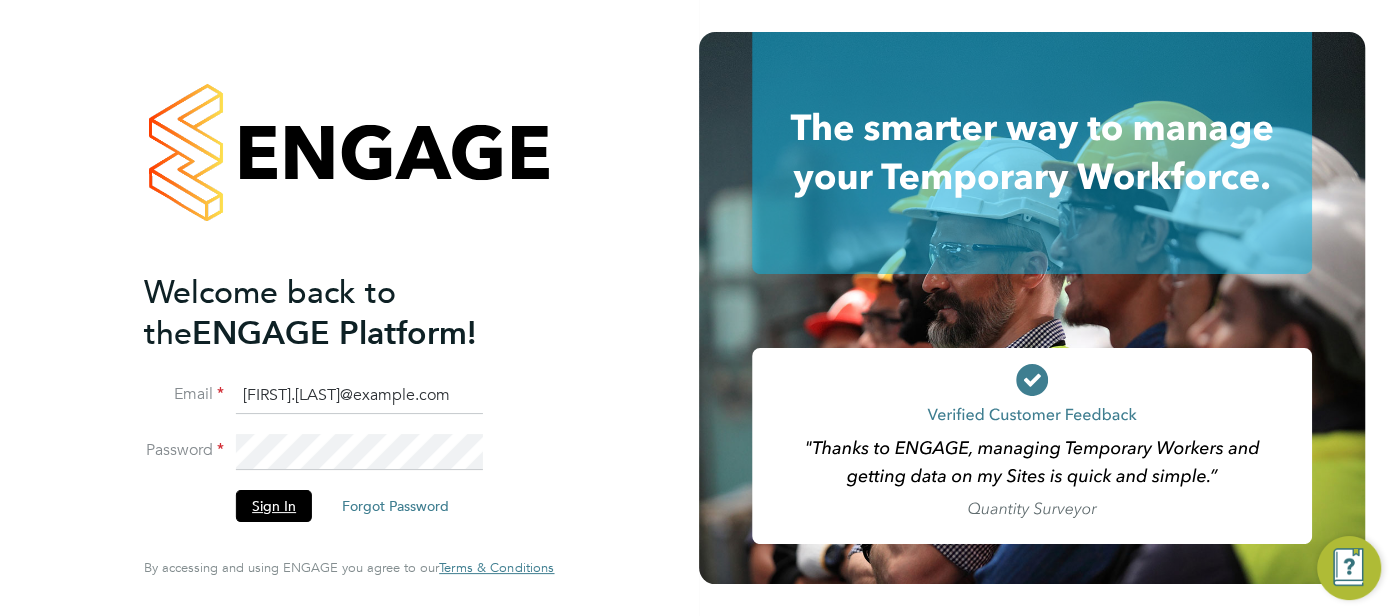 drag, startPoint x: 274, startPoint y: 504, endPoint x: 265, endPoint y: 485, distance: 21.023796 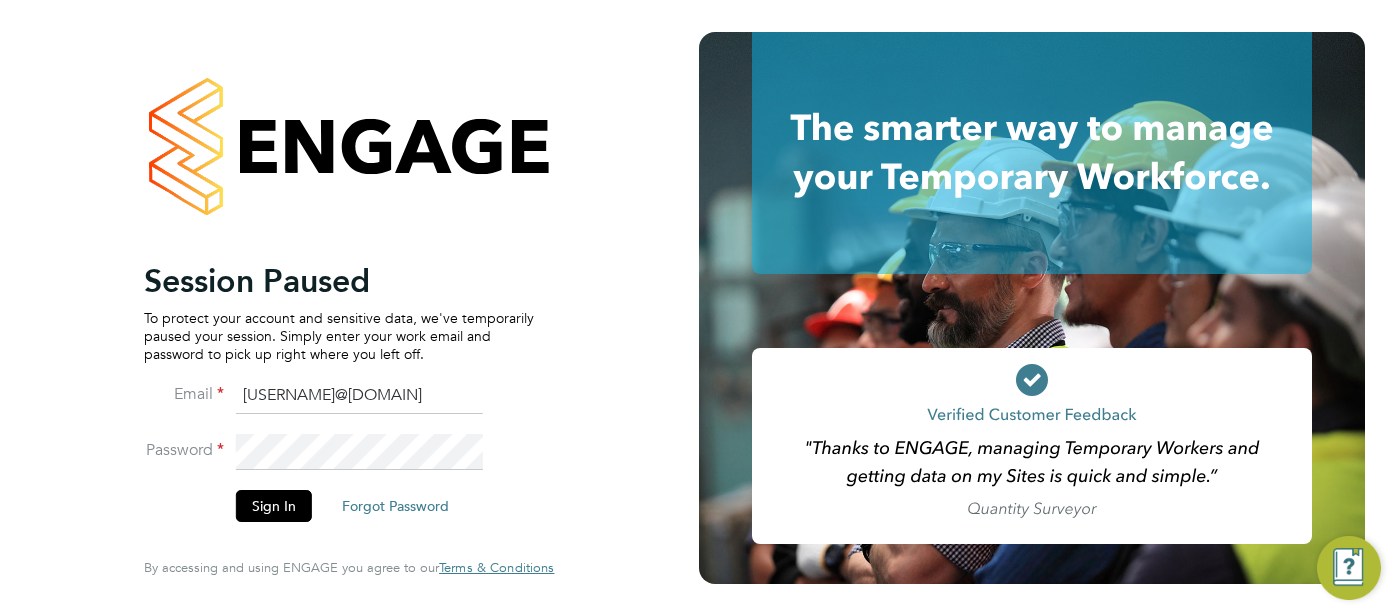 scroll, scrollTop: 0, scrollLeft: 0, axis: both 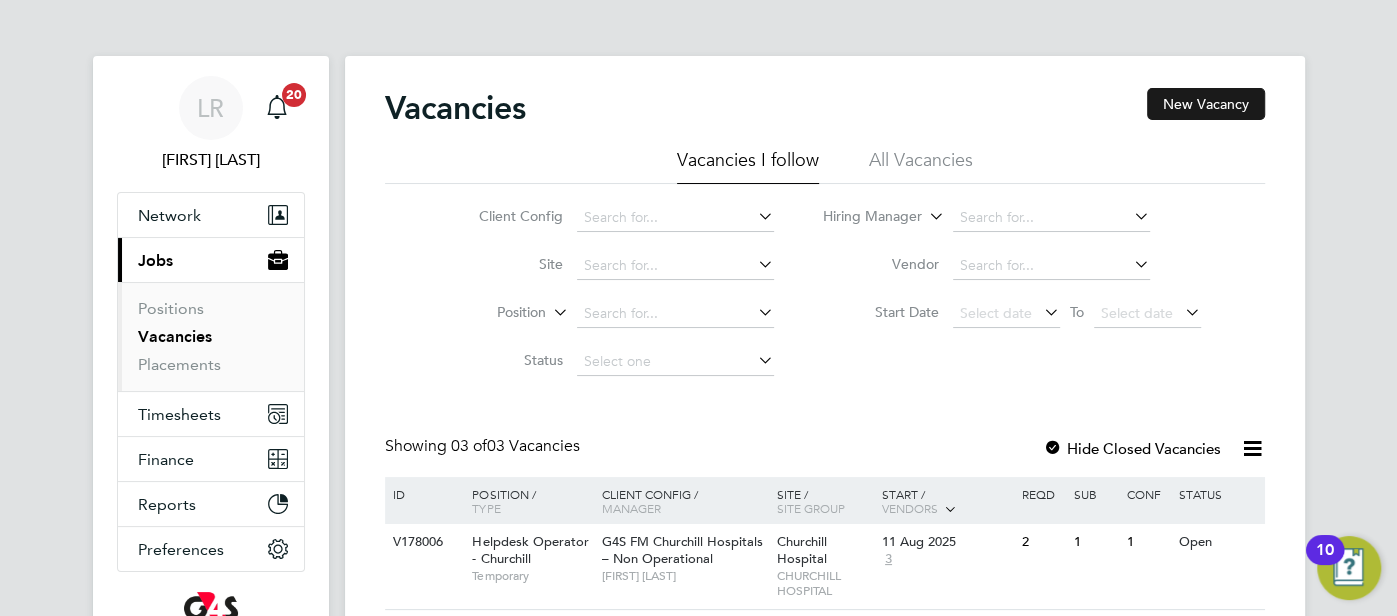 click on "New Vacancy" 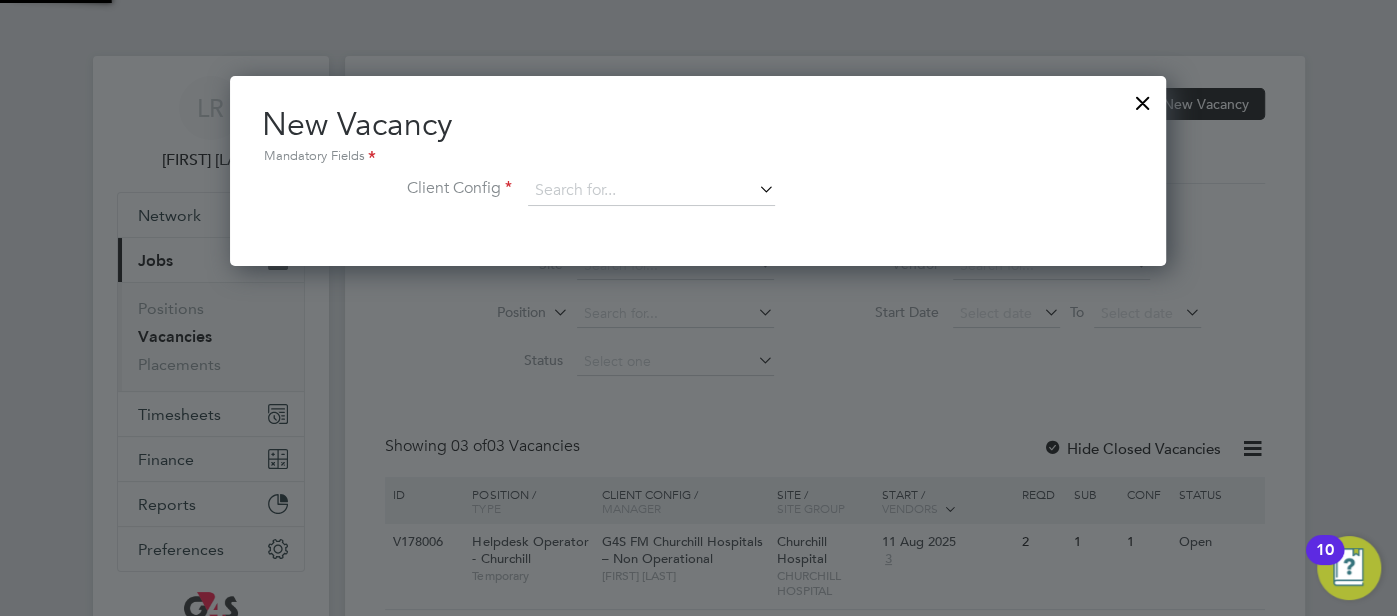scroll, scrollTop: 10, scrollLeft: 9, axis: both 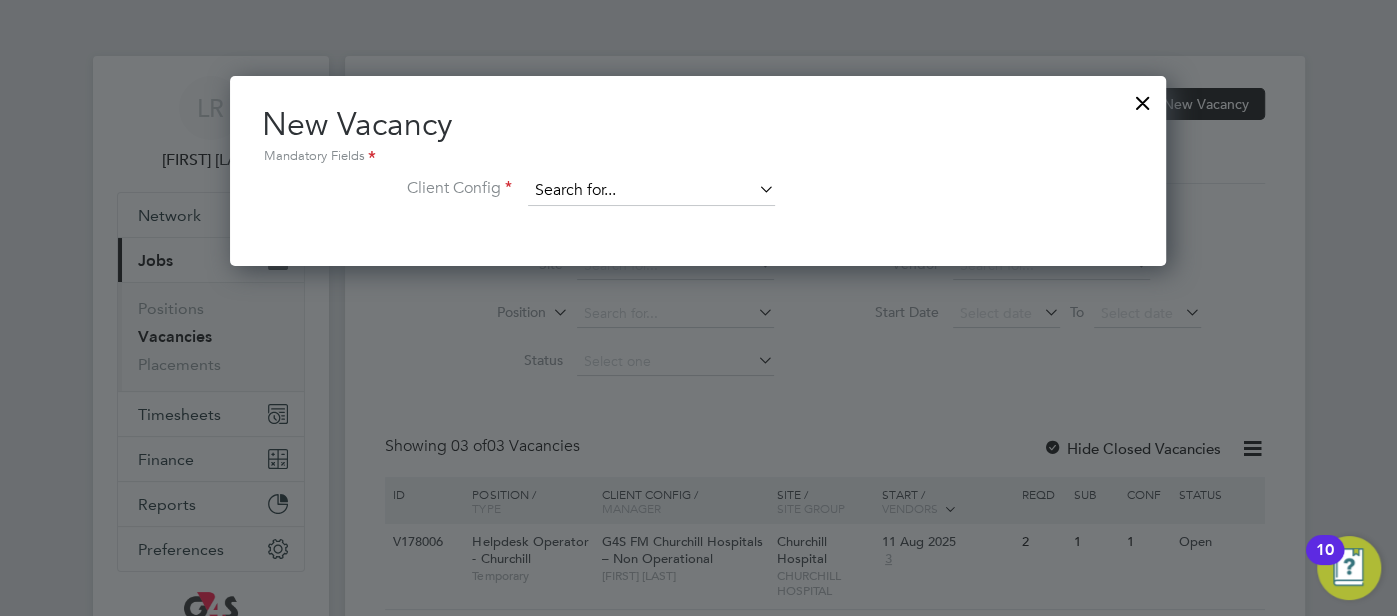 click at bounding box center [651, 191] 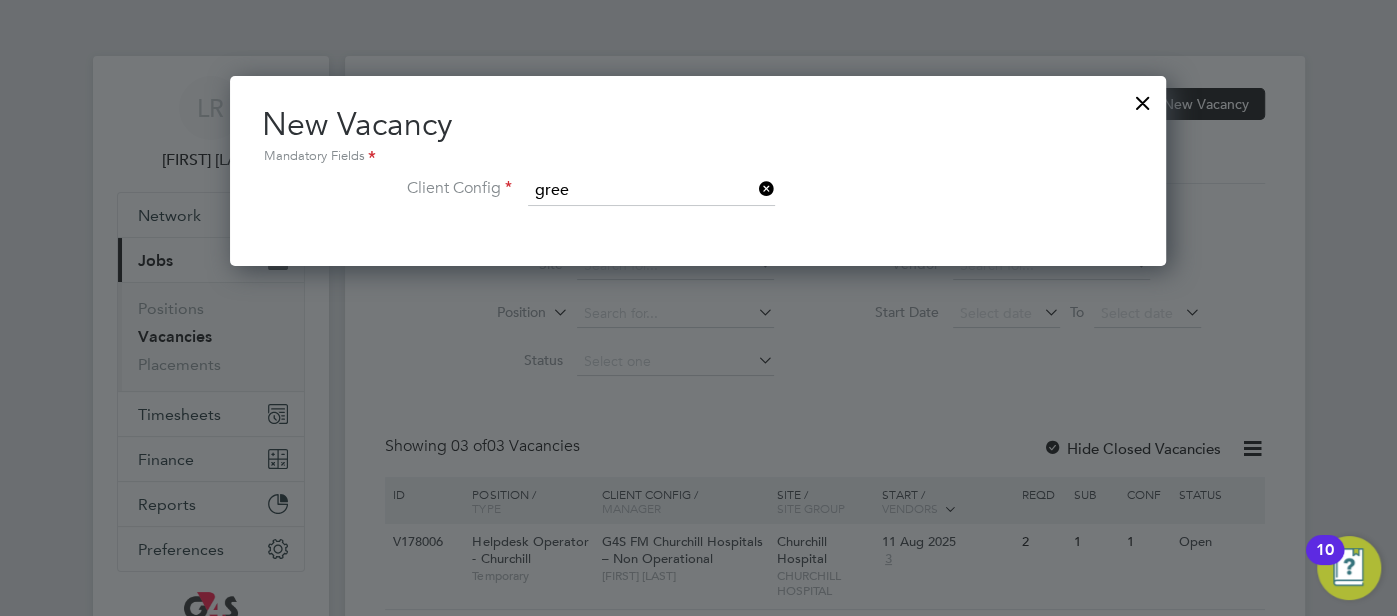 click on "G4S FM  Gree nwich Schools - Operational" 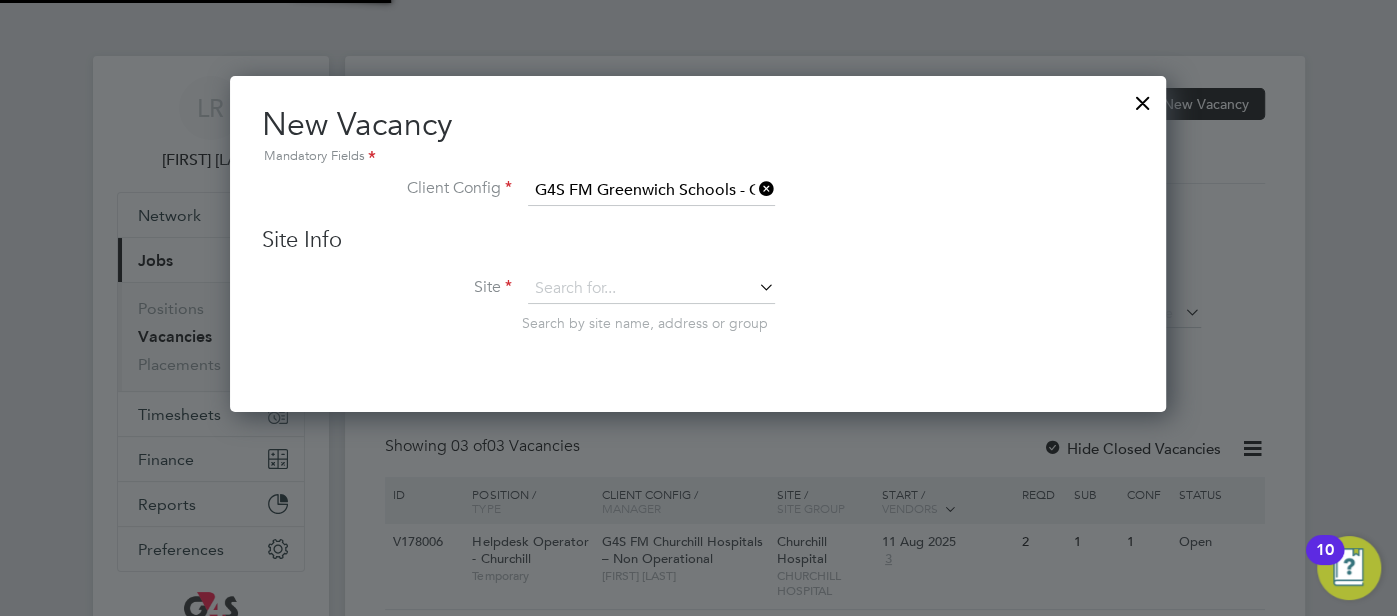 scroll, scrollTop: 10, scrollLeft: 9, axis: both 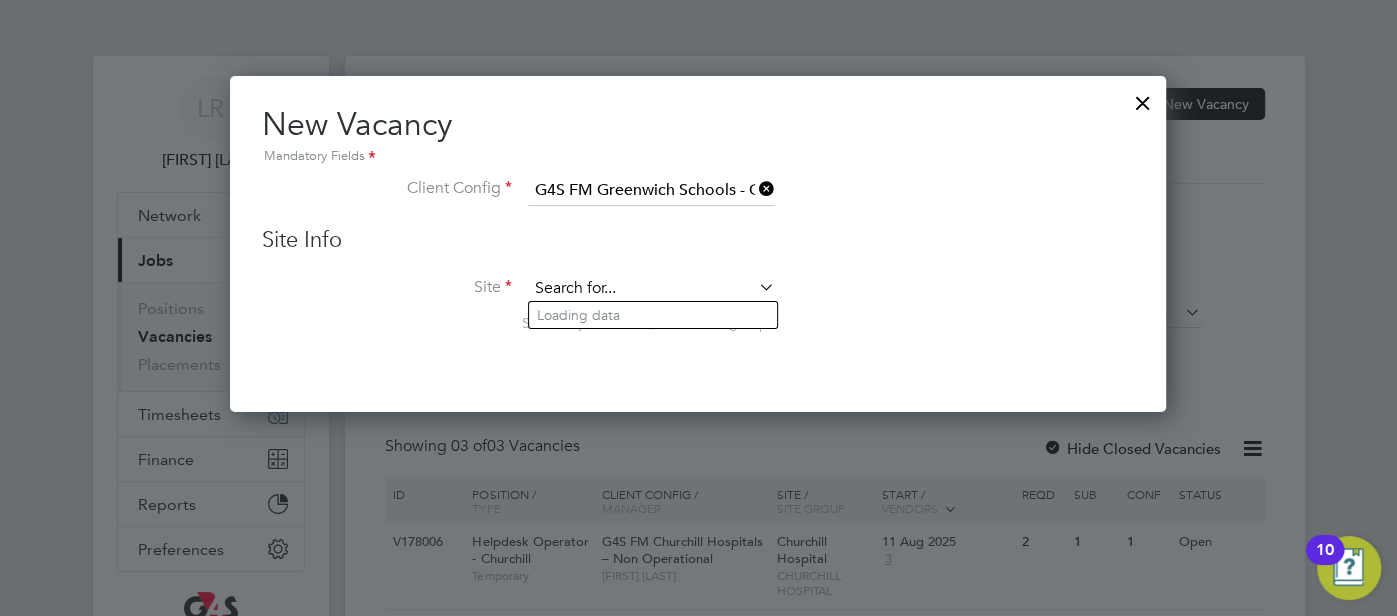 click at bounding box center [651, 289] 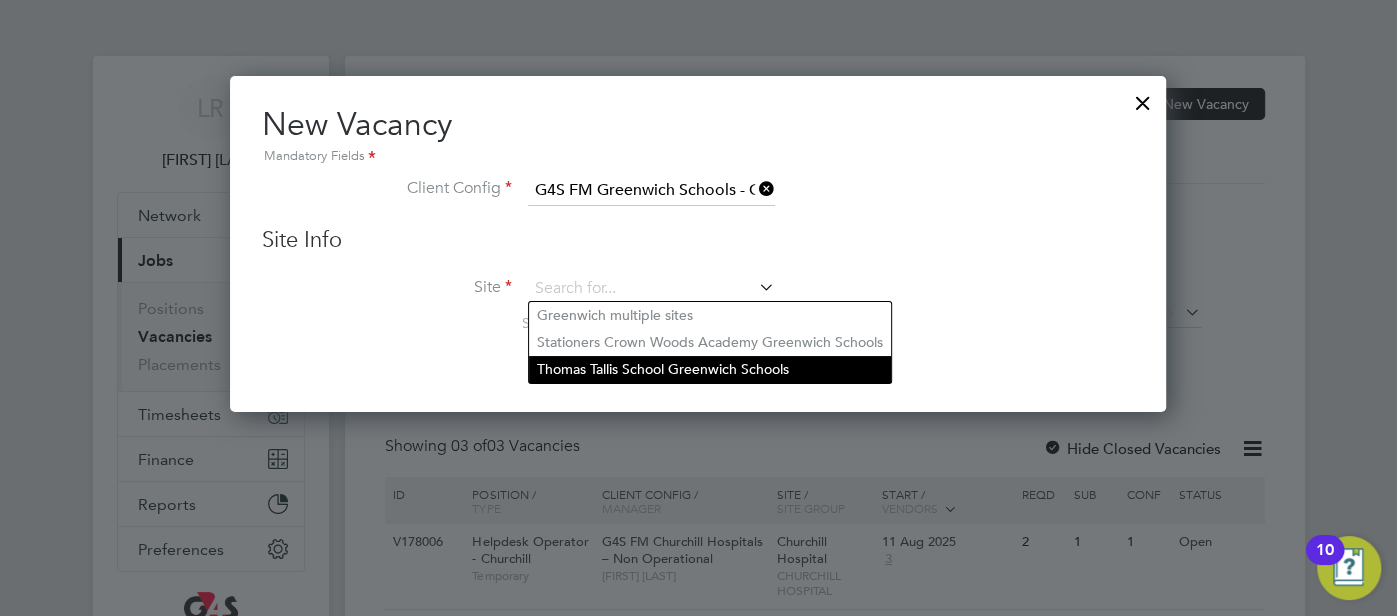 click on "Thomas Tallis School Greenwich Schools" 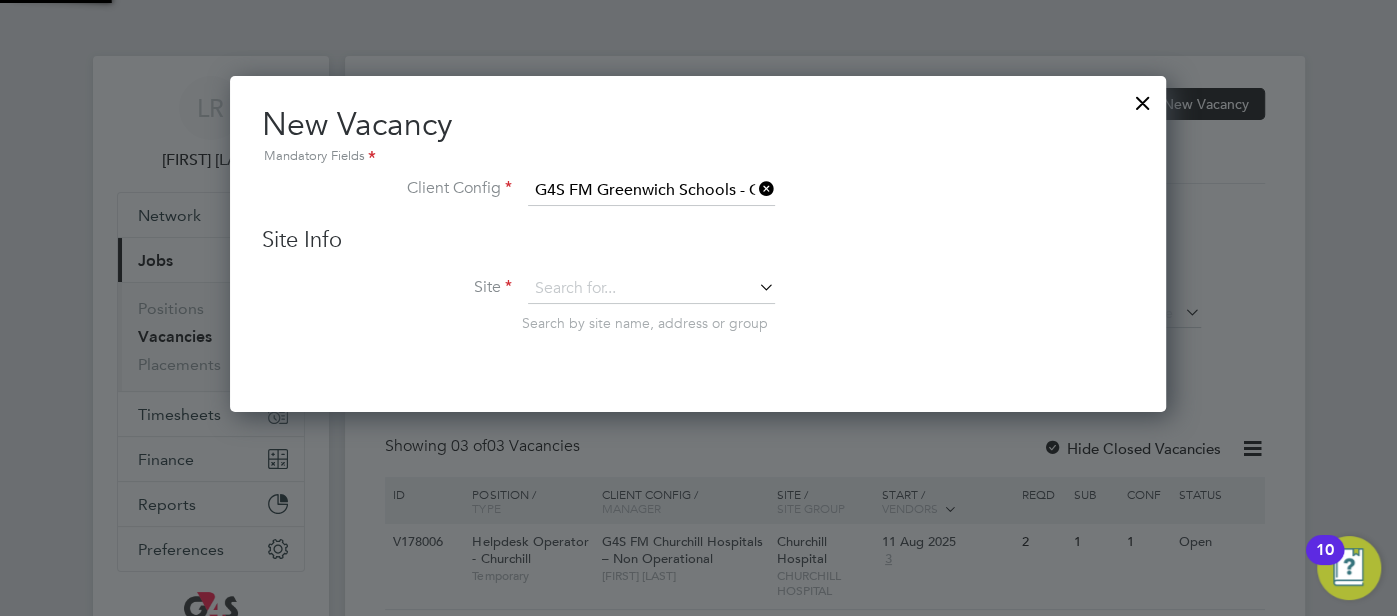 type on "Thomas Tallis School Greenwich Schools" 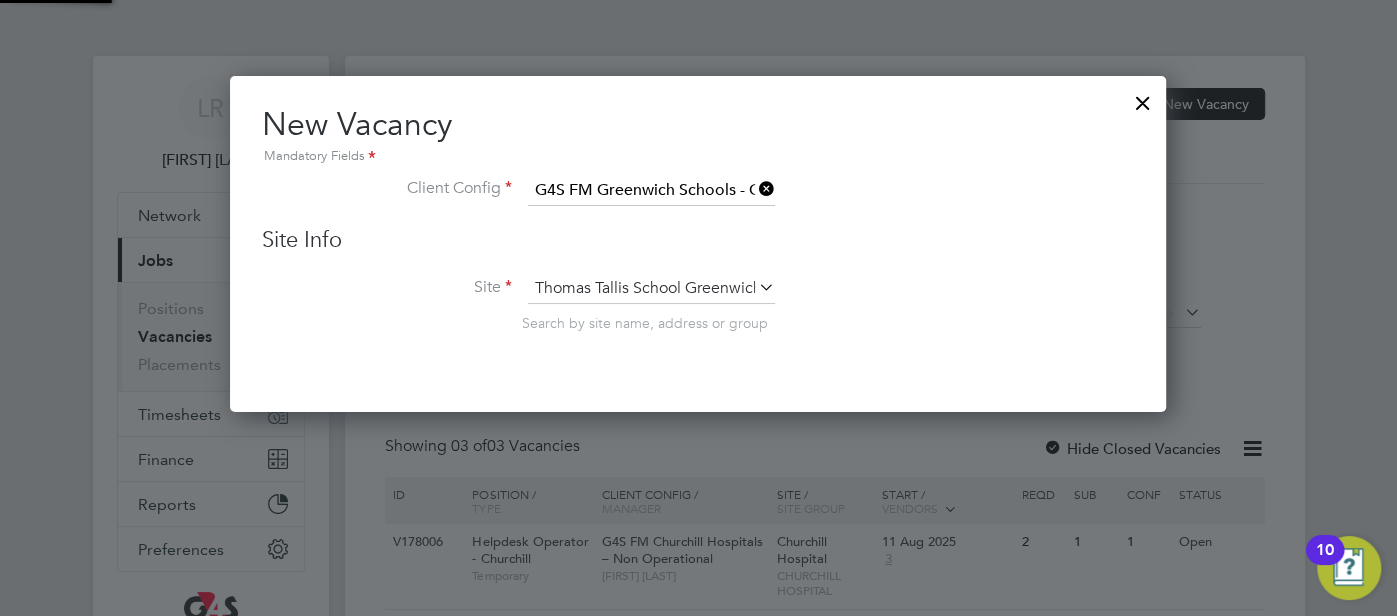 scroll, scrollTop: 9, scrollLeft: 9, axis: both 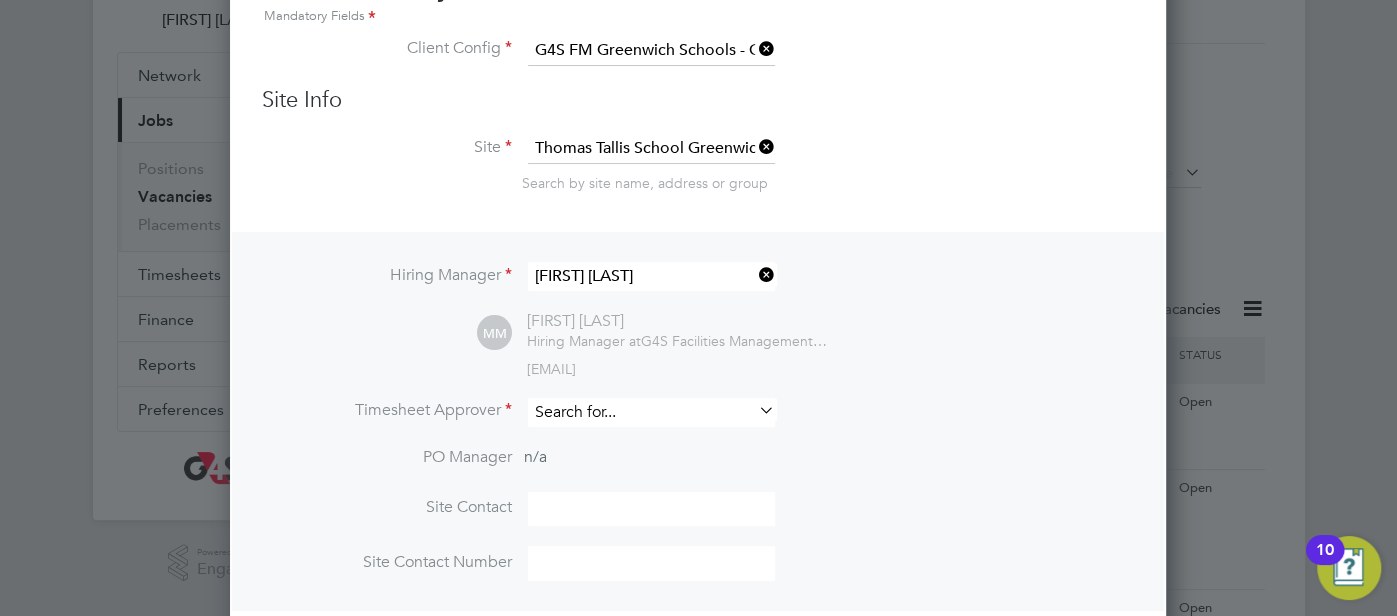 click at bounding box center [651, 412] 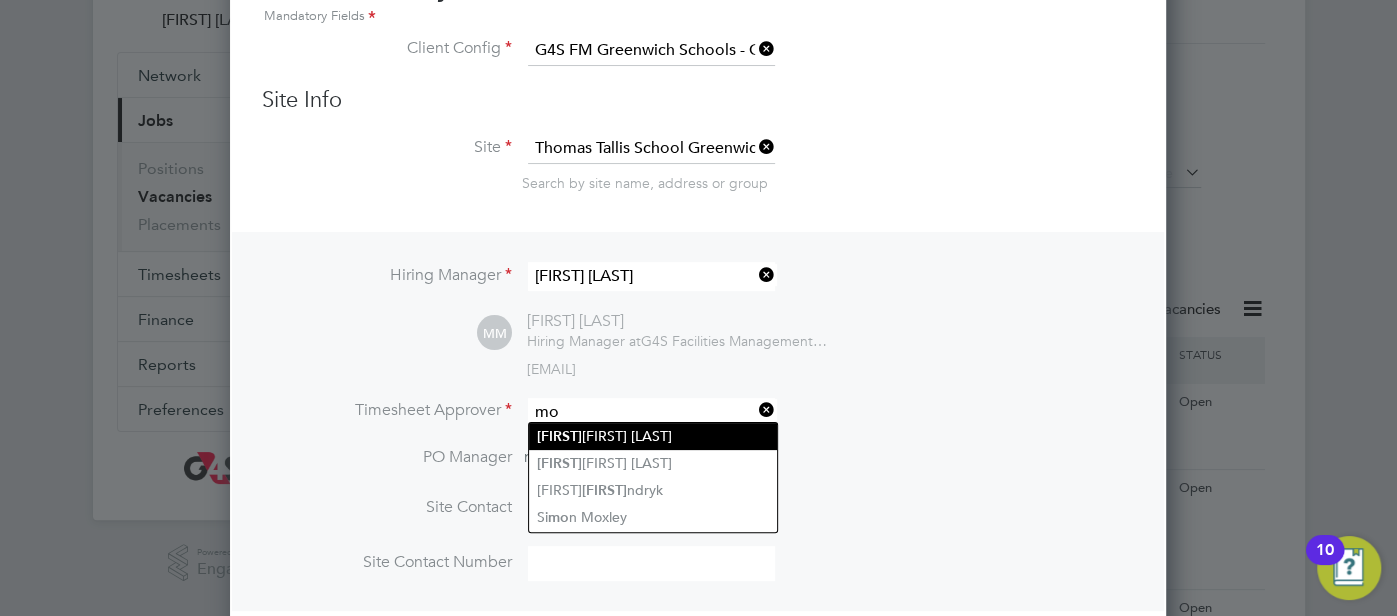 click on "Mo nique Maussant" 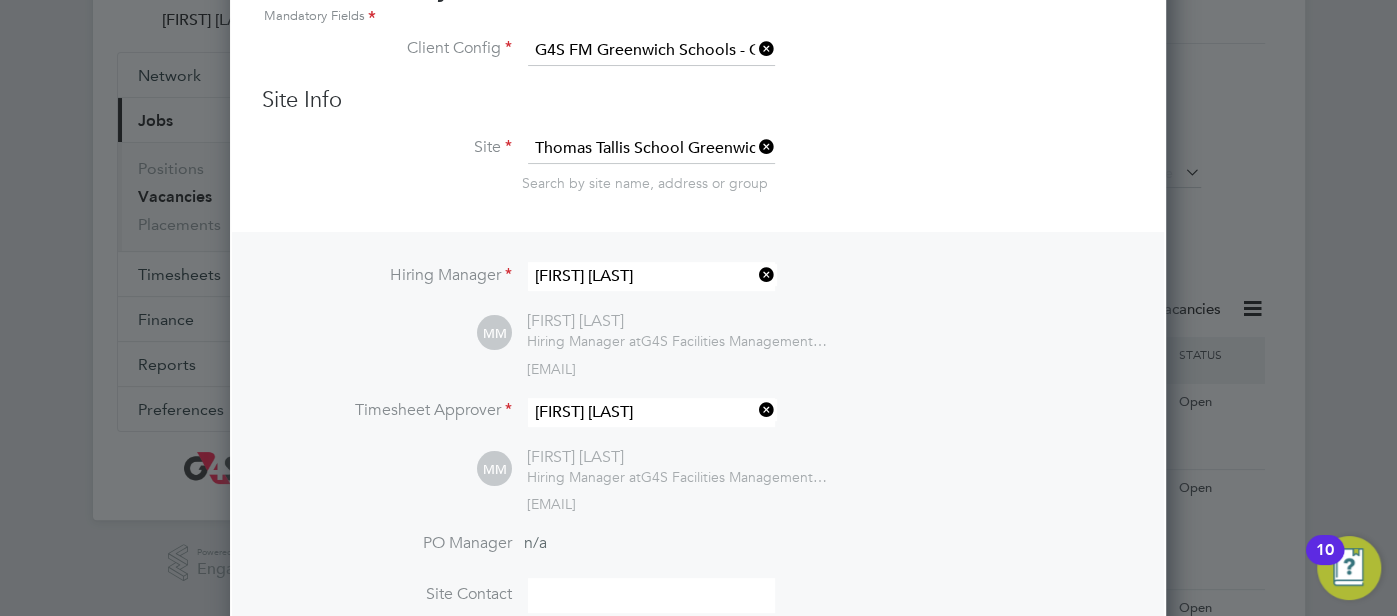 scroll, scrollTop: 10, scrollLeft: 9, axis: both 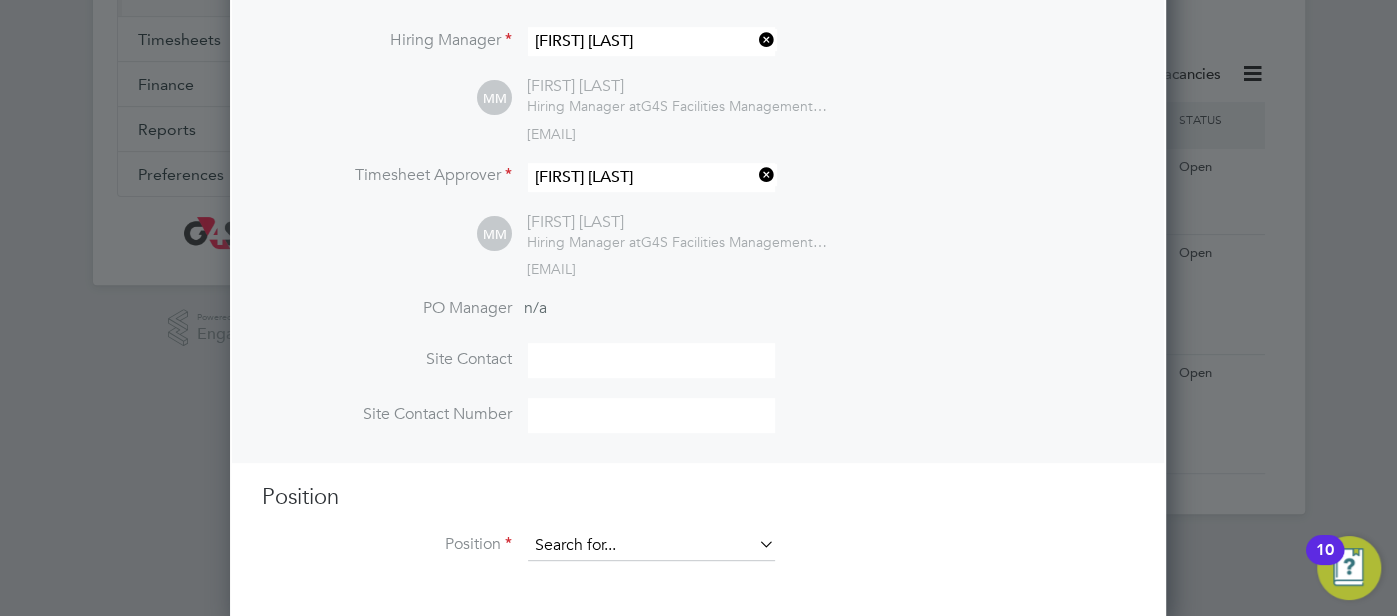 click at bounding box center (651, 546) 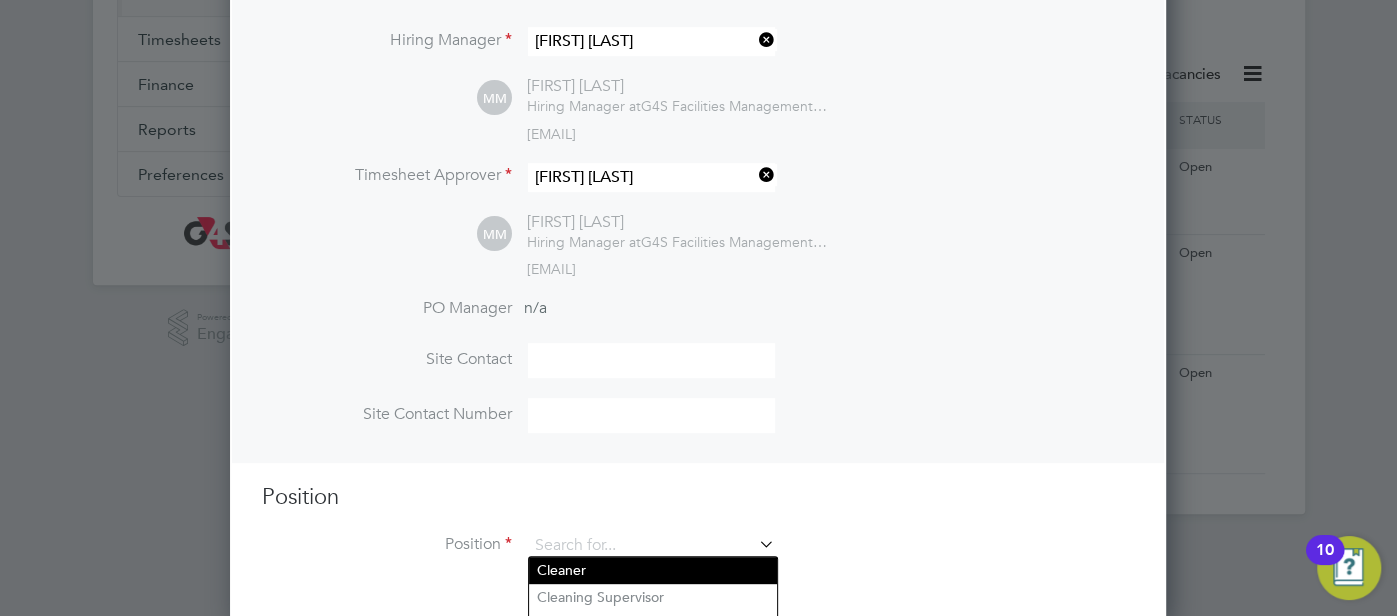 drag, startPoint x: 580, startPoint y: 576, endPoint x: 589, endPoint y: 561, distance: 17.492855 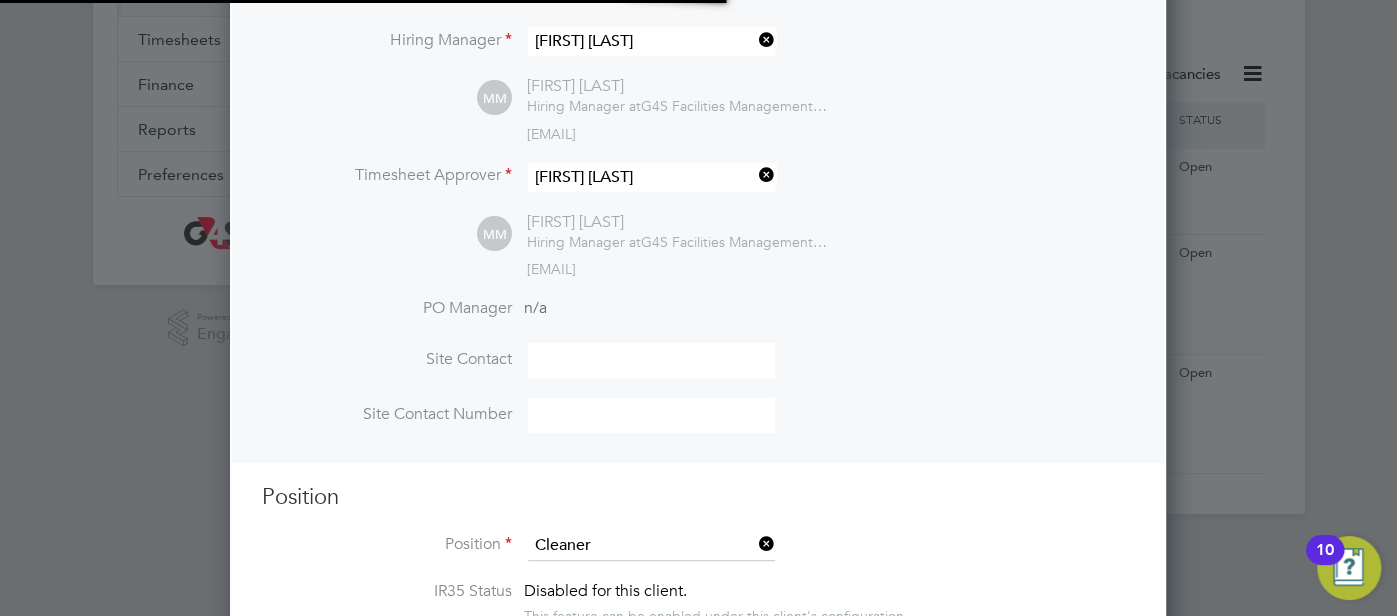 scroll, scrollTop: 0, scrollLeft: 9, axis: horizontal 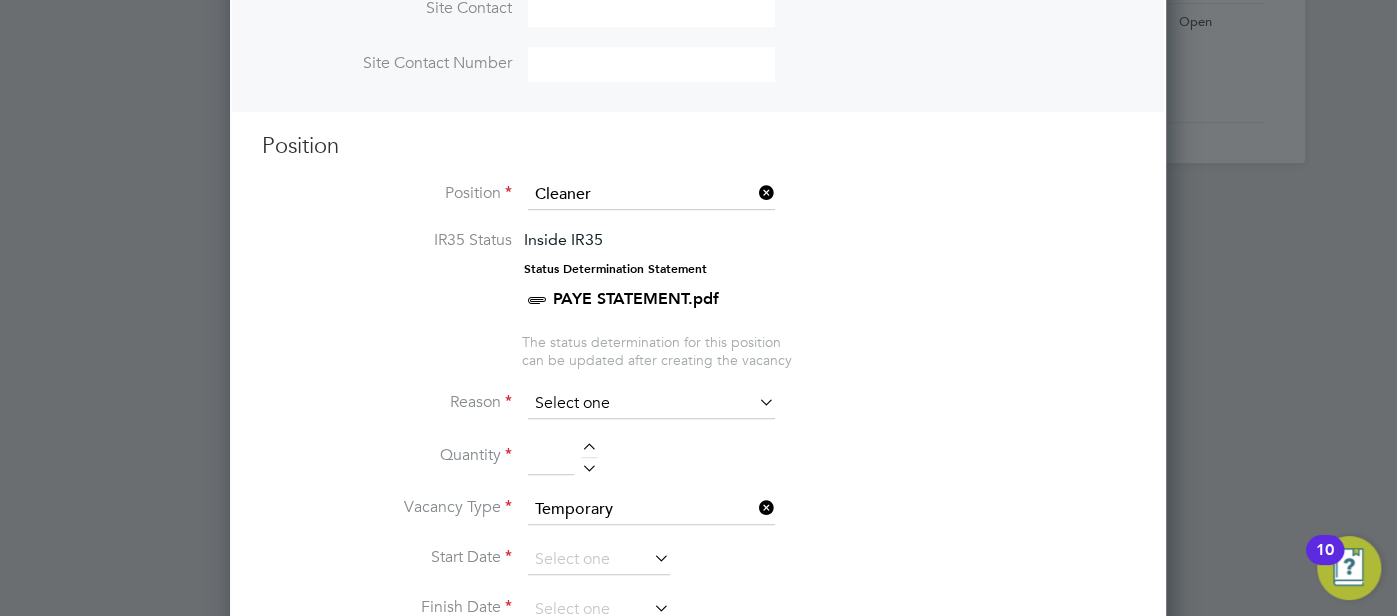 click at bounding box center [651, 404] 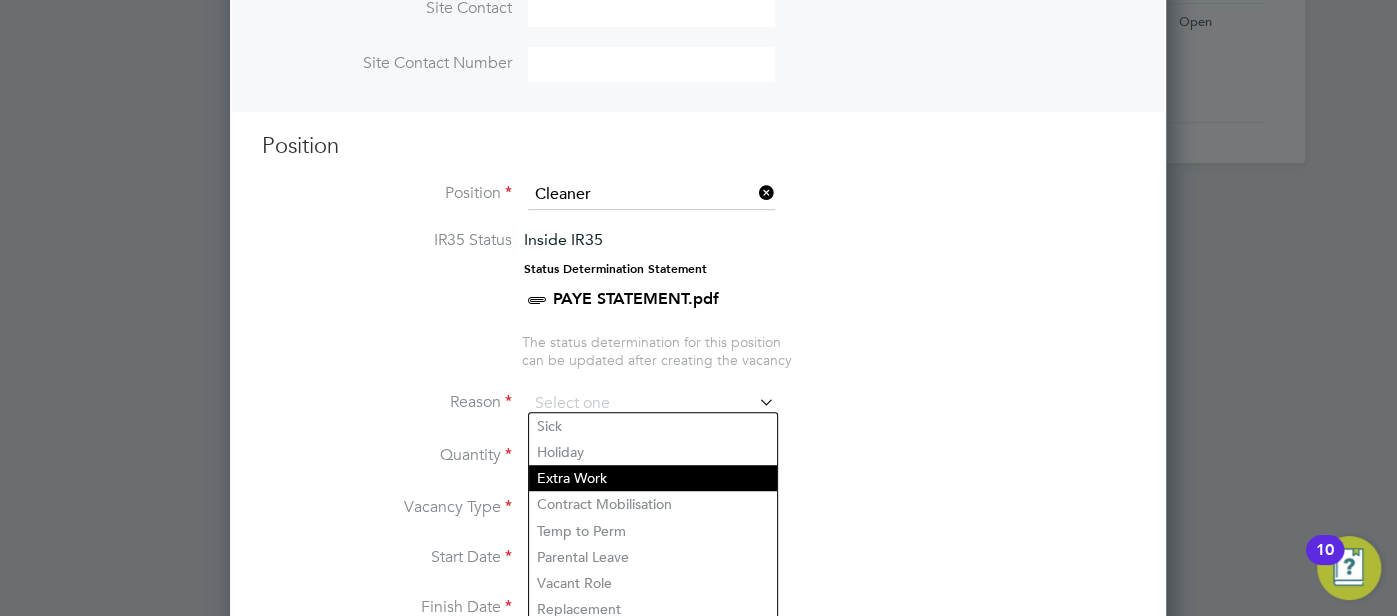 click on "Extra Work" 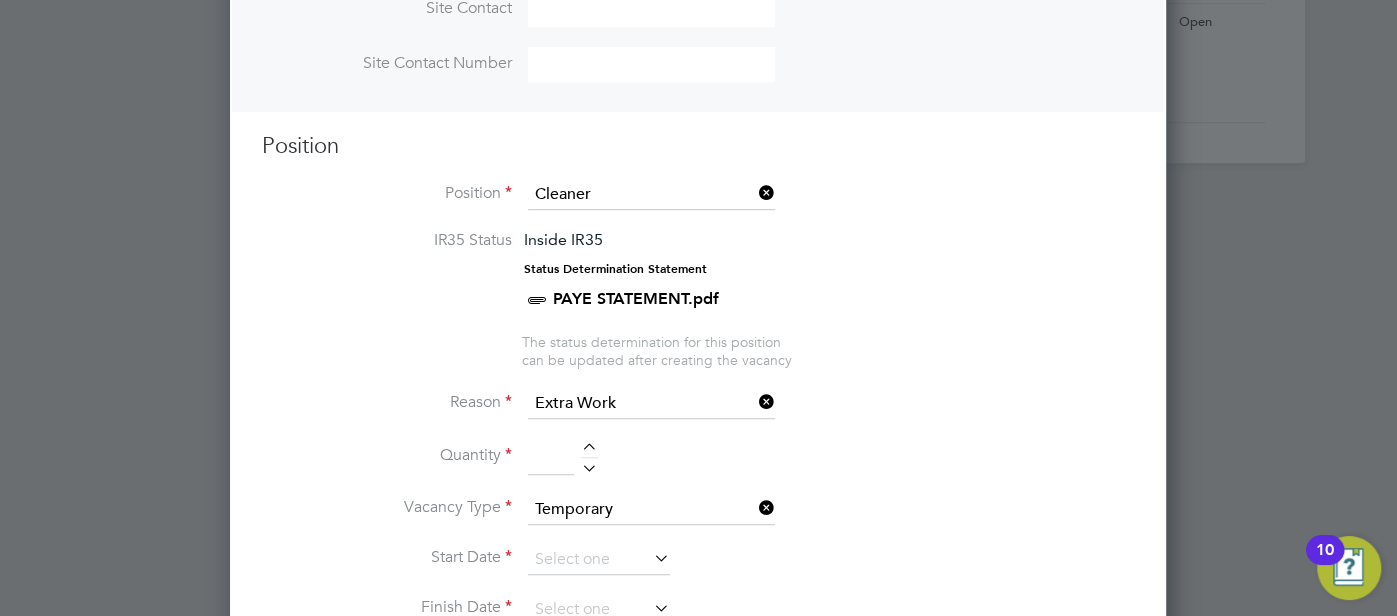 click at bounding box center (589, 450) 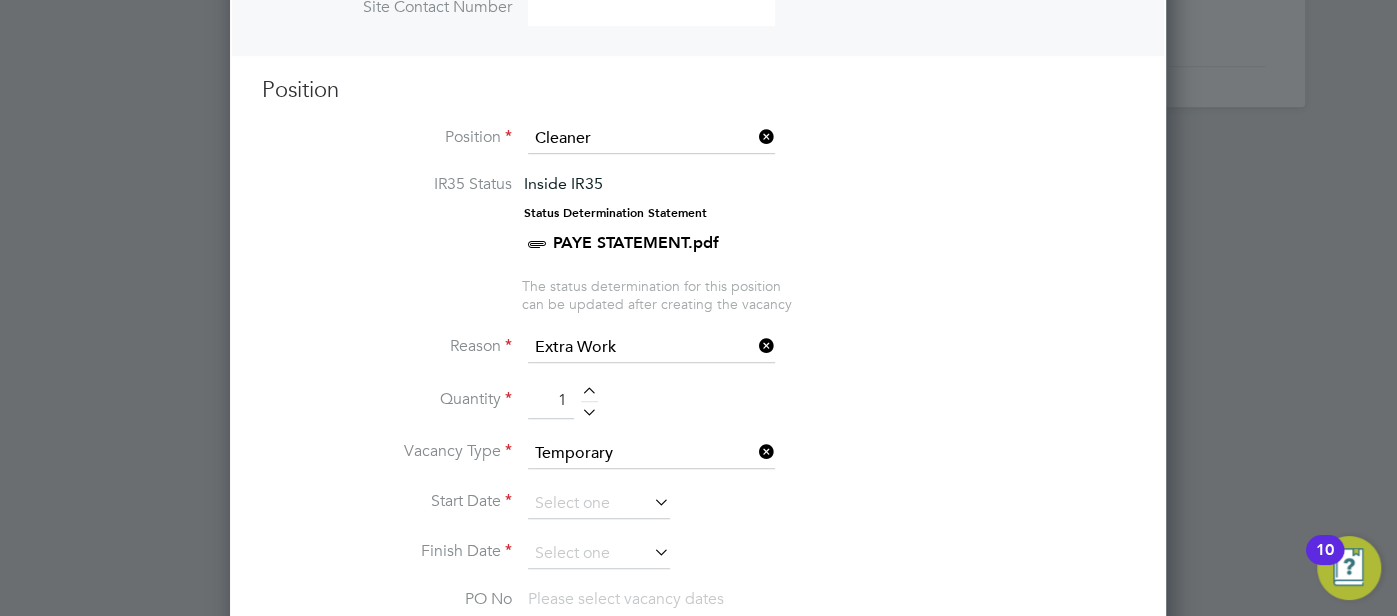 scroll, scrollTop: 784, scrollLeft: 0, axis: vertical 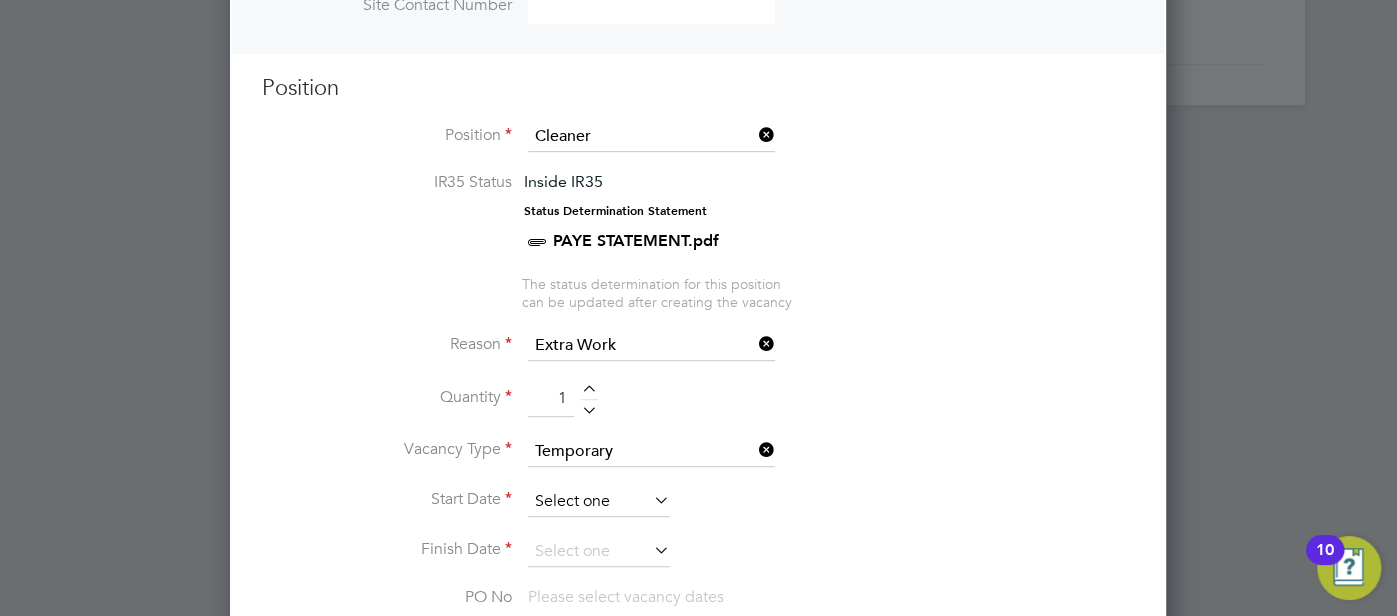 click at bounding box center (599, 502) 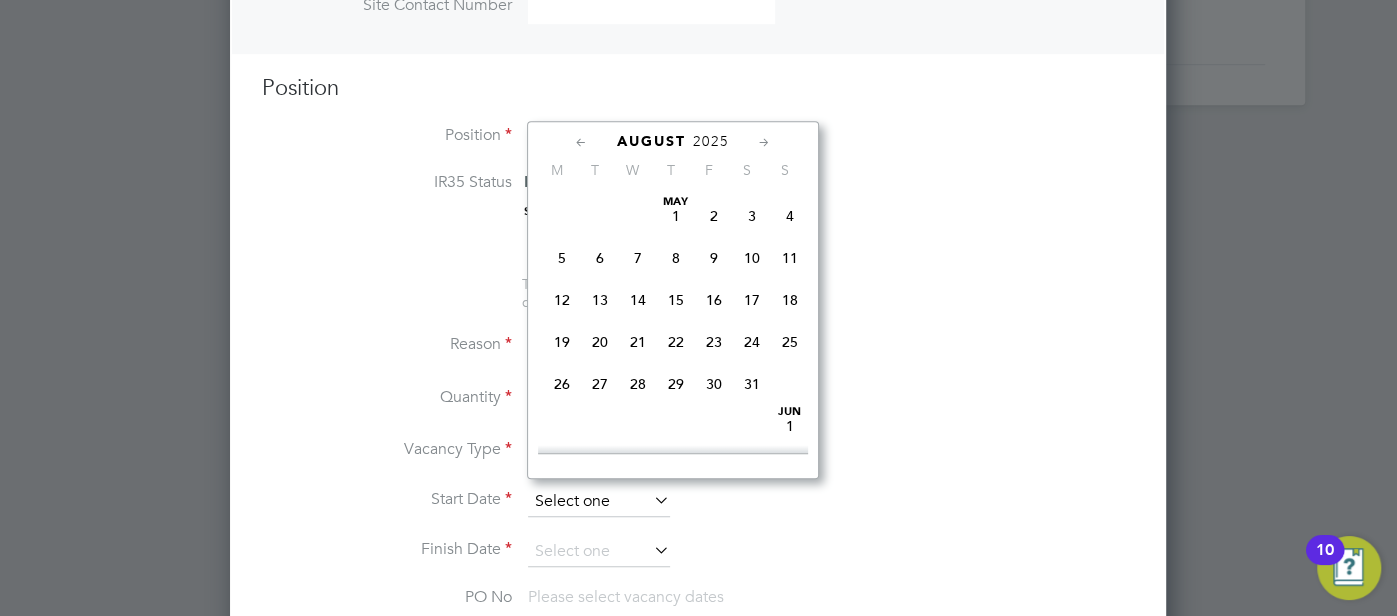 scroll, scrollTop: 647, scrollLeft: 0, axis: vertical 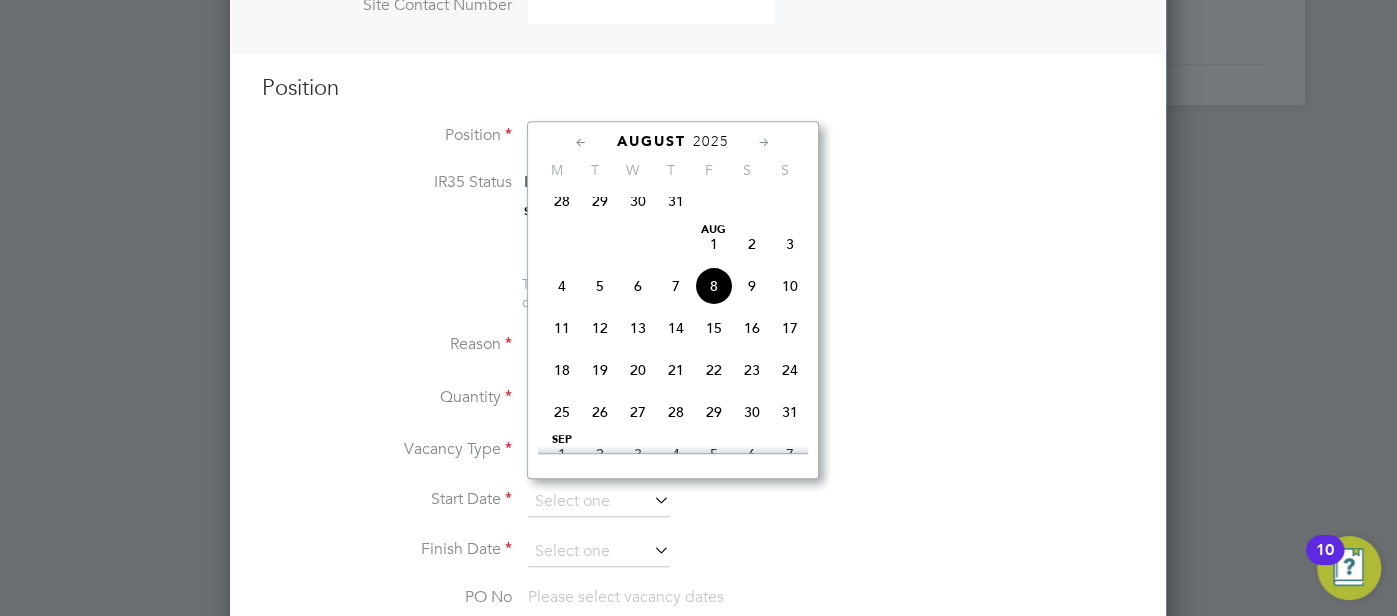 click on "11" 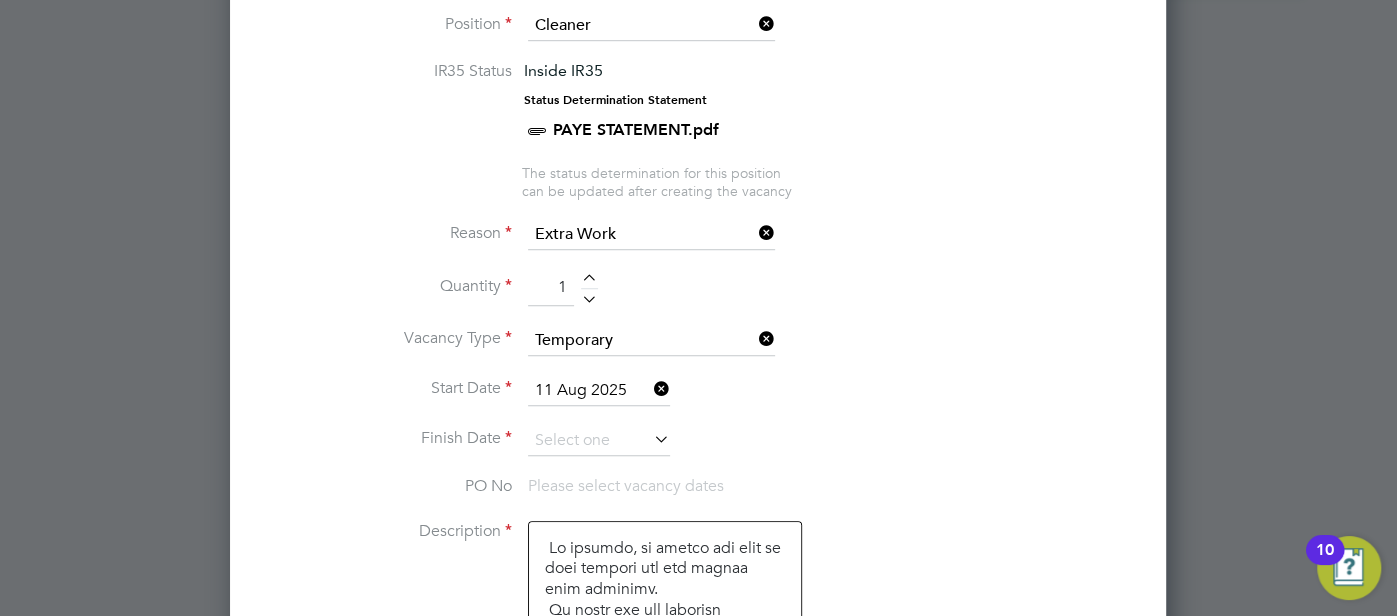 scroll, scrollTop: 1007, scrollLeft: 0, axis: vertical 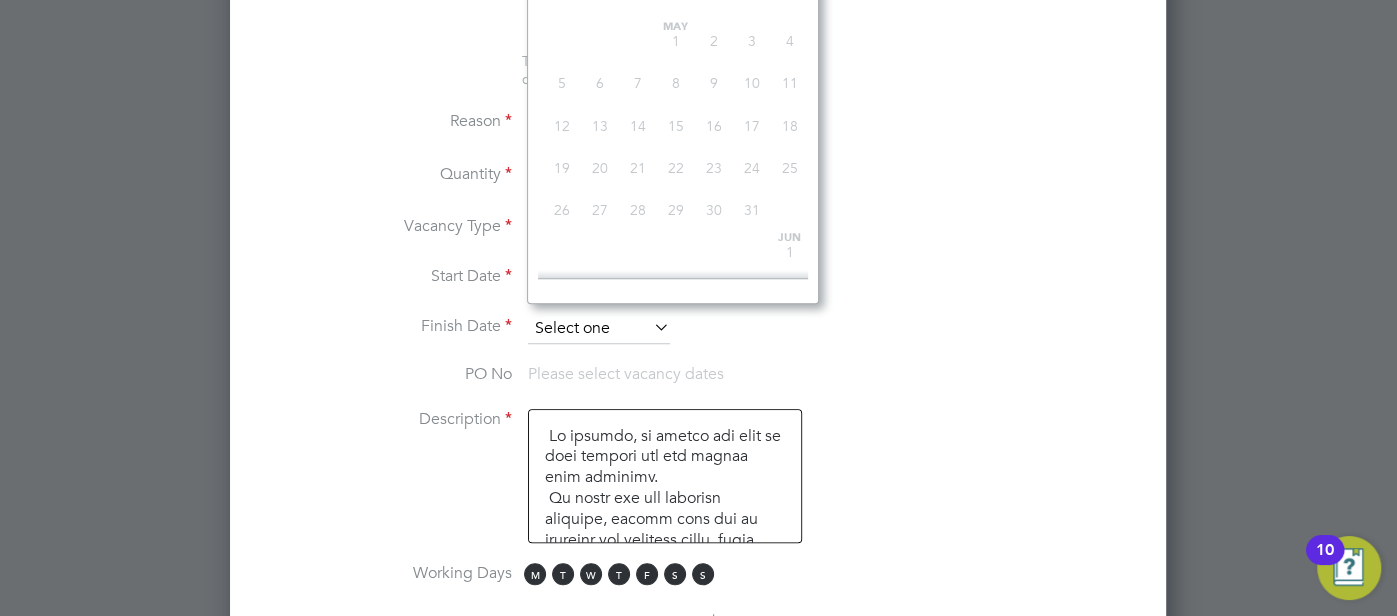 click at bounding box center [599, 329] 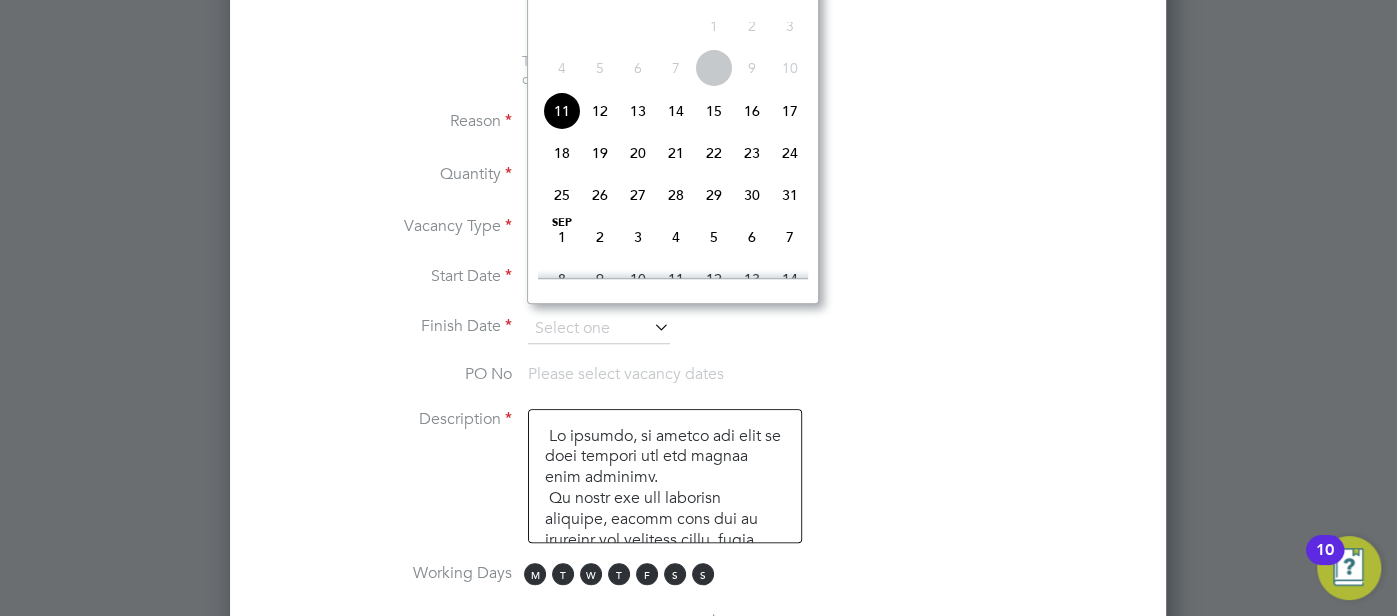 click on "15" 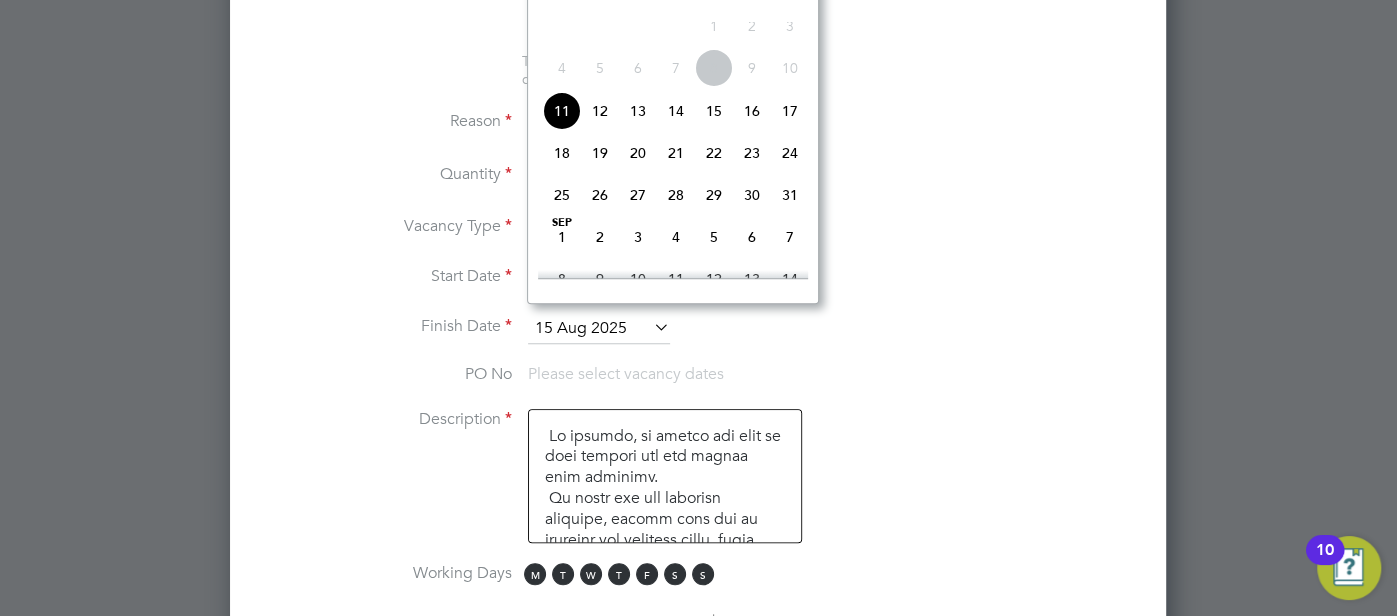 scroll, scrollTop: 10, scrollLeft: 9, axis: both 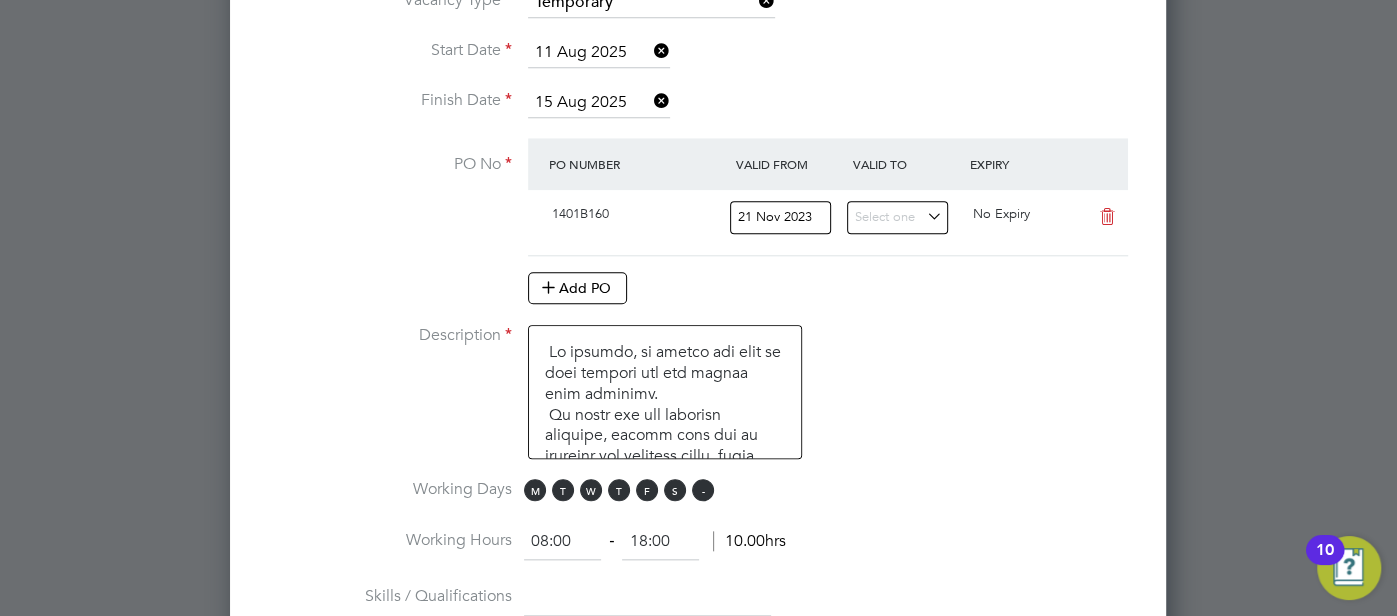 click on "S" at bounding box center (703, 490) 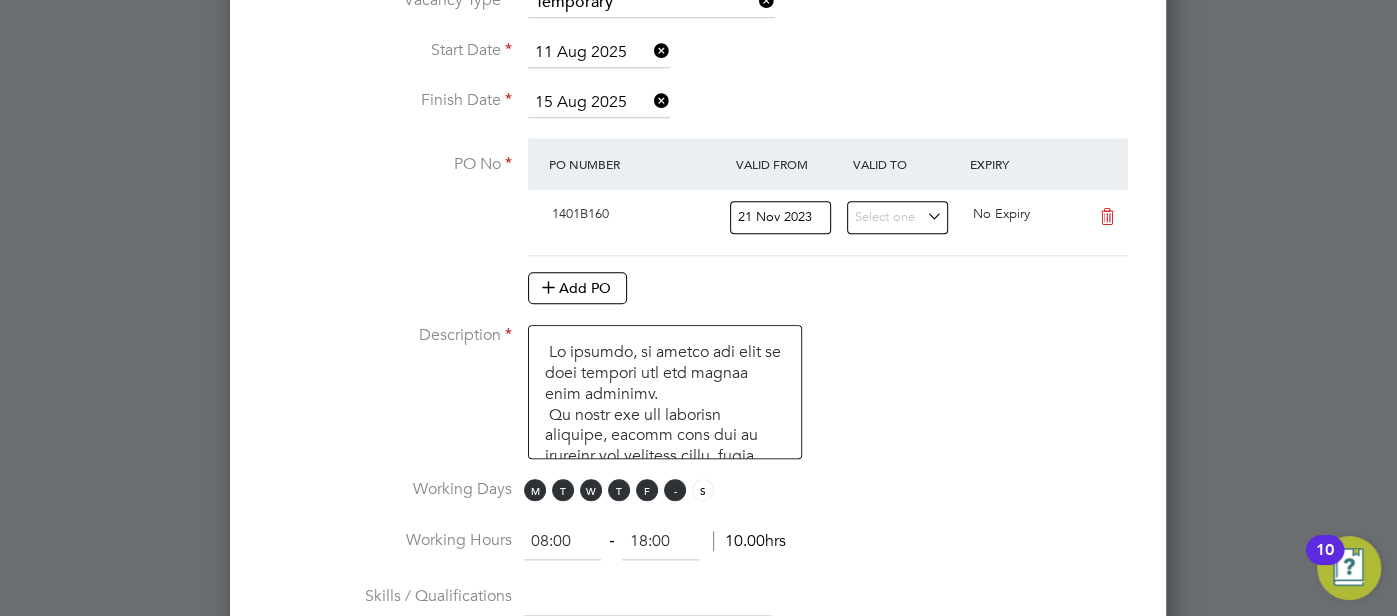 click on "S" at bounding box center (675, 490) 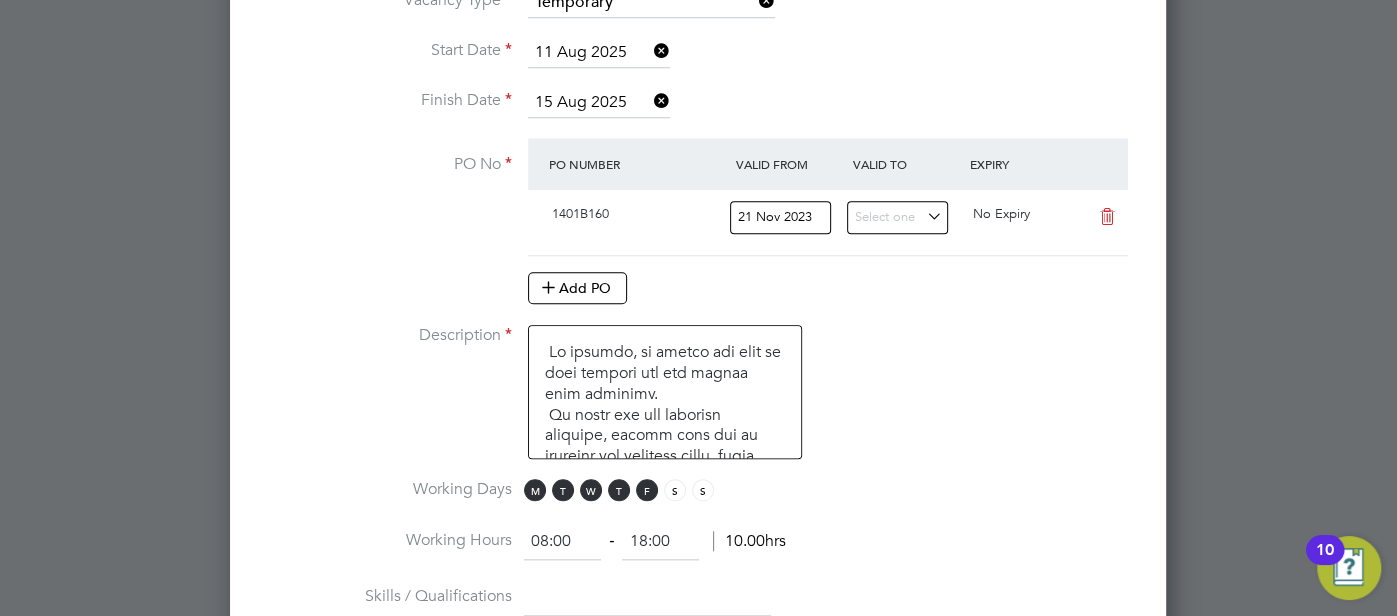 click on "08:00" at bounding box center [562, 542] 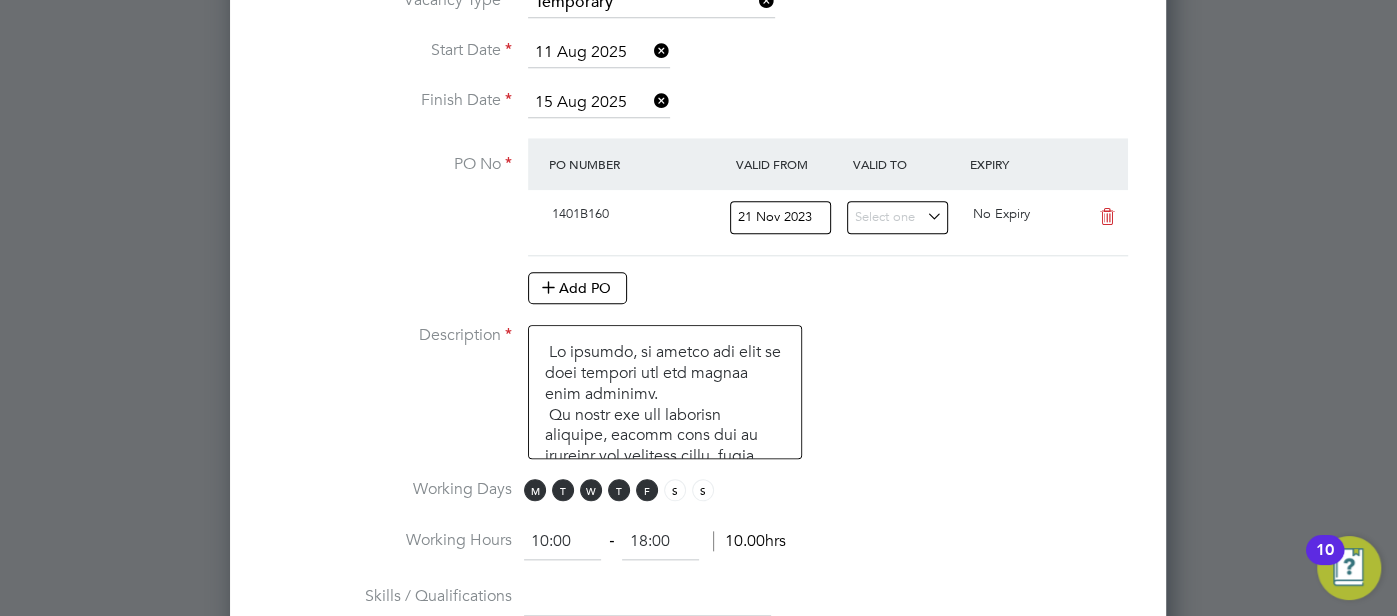 type on "10:00" 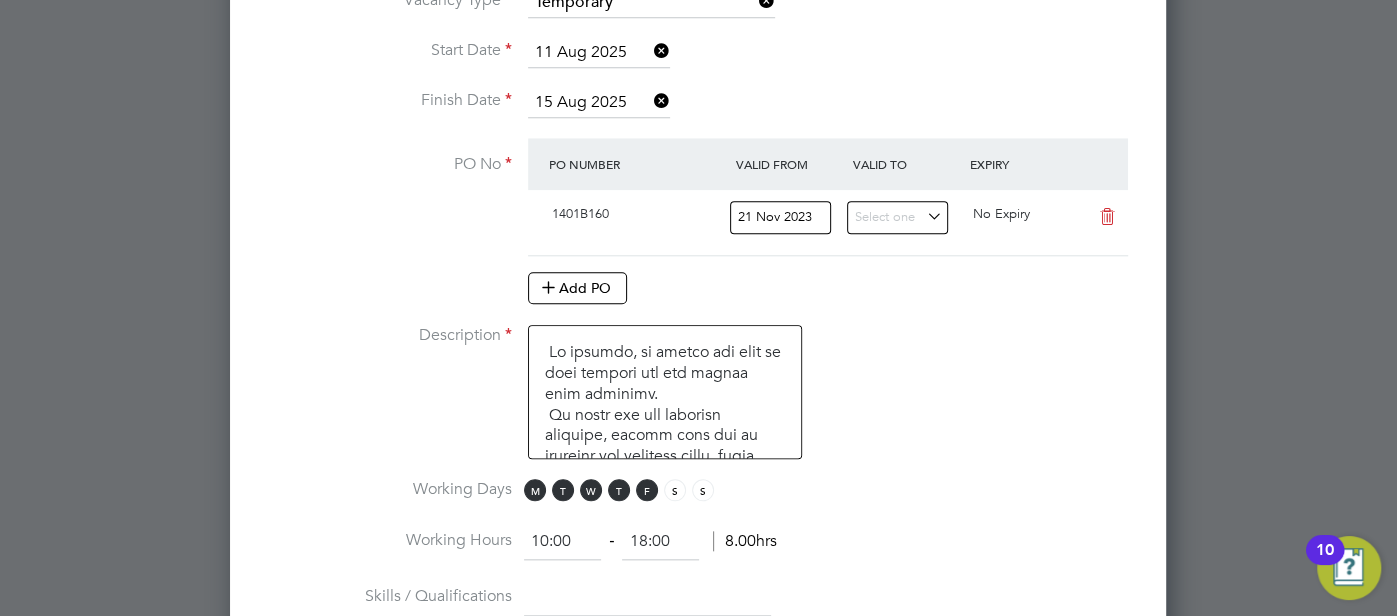 click on "18:00" at bounding box center [660, 542] 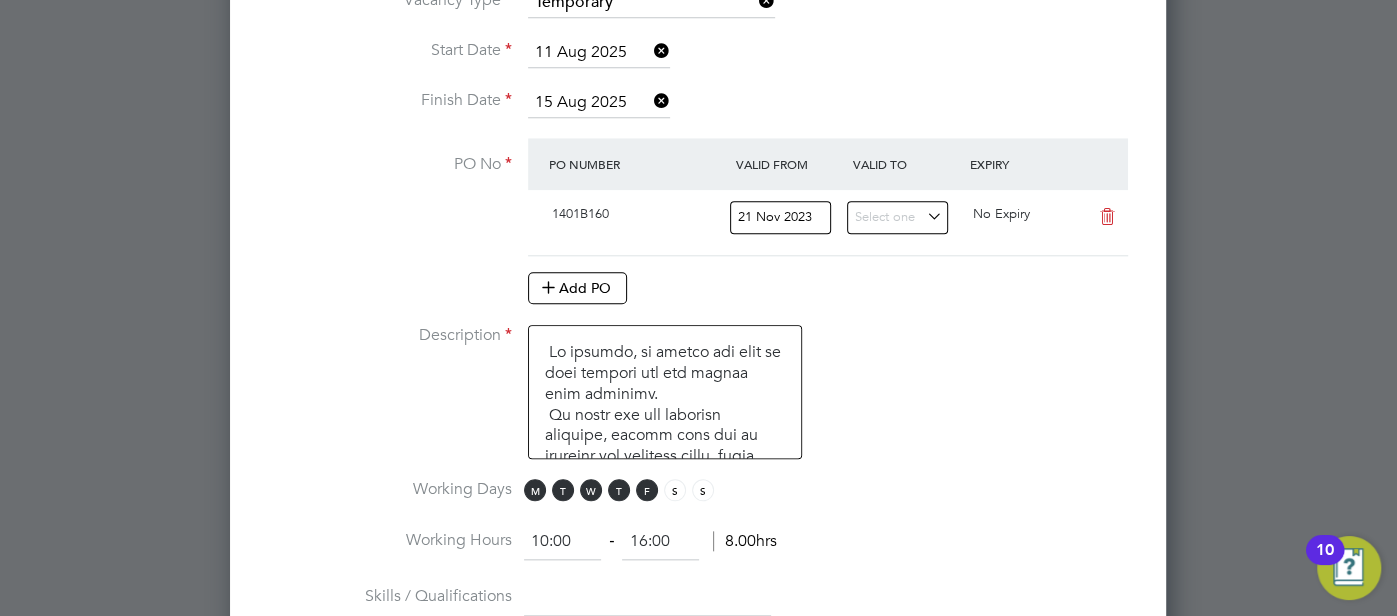 type on "16:00" 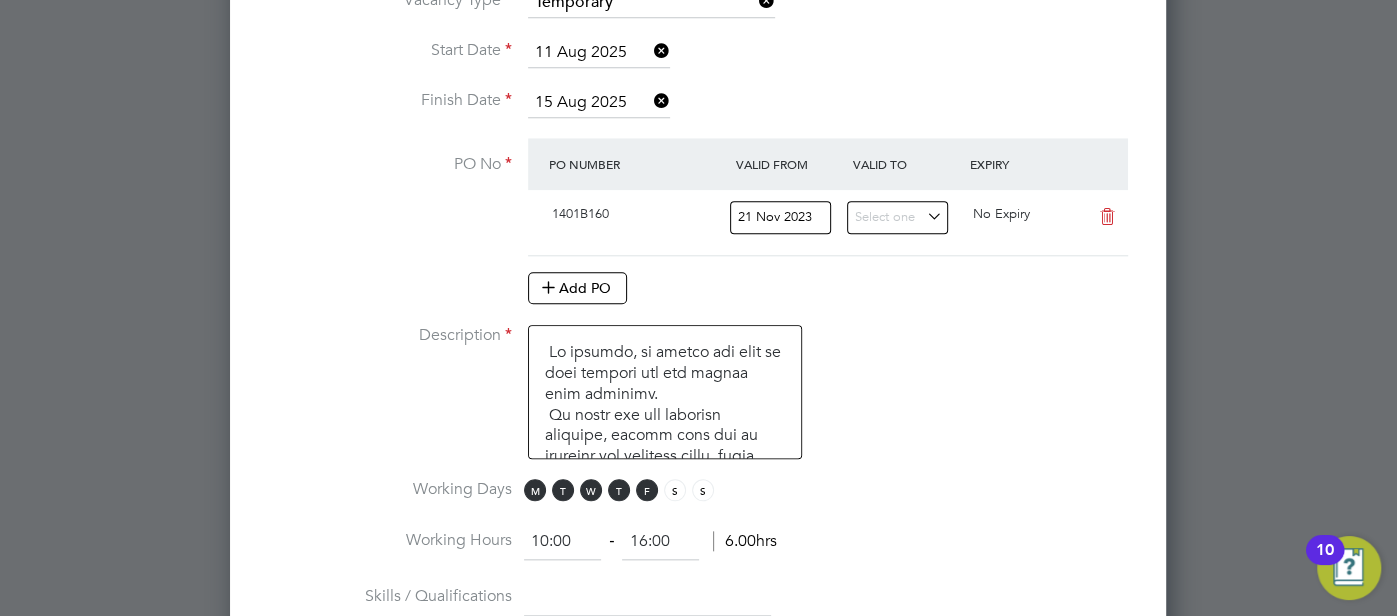 click on "Working Days M T W T F S S" at bounding box center [698, 501] 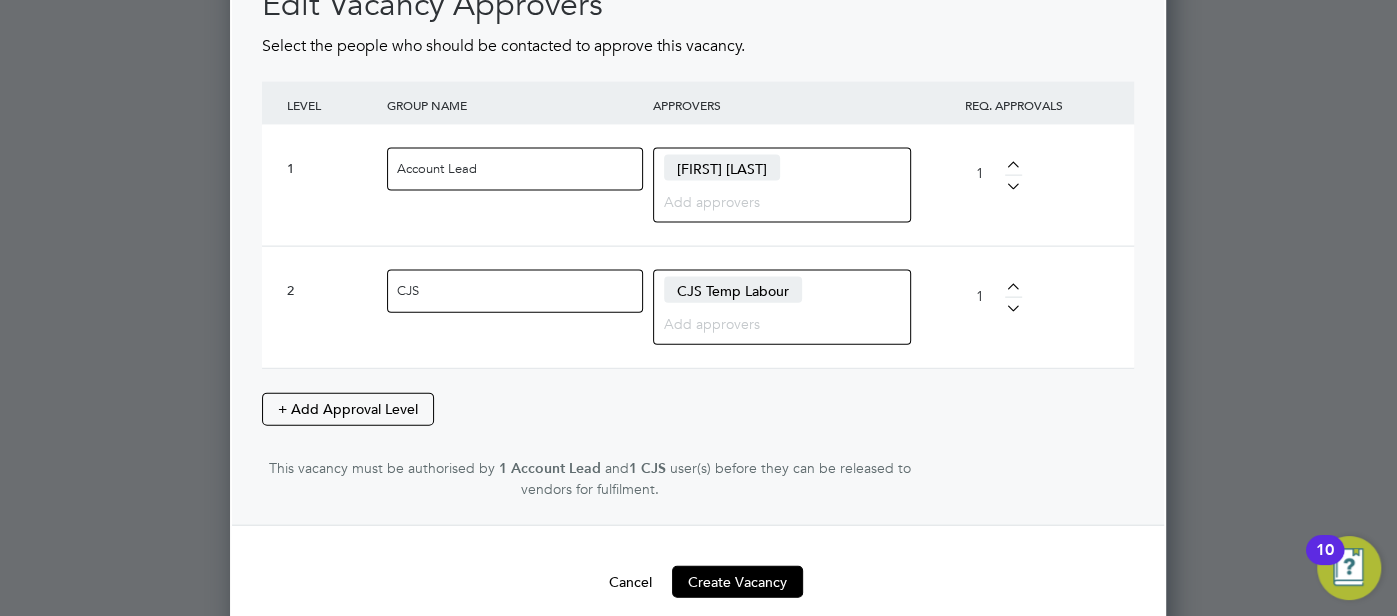 scroll, scrollTop: 2922, scrollLeft: 0, axis: vertical 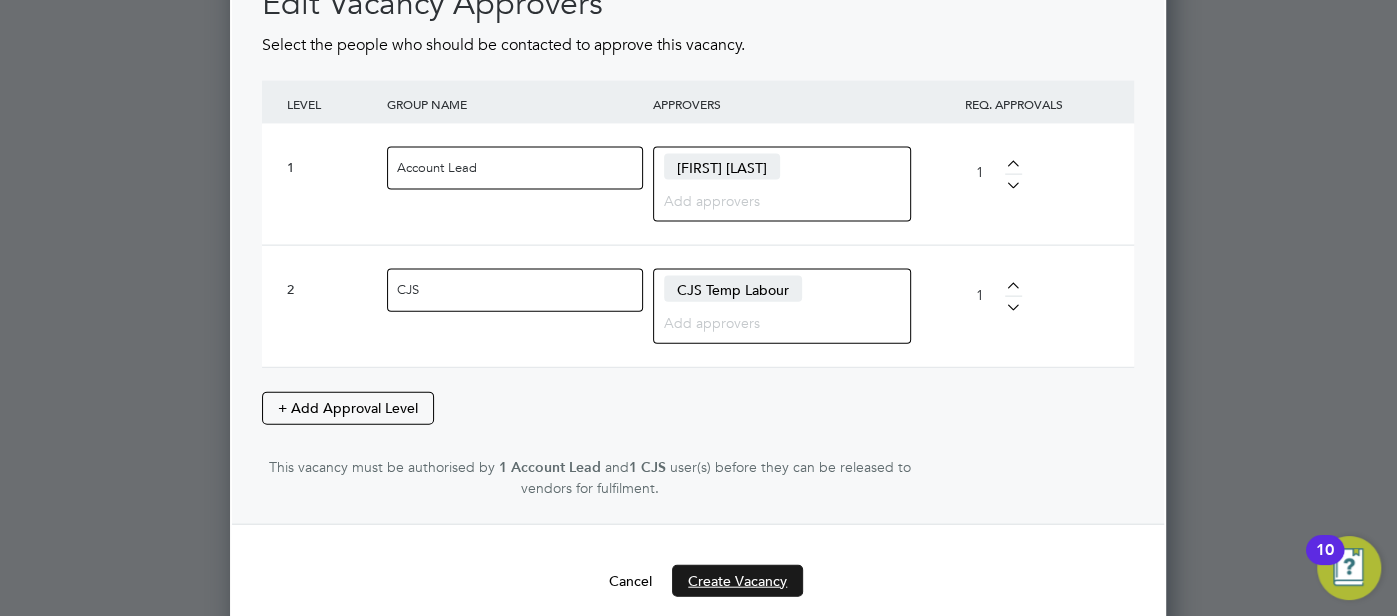 click on "Create Vacancy" at bounding box center (737, 581) 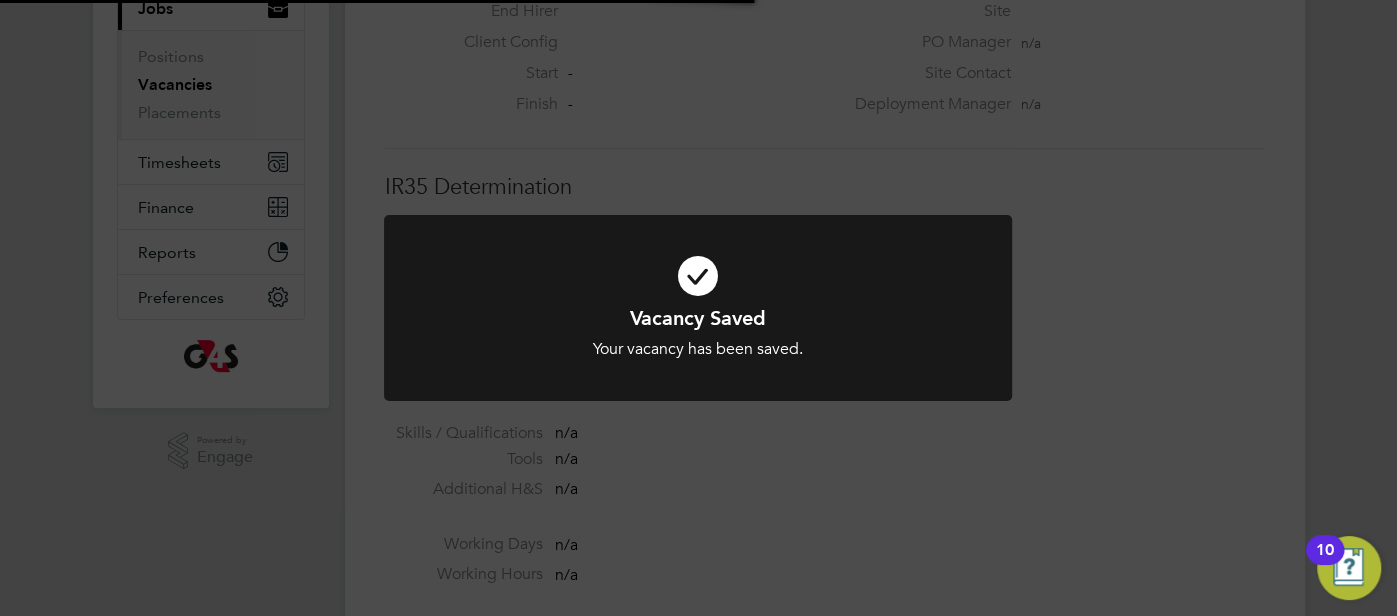 scroll, scrollTop: 0, scrollLeft: 0, axis: both 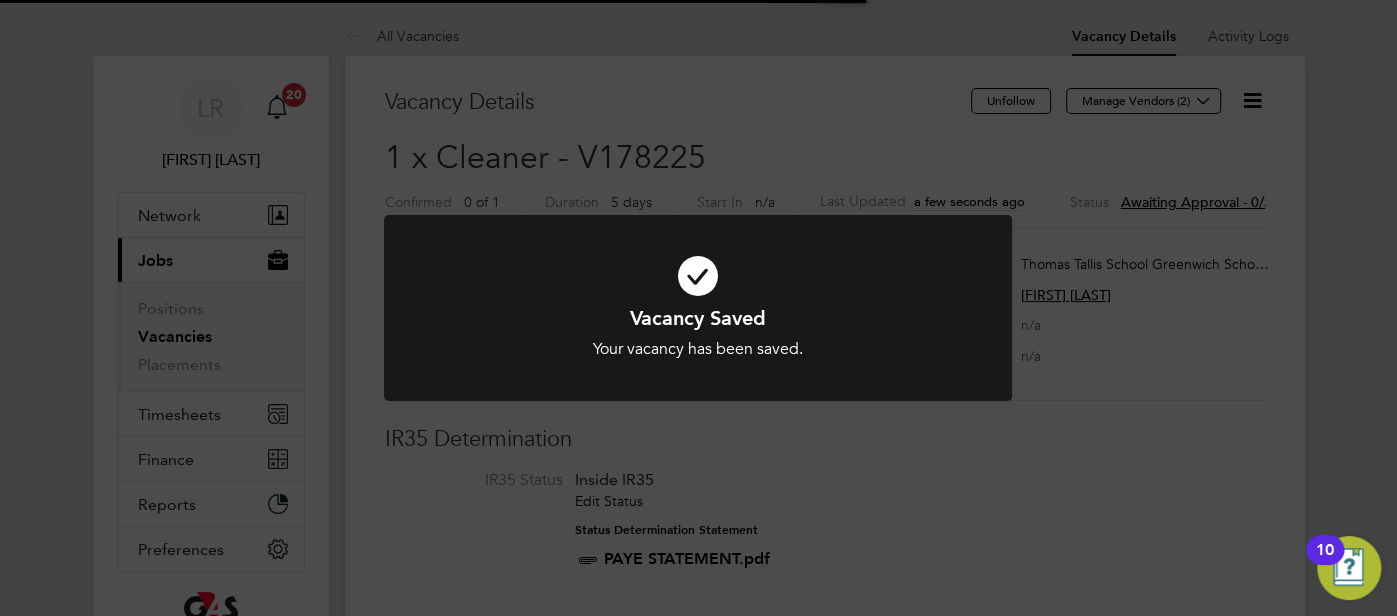click at bounding box center [698, 276] 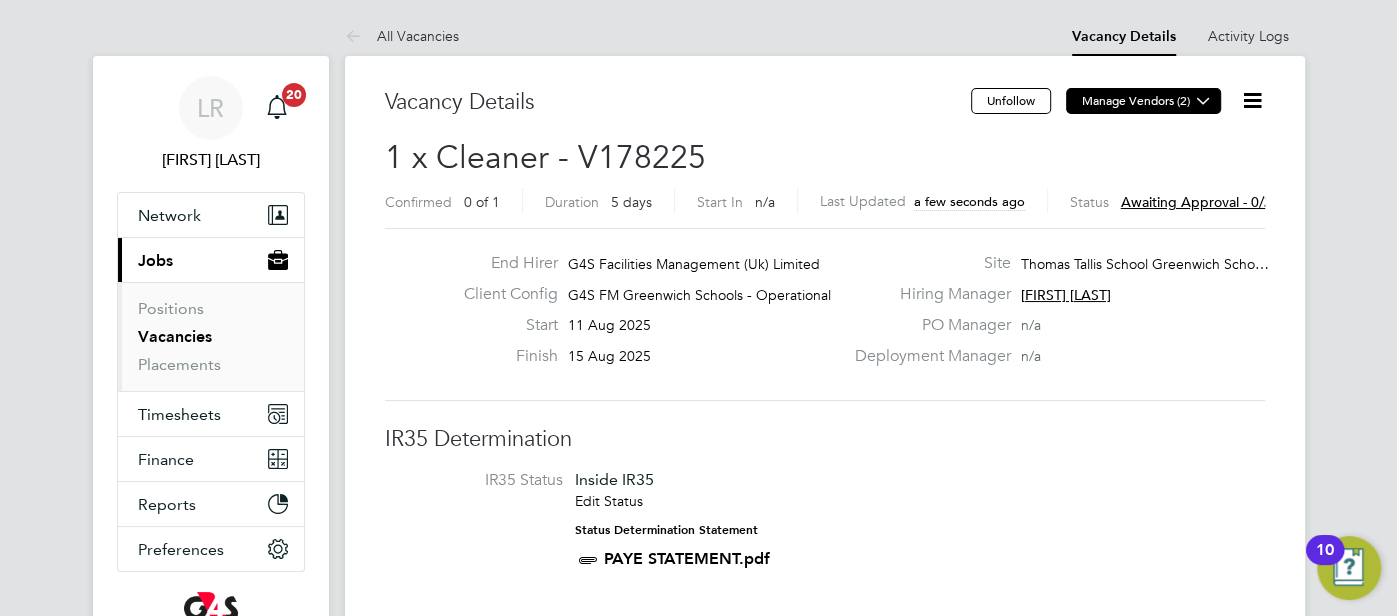 click 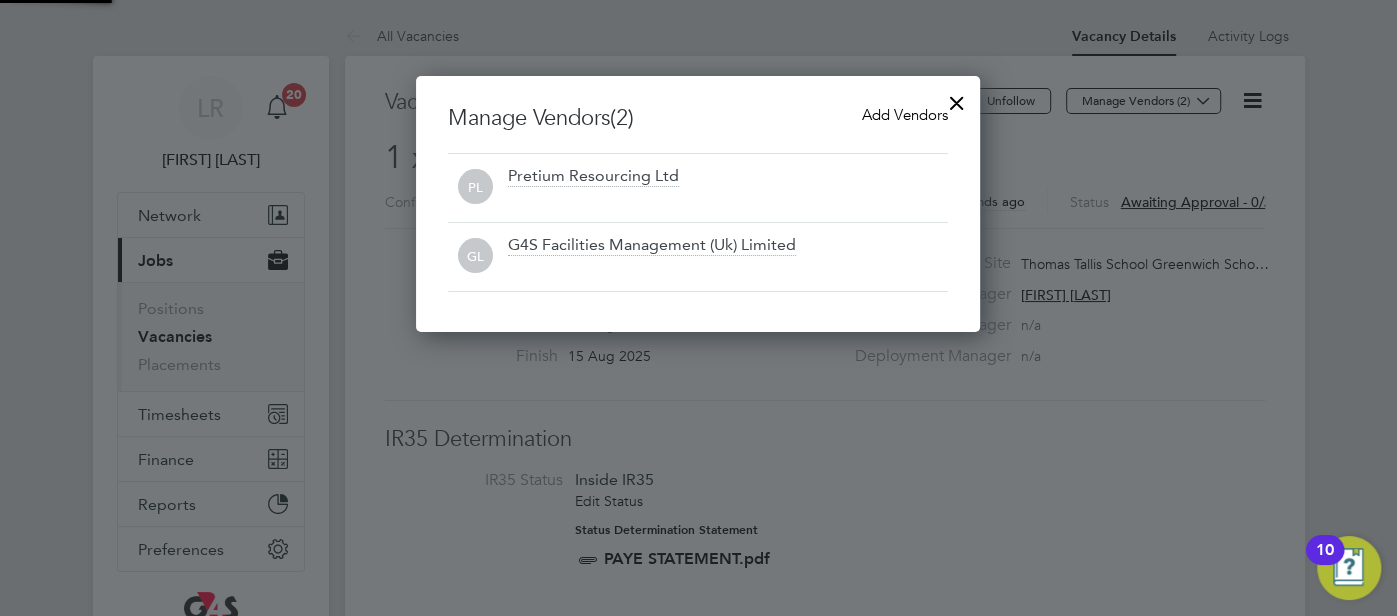 scroll, scrollTop: 10, scrollLeft: 10, axis: both 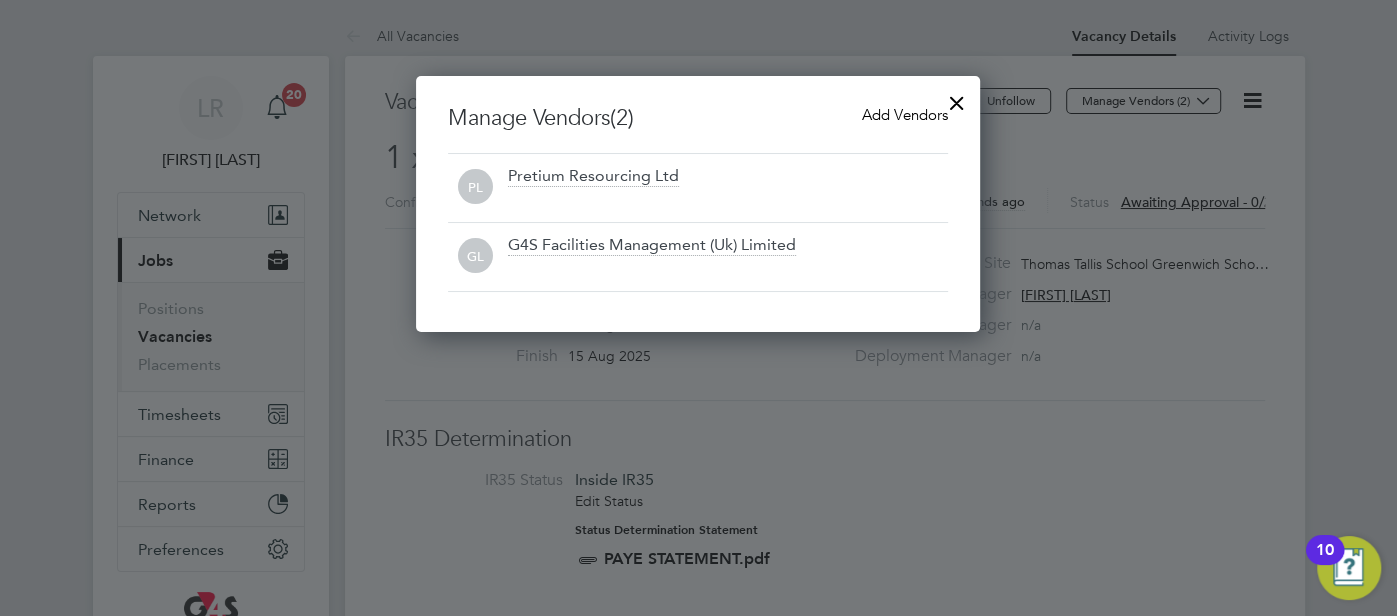 drag, startPoint x: 873, startPoint y: 113, endPoint x: 853, endPoint y: 146, distance: 38.587563 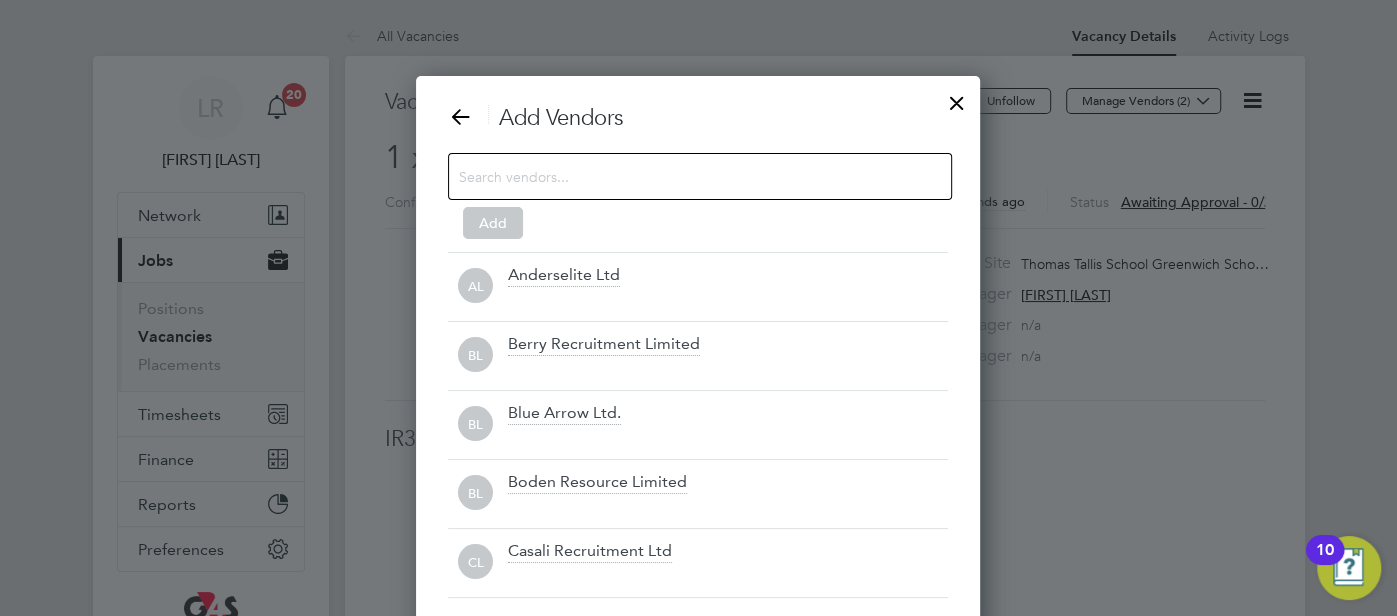 click at bounding box center (684, 176) 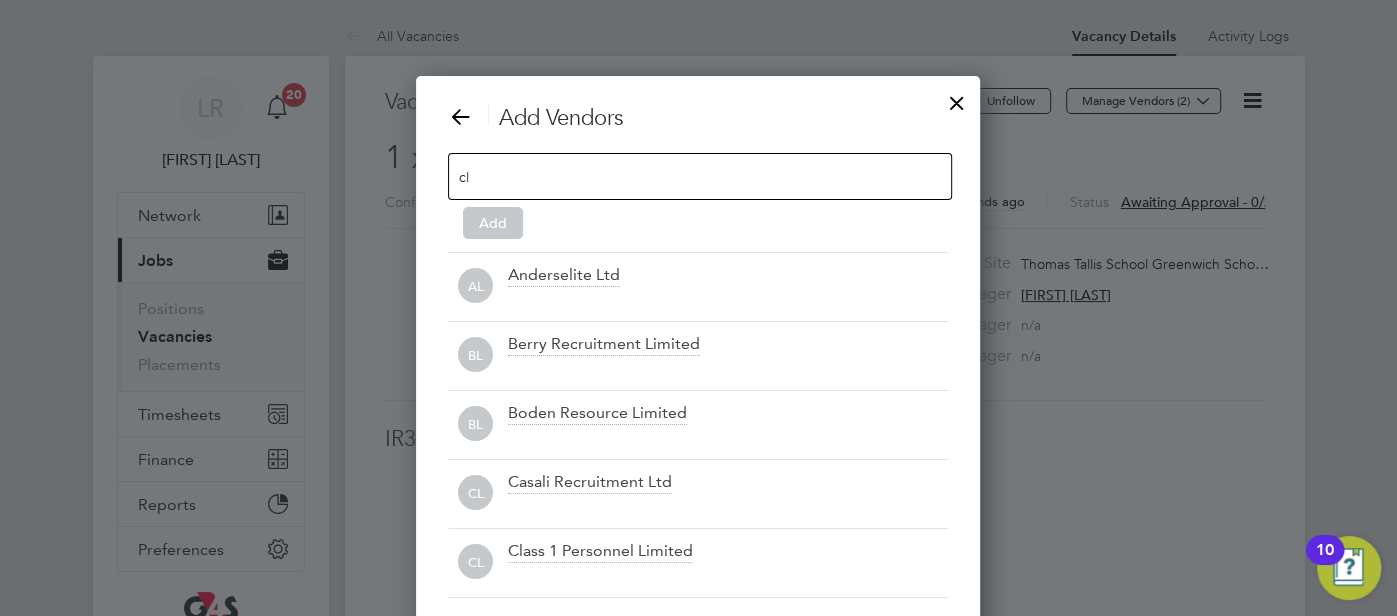 scroll, scrollTop: 354, scrollLeft: 564, axis: both 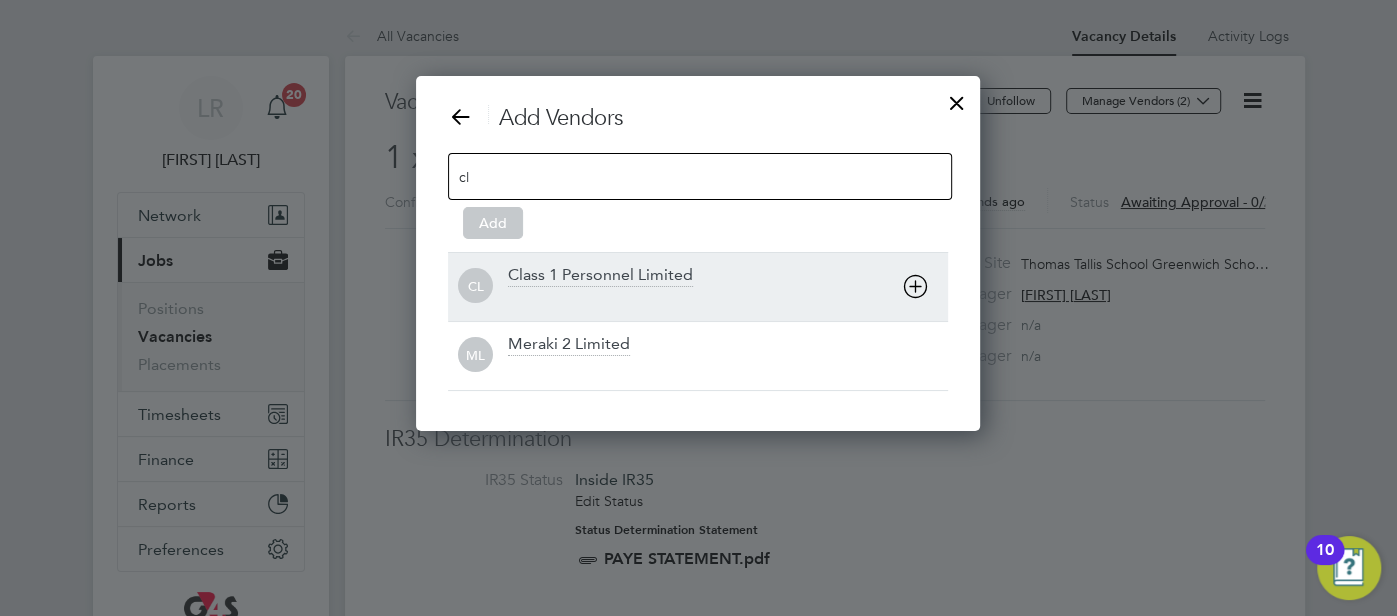 type on "cl" 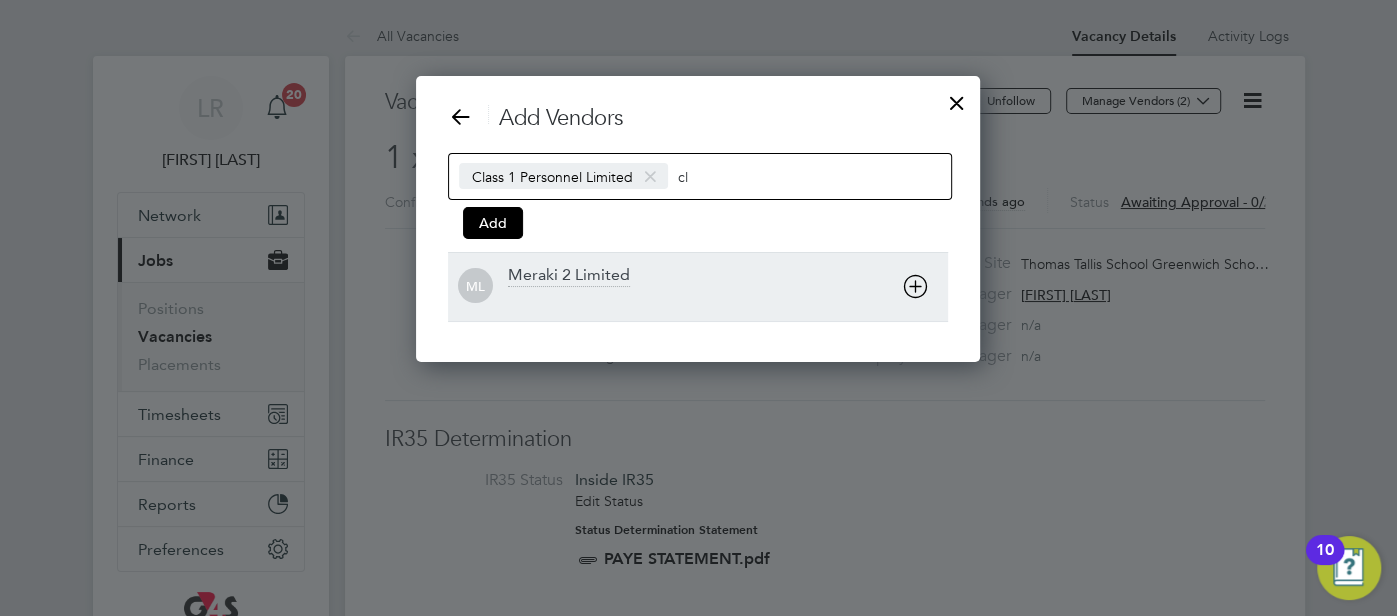 scroll, scrollTop: 285, scrollLeft: 564, axis: both 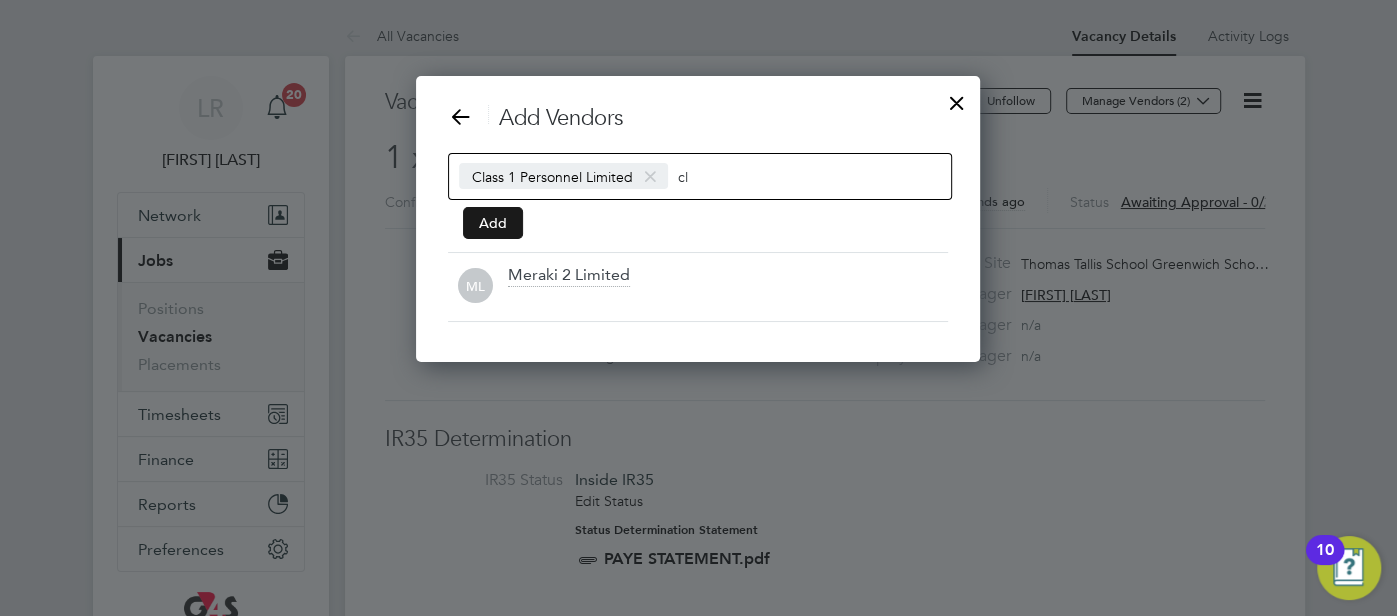 click on "Add" at bounding box center [493, 223] 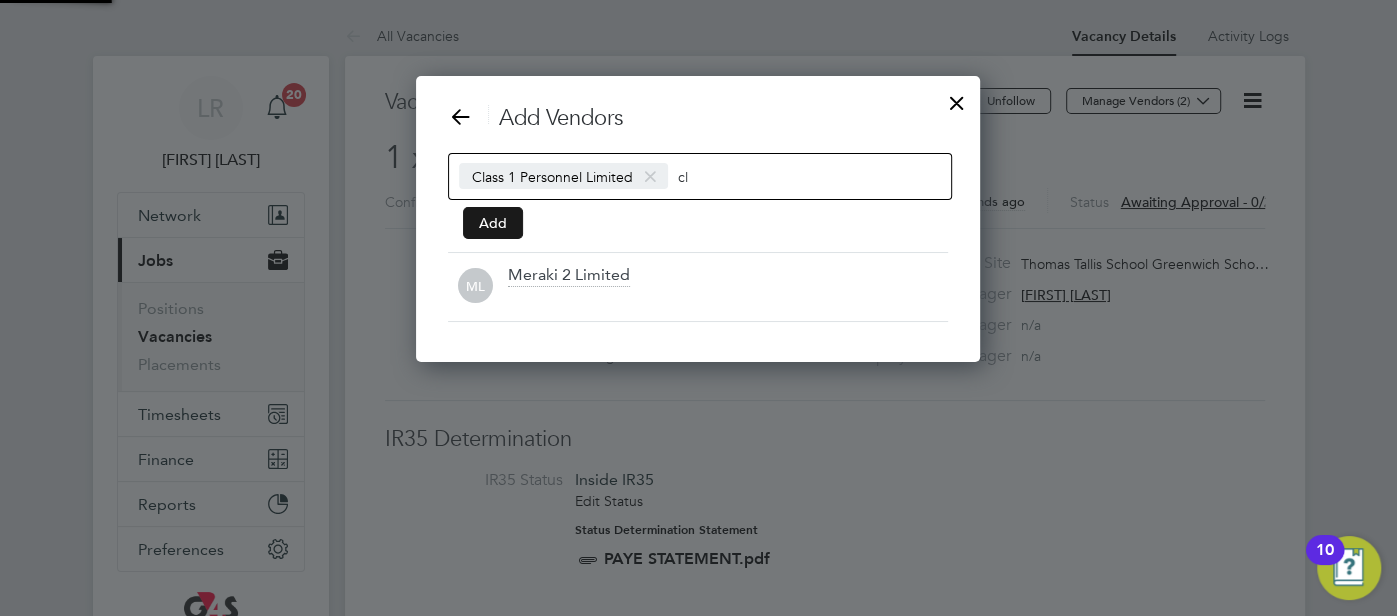 scroll, scrollTop: 9, scrollLeft: 10, axis: both 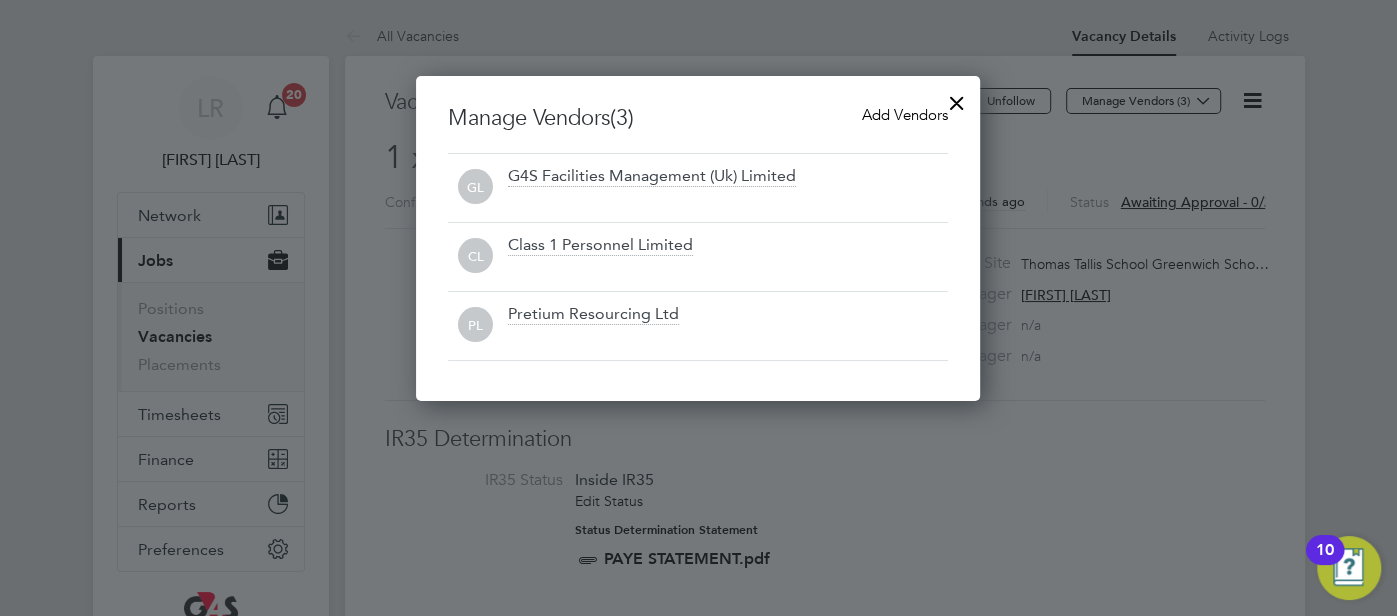 click at bounding box center [957, 98] 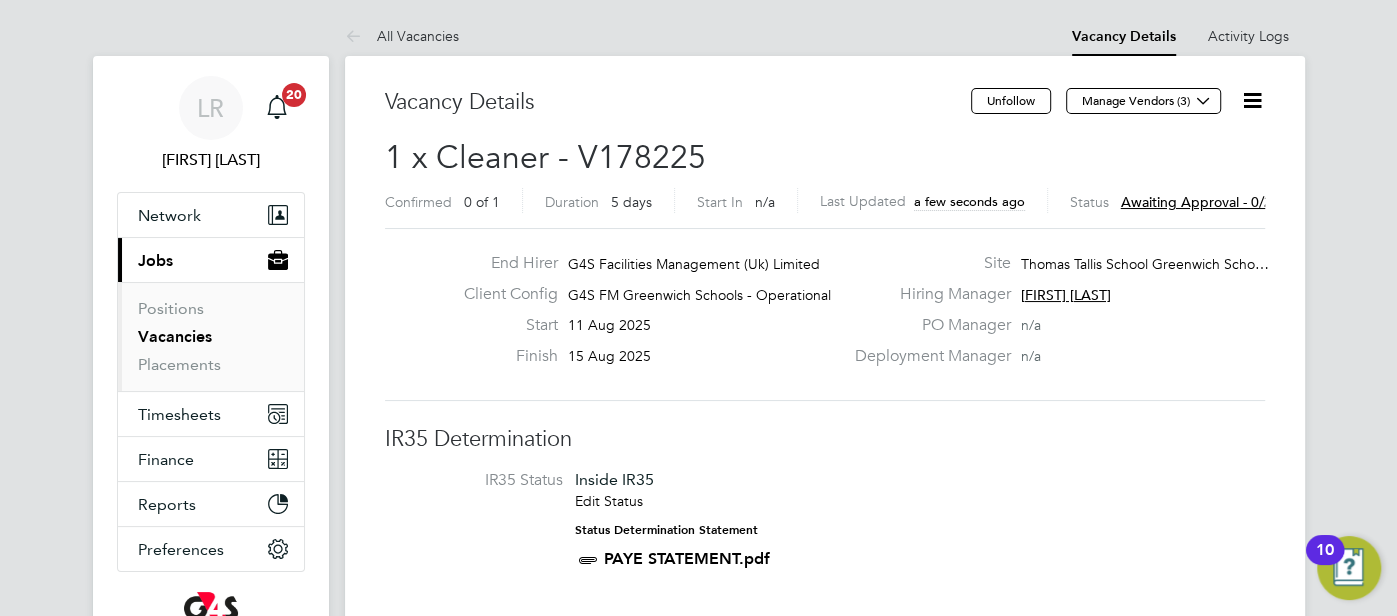 click 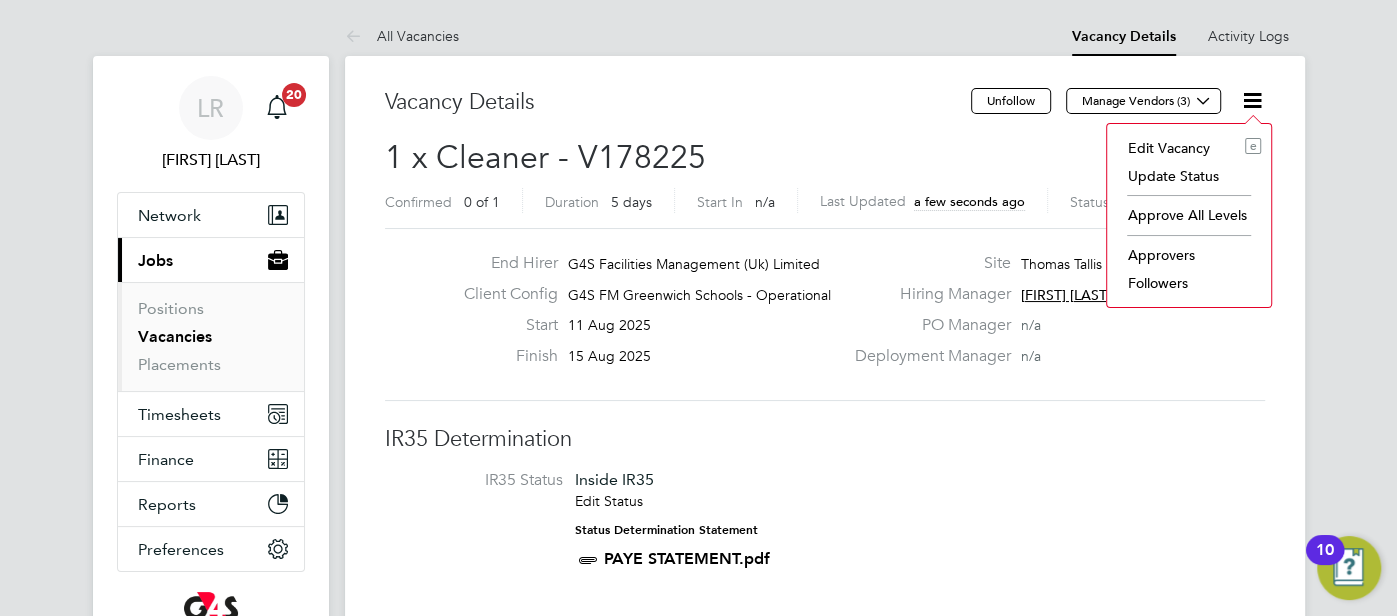 click on "End Hirer G4S Facilities Management (Uk) Limited Client Config G4S FM Greenwich Schools - Operational Start 11 Aug 2025 Finish 15 Aug 2025 Site Thomas Tallis School Greenwich Scho… Hiring Manager Monique Maussant PO Manager  n/a Deployment Manager n/a" 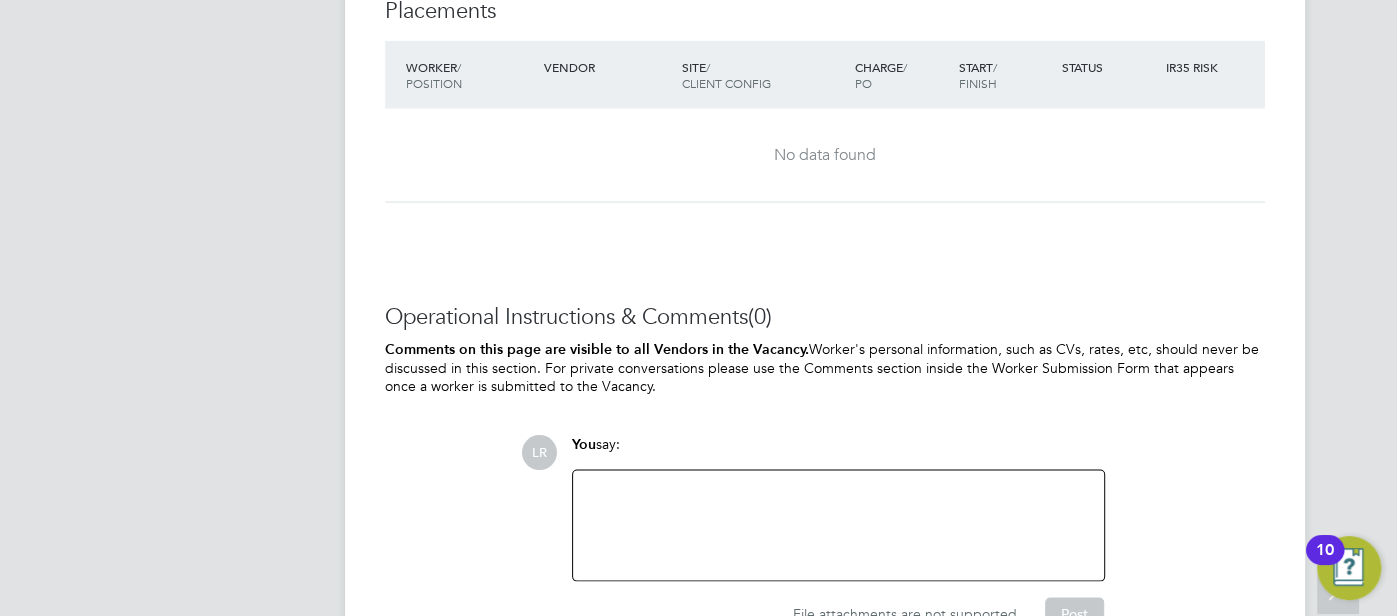 scroll, scrollTop: 2693, scrollLeft: 0, axis: vertical 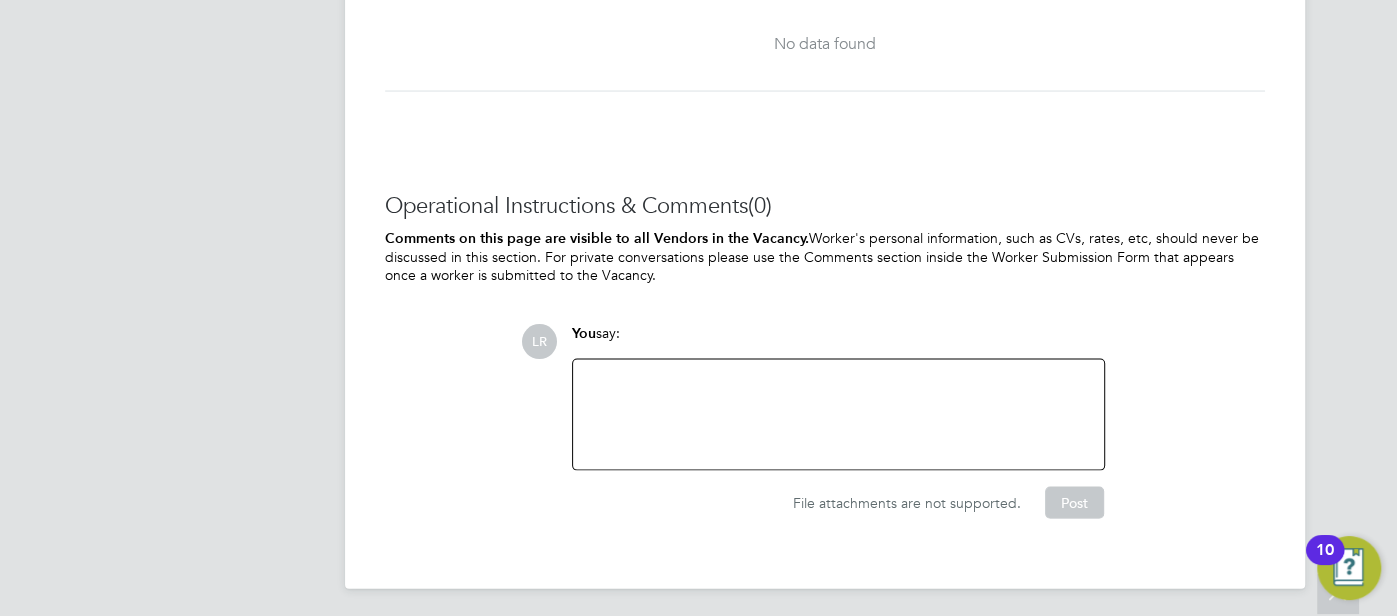 click 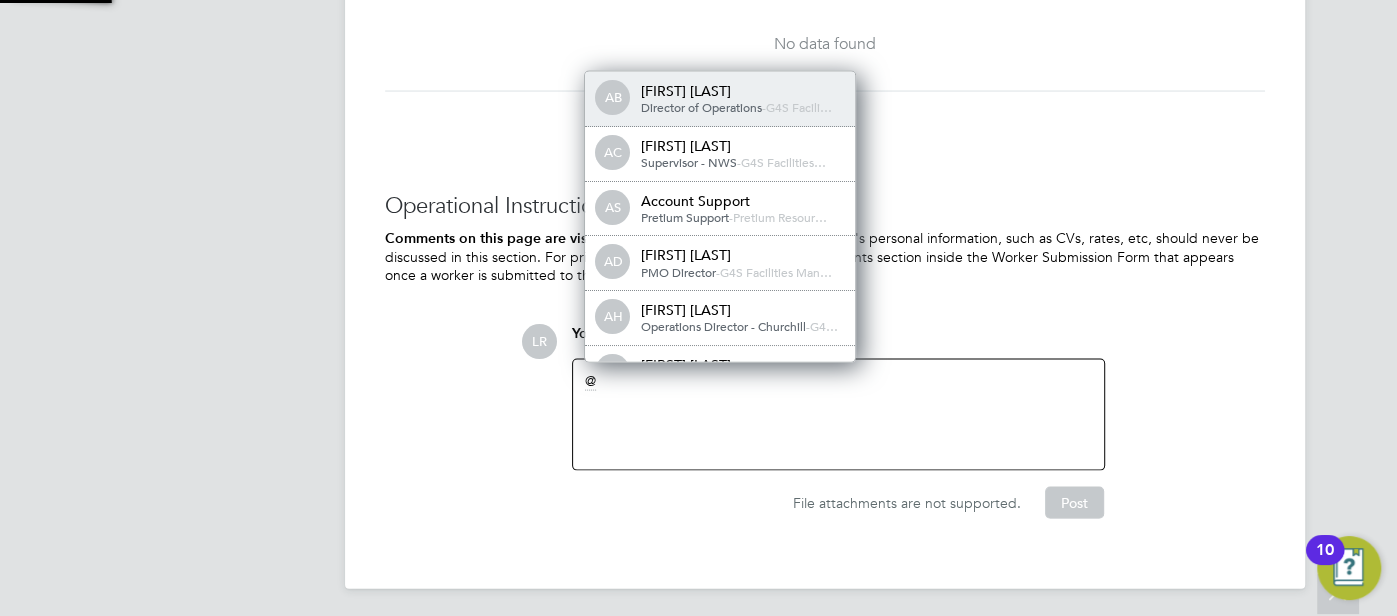 scroll, scrollTop: 10, scrollLeft: 10, axis: both 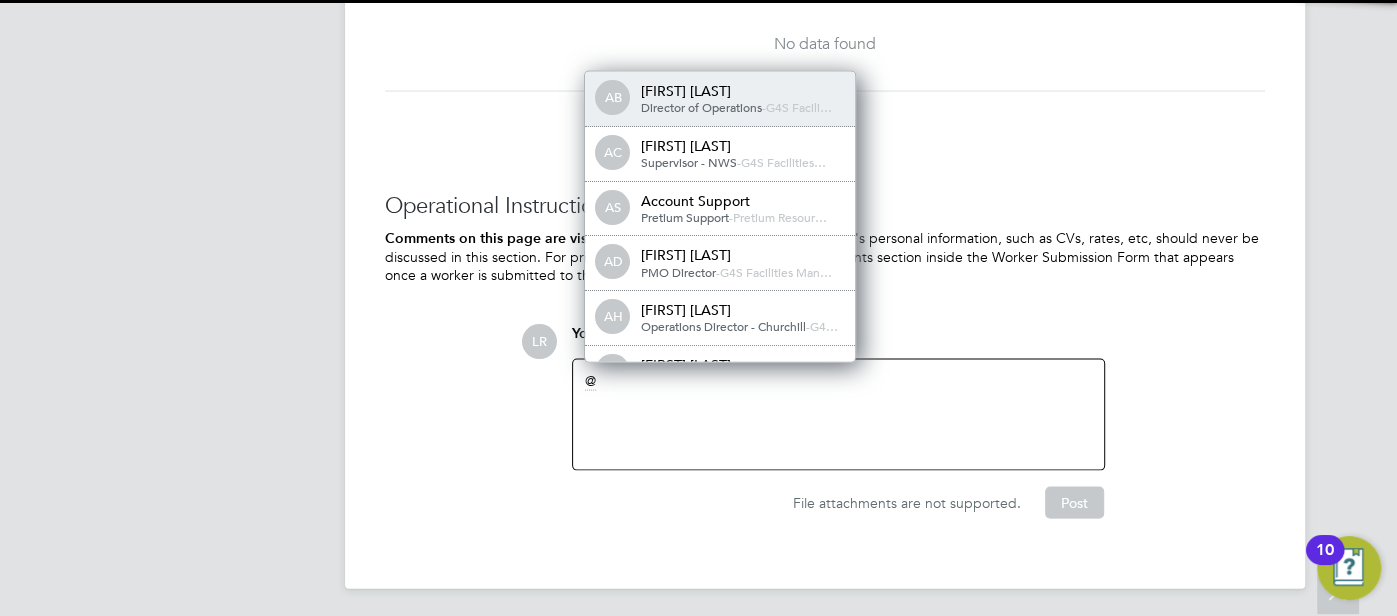 type 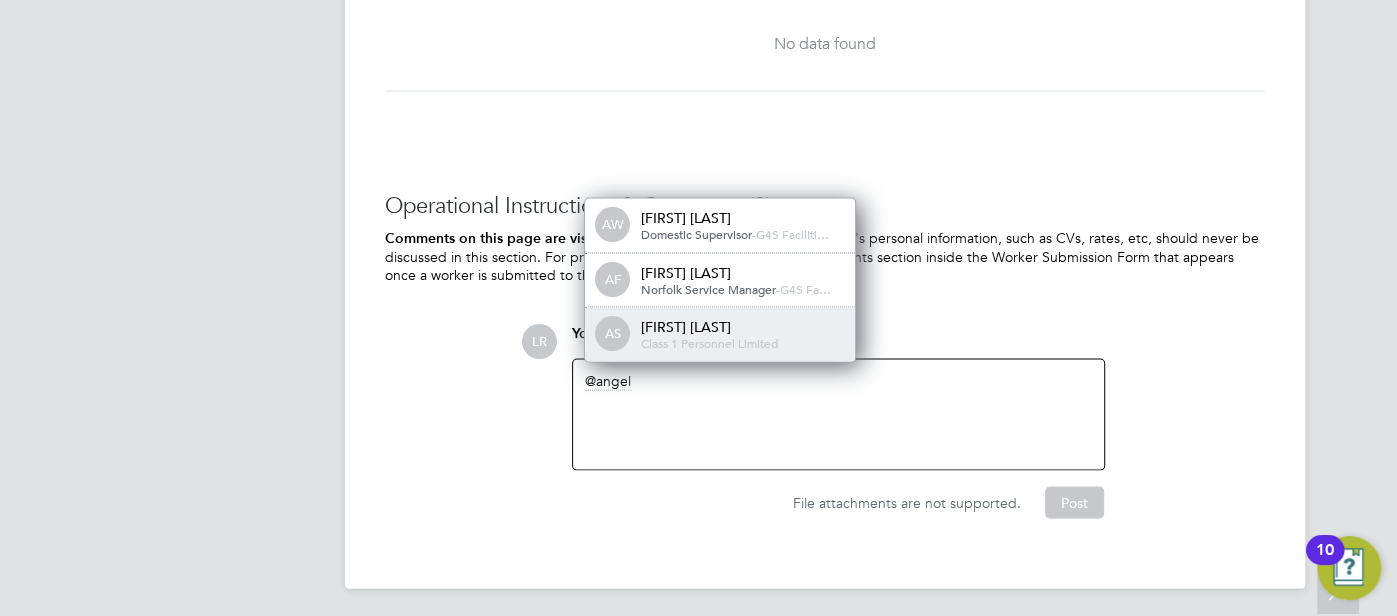 click on "[NAME] [LAST]" 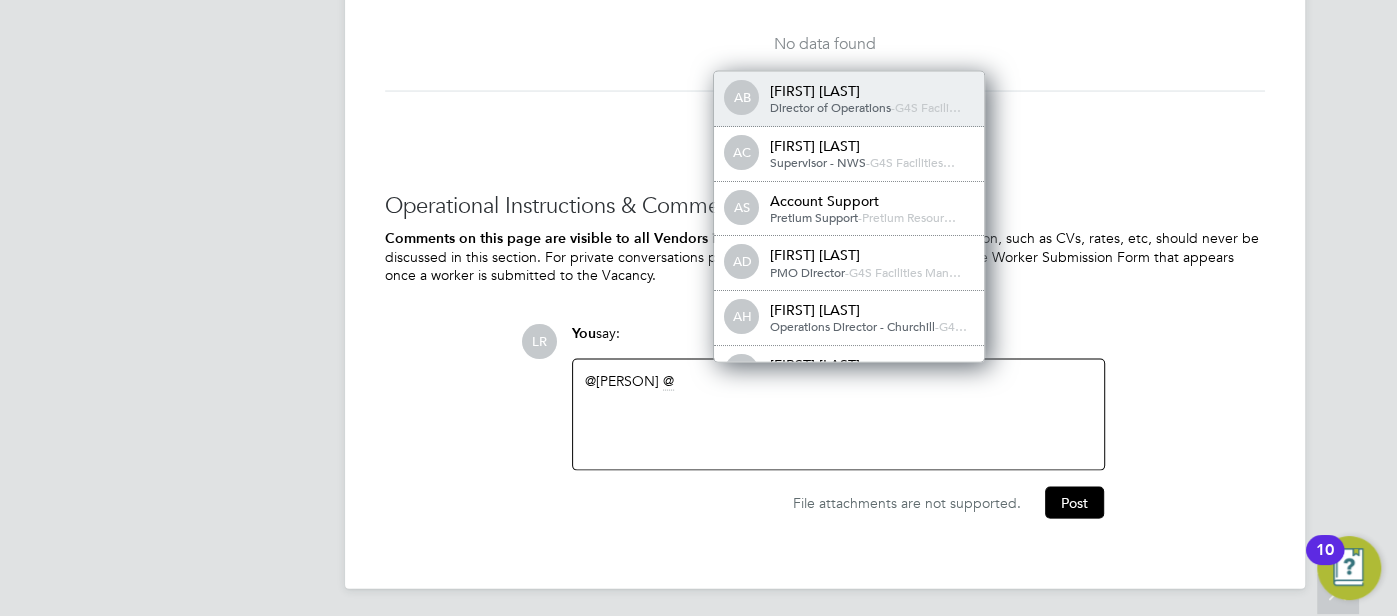 type 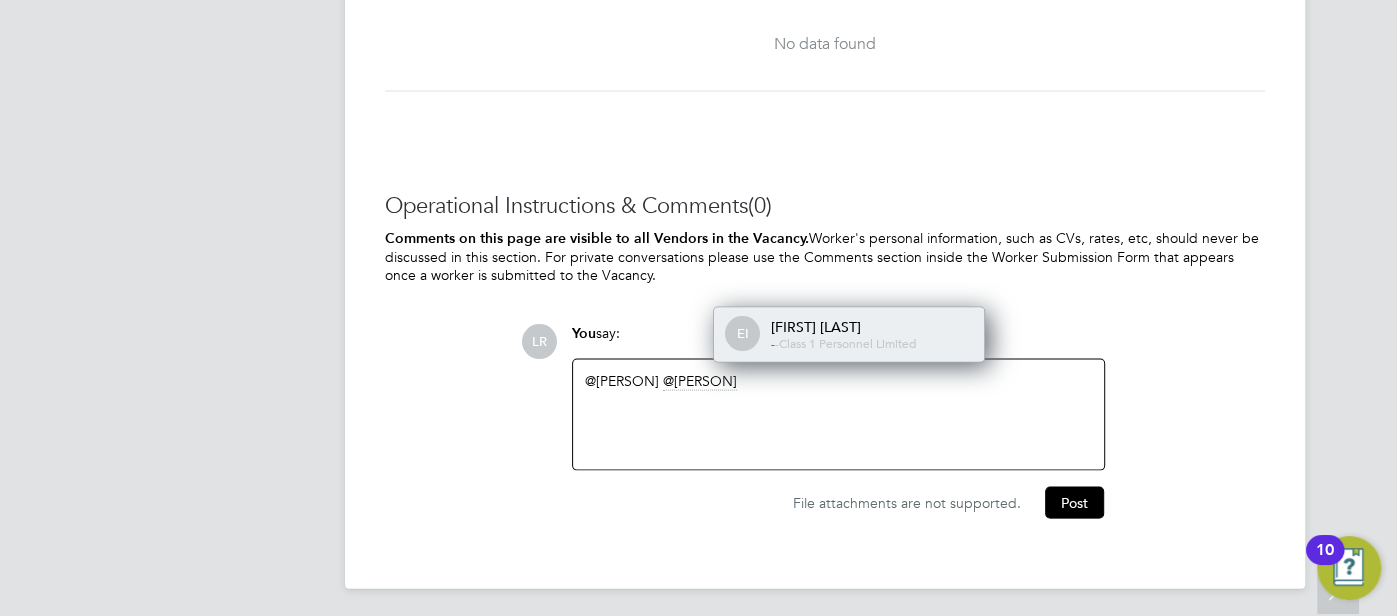 click on "Esther Isaac" 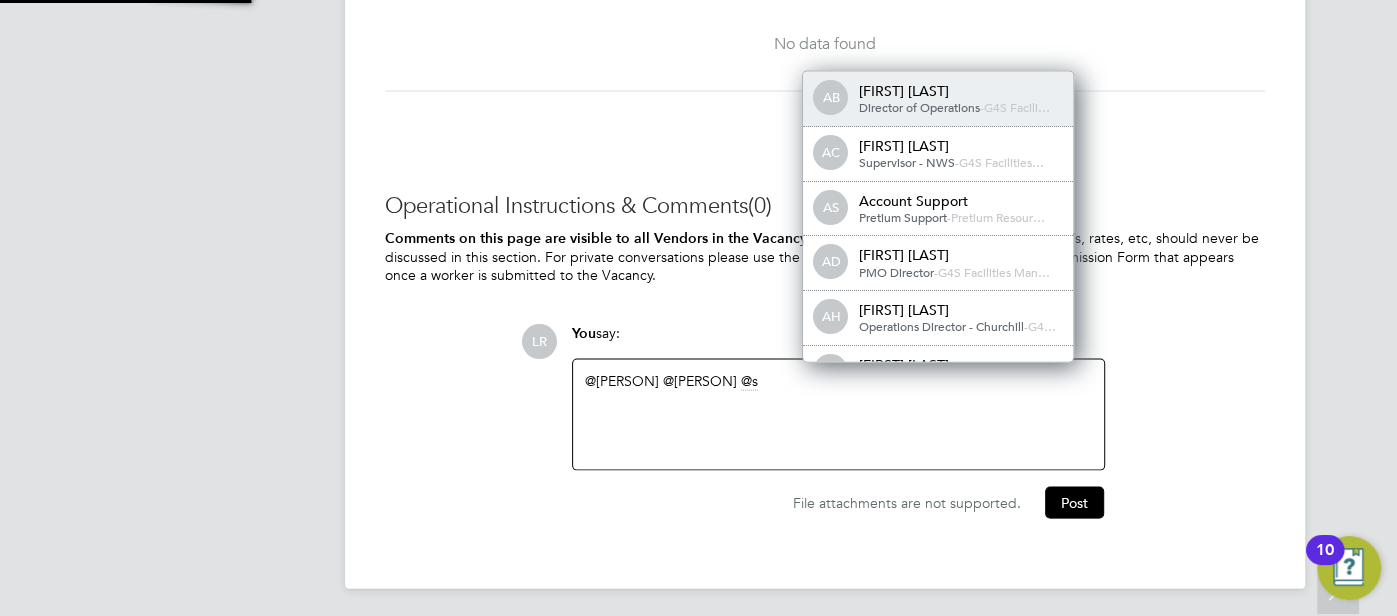 type 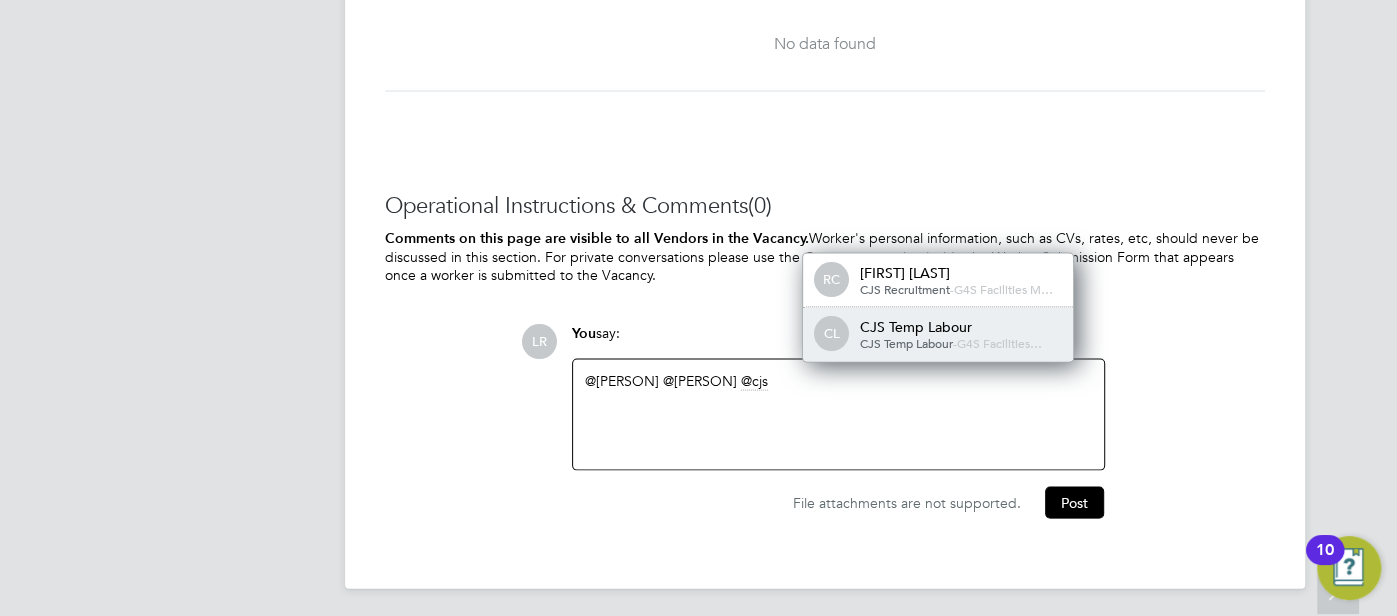 click on "CJS Temp Labour" 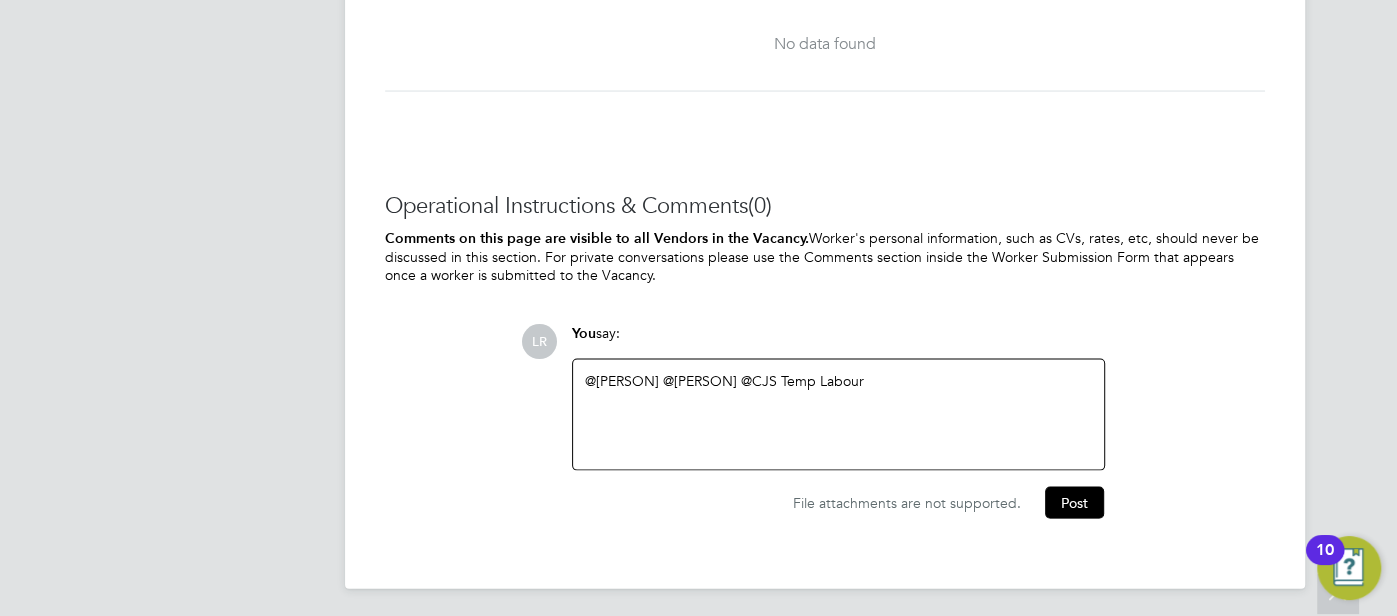 type 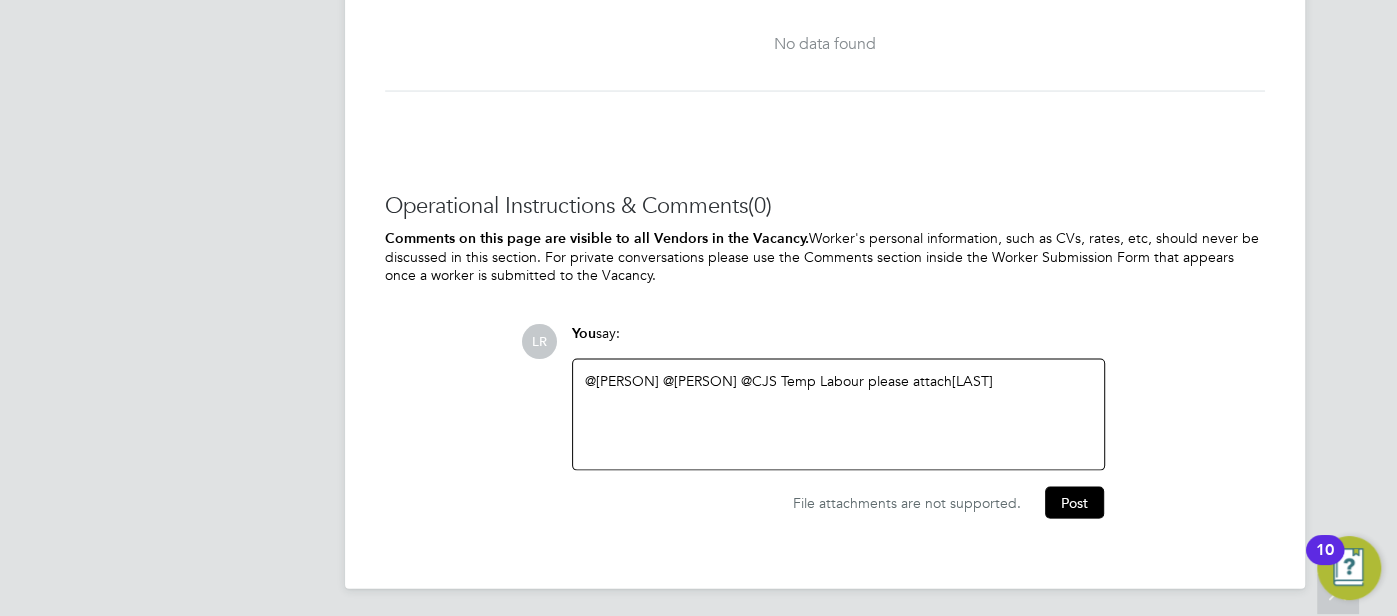 click on "@Angela Sabaroche ​   @Esther Isaac ​   @CJS Temp Labour ​ please attach  Wellington Odigie" 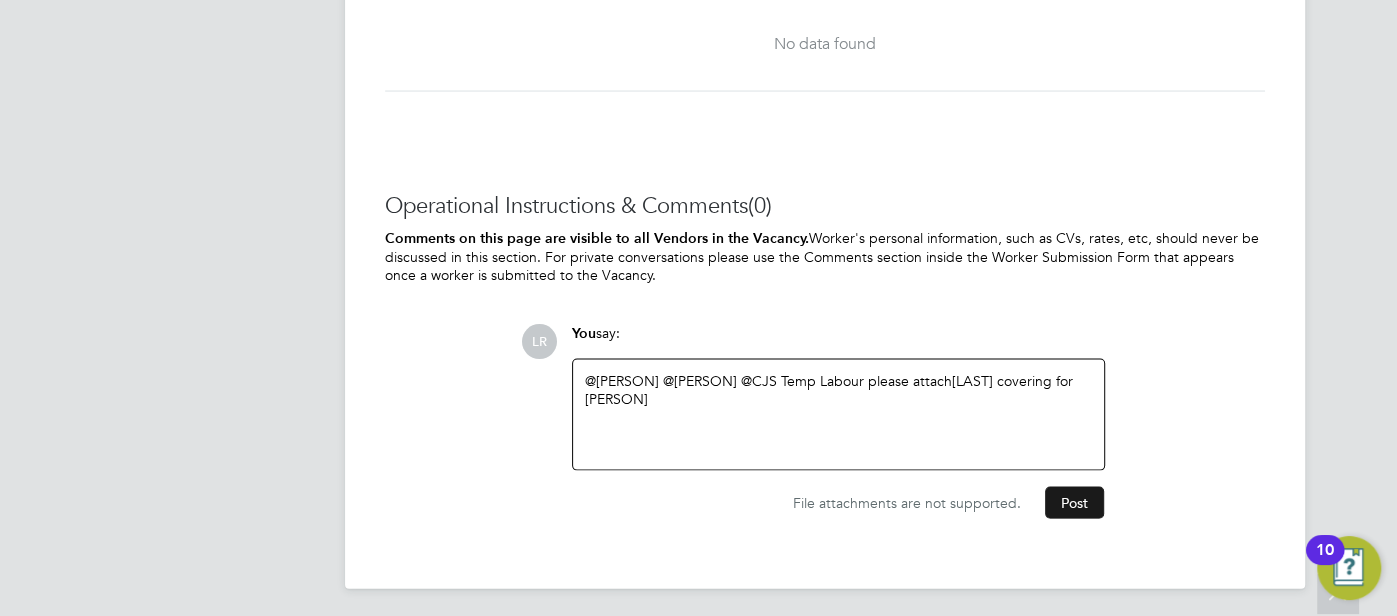 click on "Post" 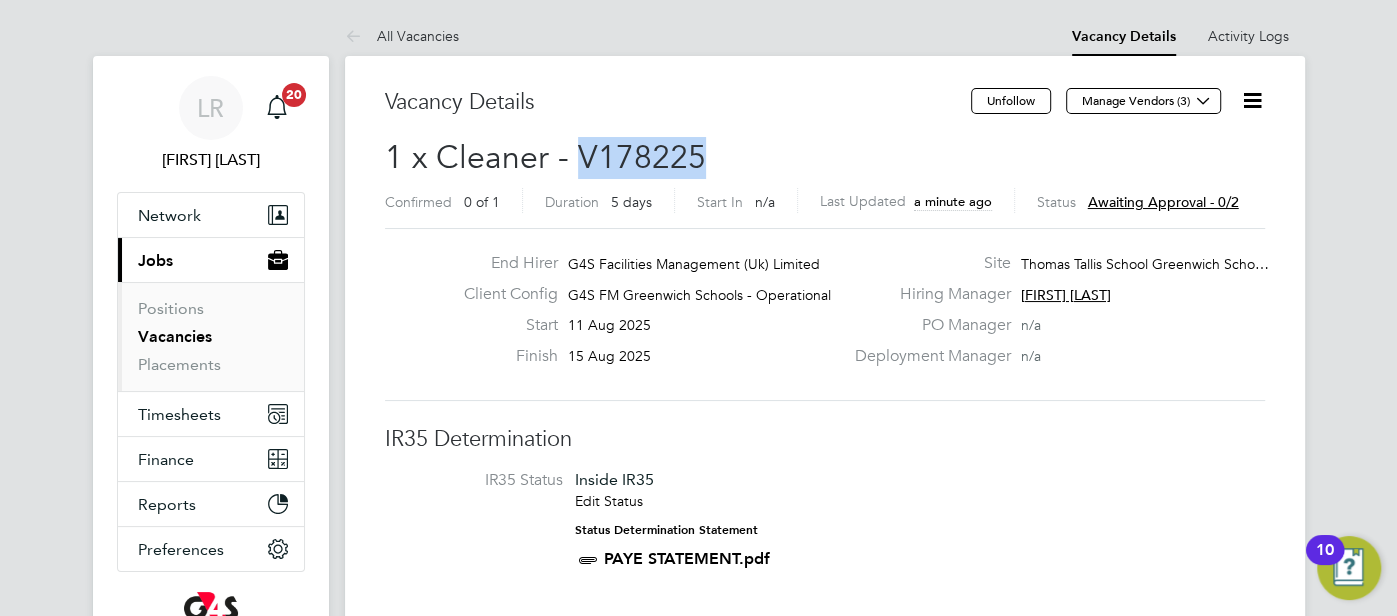 drag, startPoint x: 696, startPoint y: 156, endPoint x: 584, endPoint y: 153, distance: 112.04017 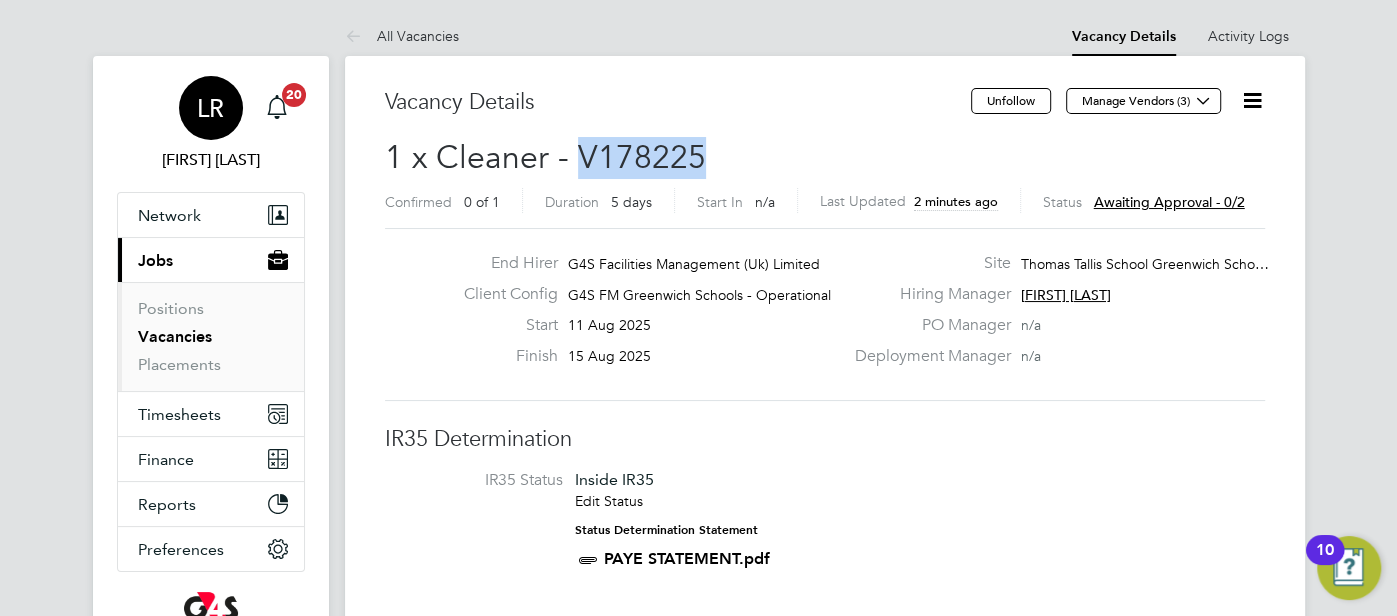 click on "LR" at bounding box center [211, 108] 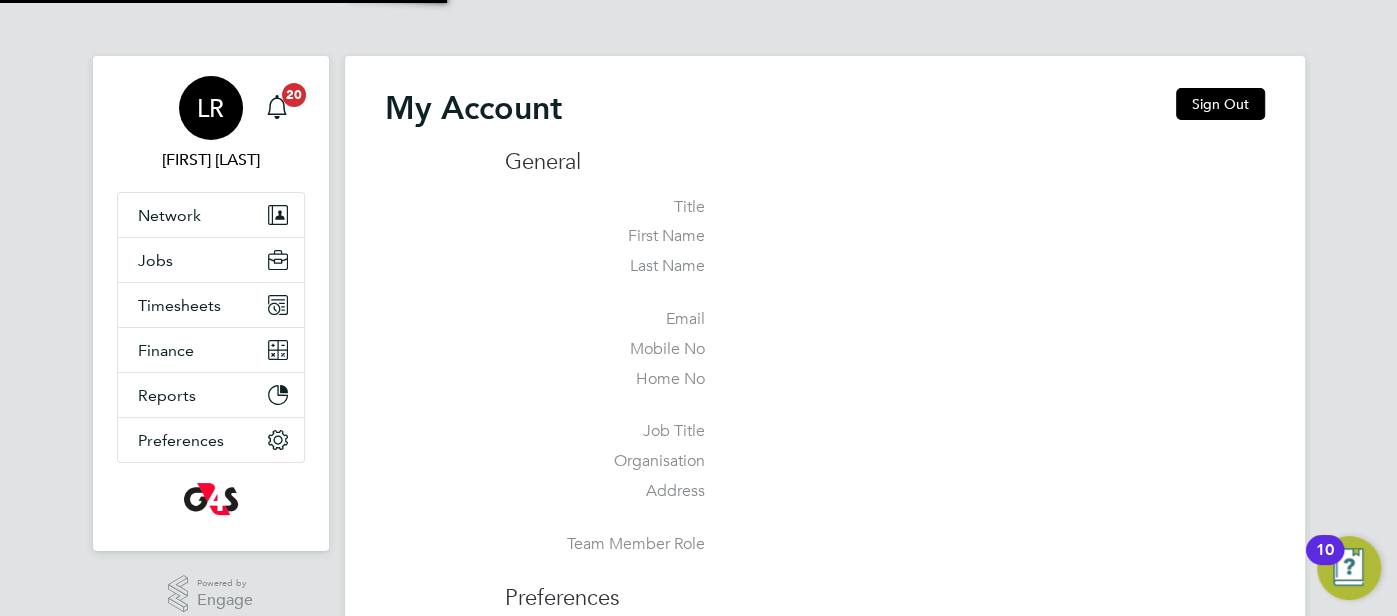 type on "louise.rose@uk.g4s.com" 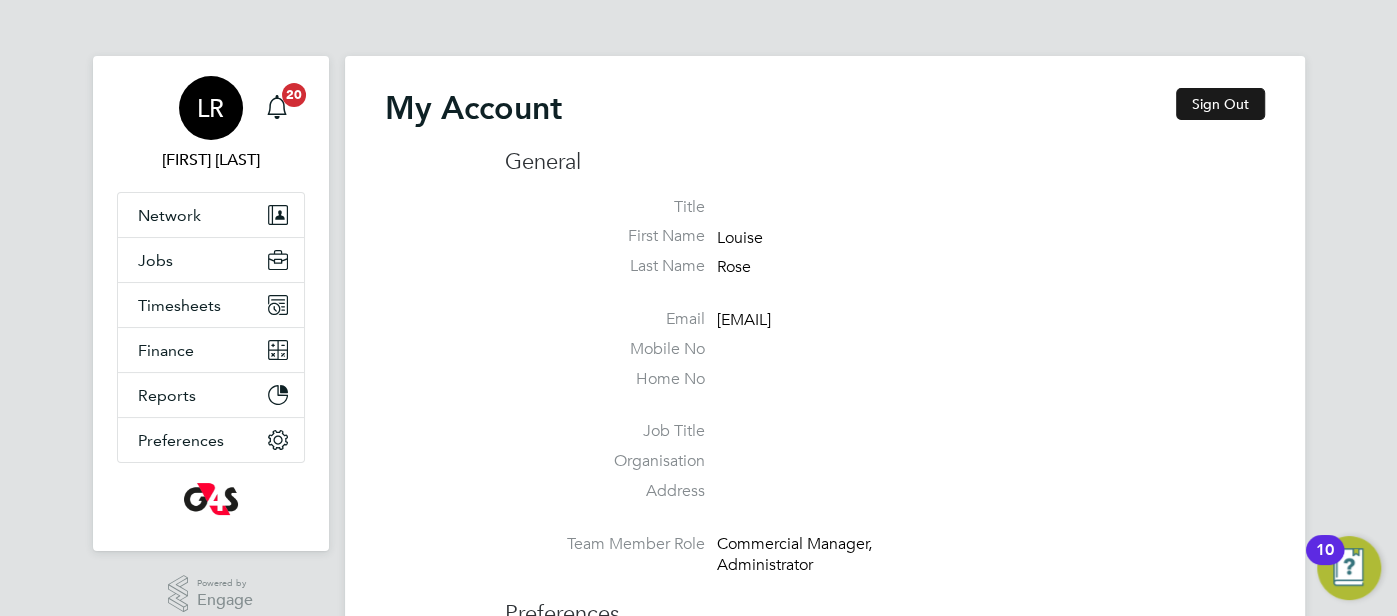 click on "Sign Out" at bounding box center (1220, 104) 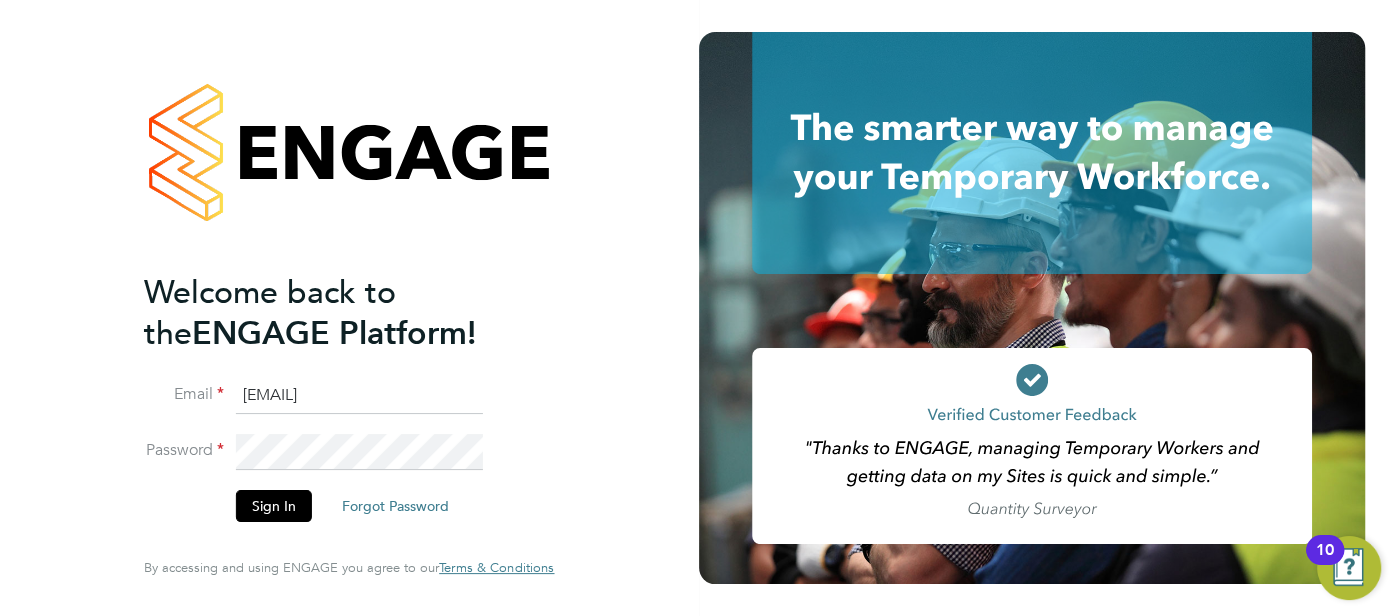 drag, startPoint x: 464, startPoint y: 401, endPoint x: 281, endPoint y: 378, distance: 184.4397 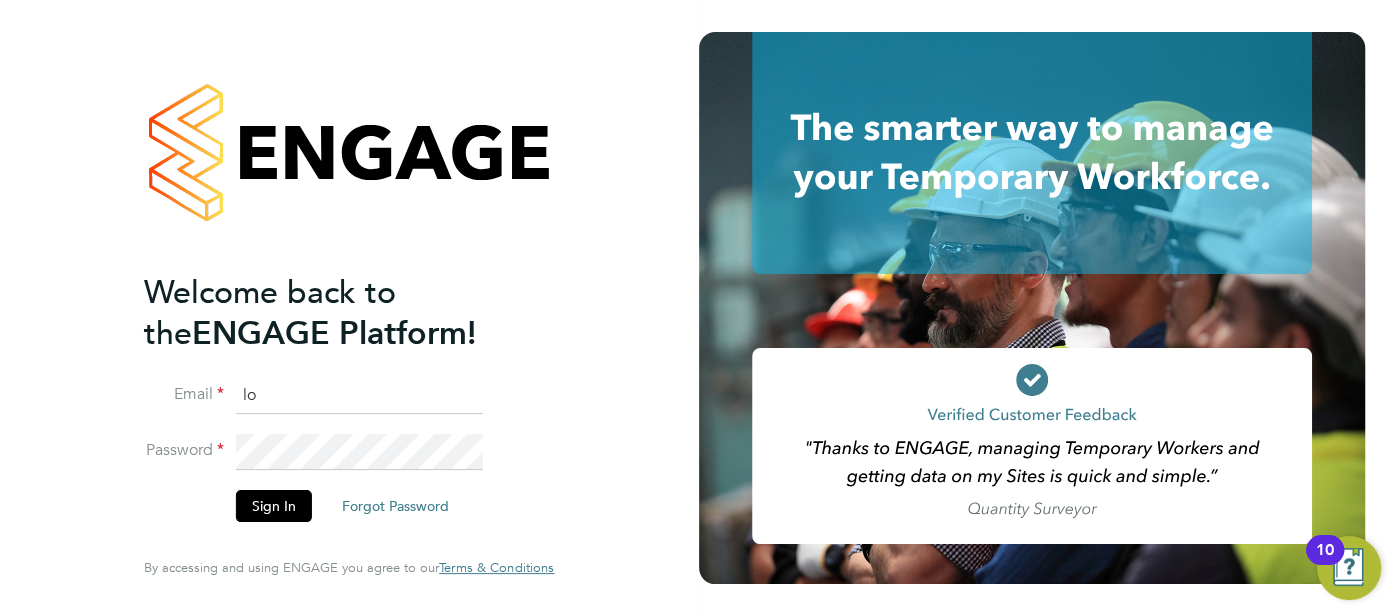 type on "l" 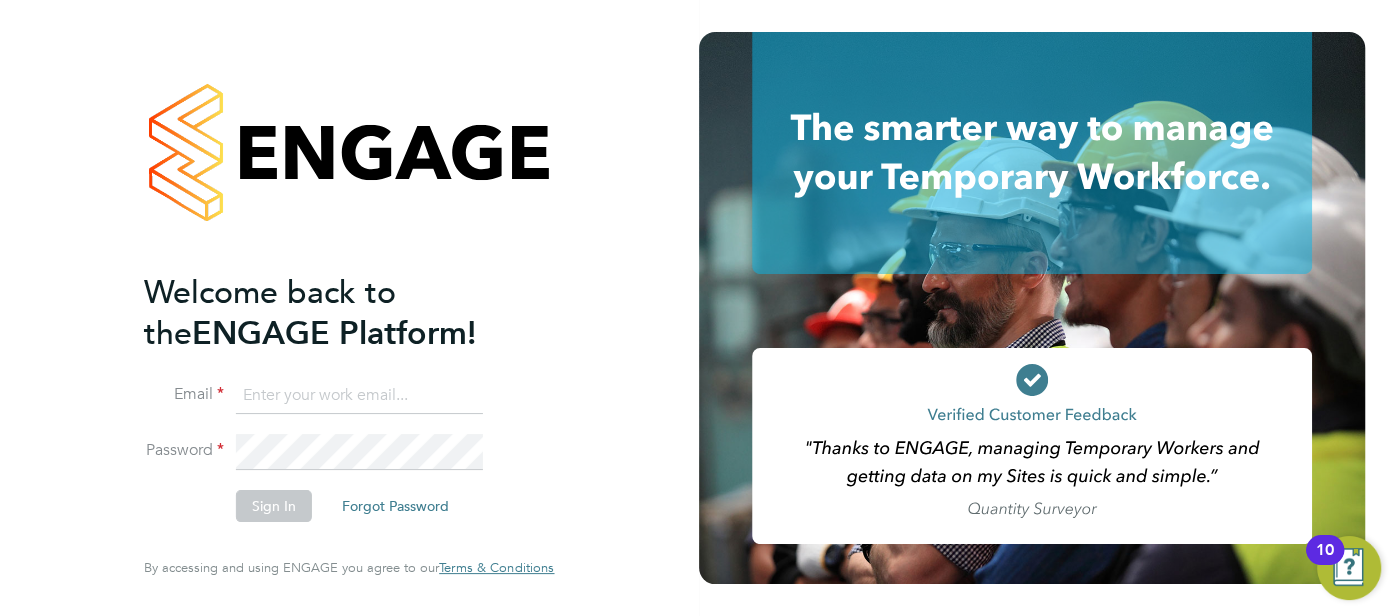 type on "cjs.templabour@uk.g4s.com" 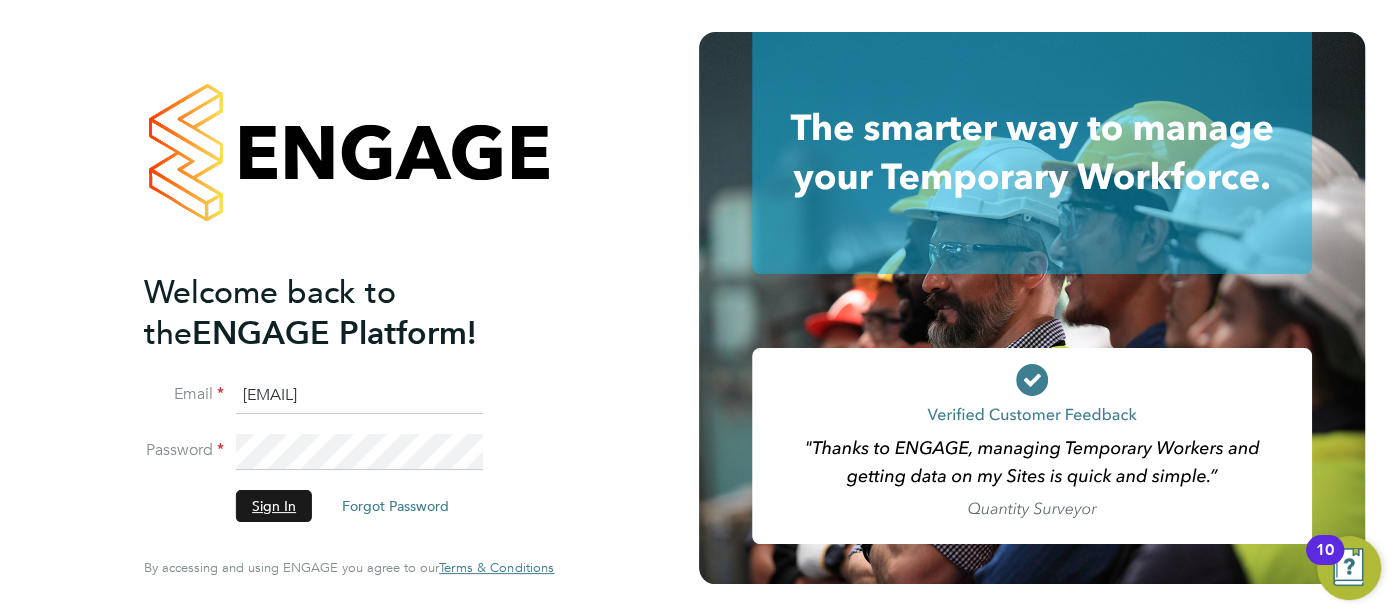 click on "Sign In" 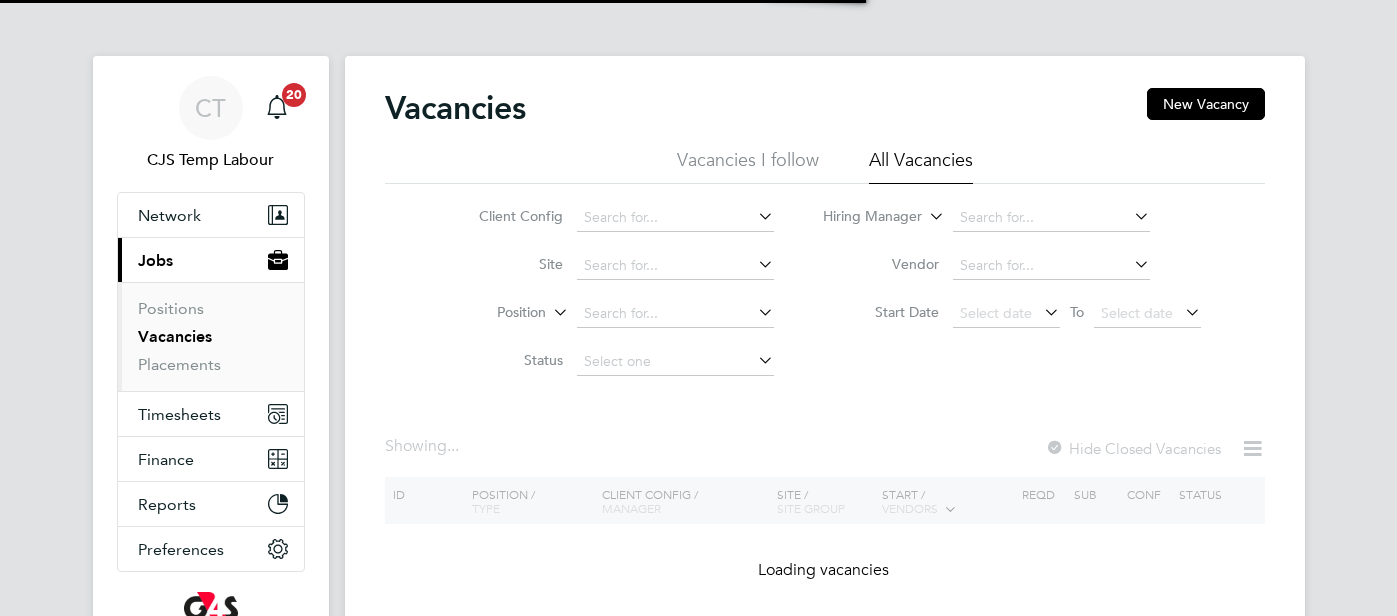 scroll, scrollTop: 0, scrollLeft: 0, axis: both 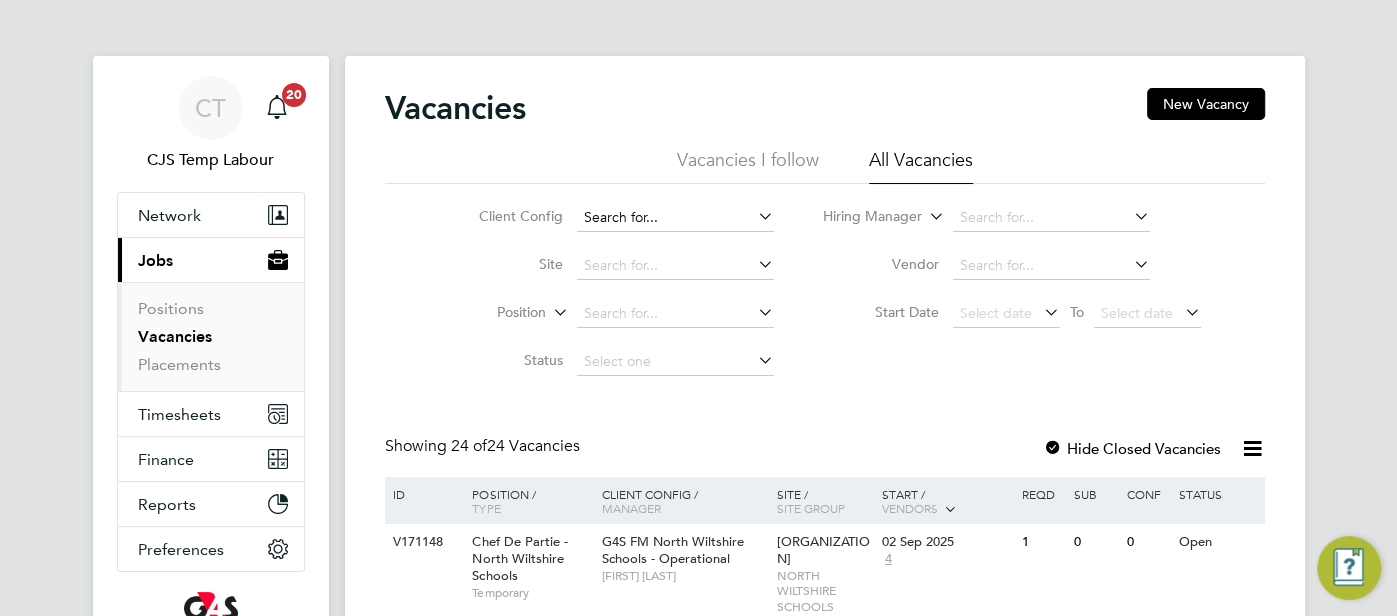 click 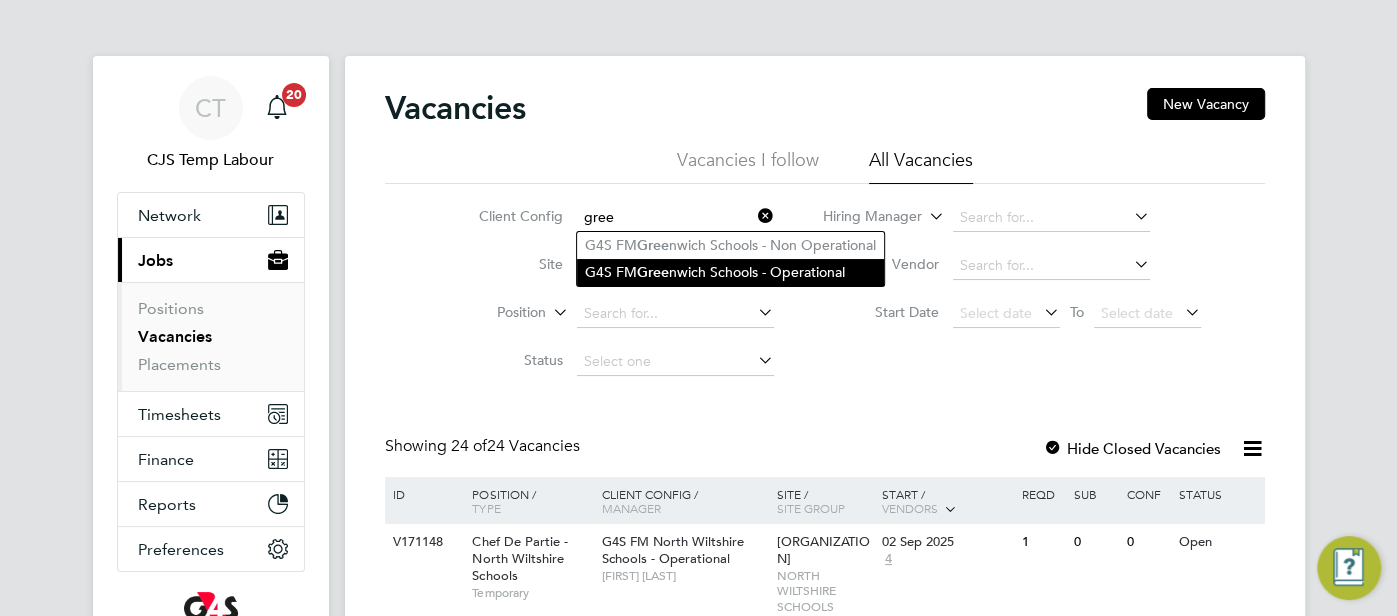 click on "G4S FM  Gree nwich Schools - Operational" 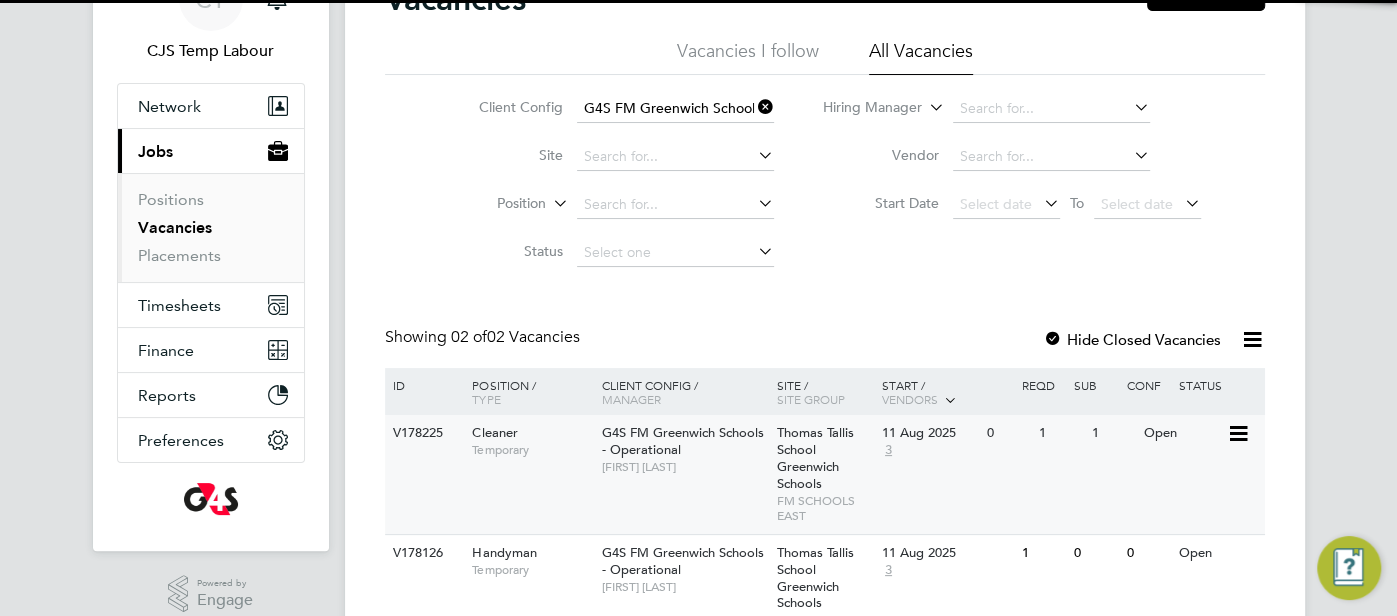 scroll, scrollTop: 218, scrollLeft: 0, axis: vertical 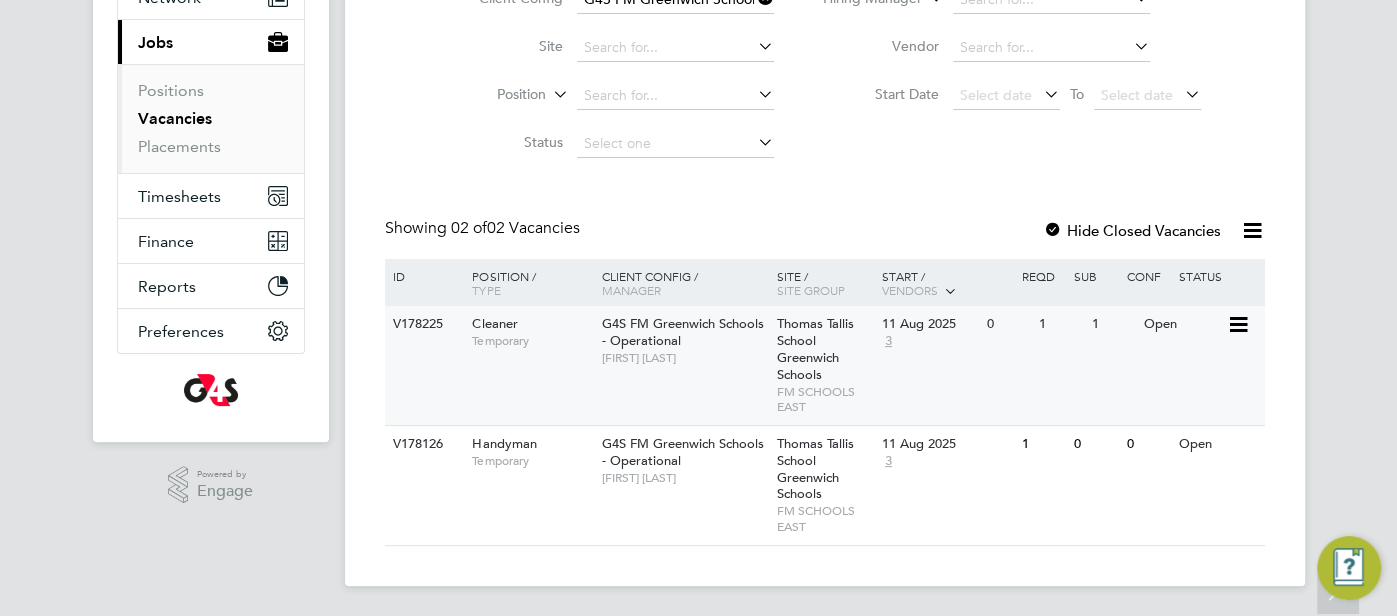 click on "1" 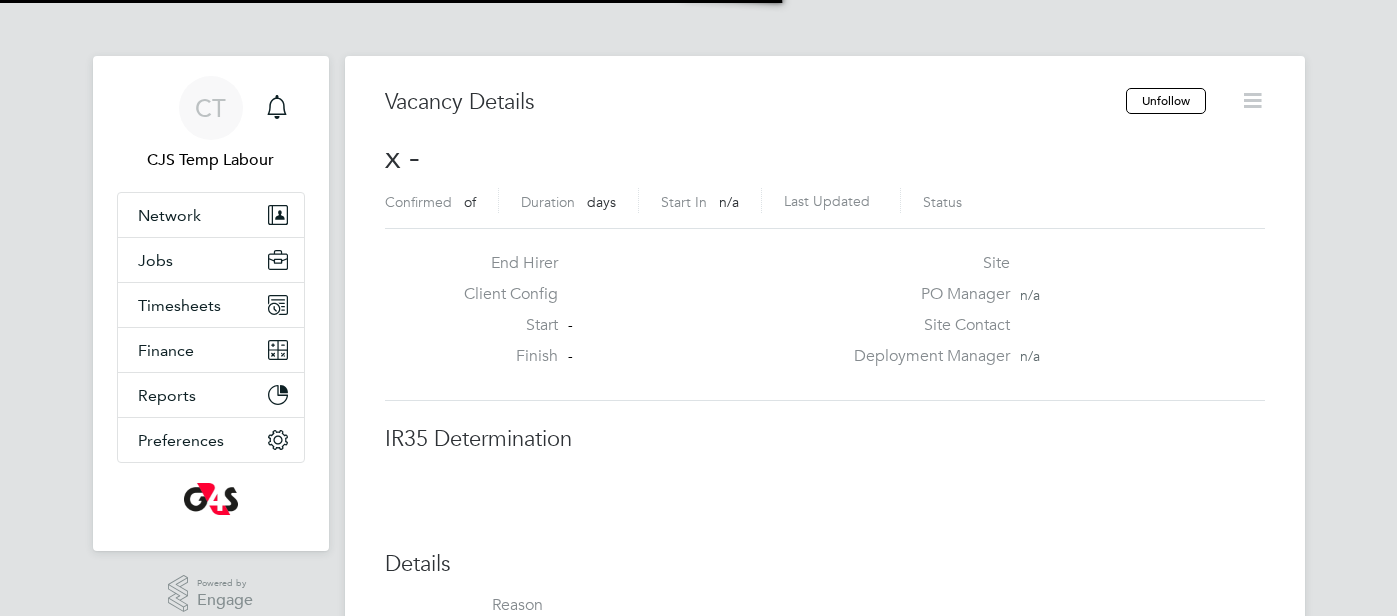 scroll, scrollTop: 0, scrollLeft: 0, axis: both 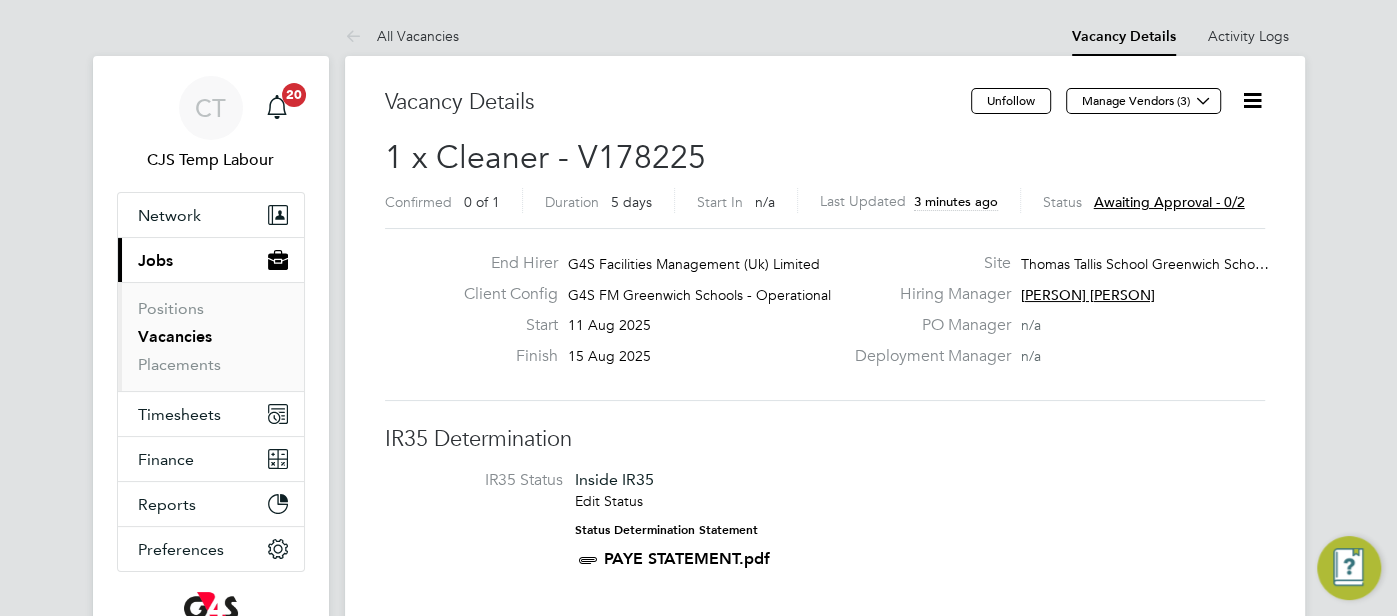 click 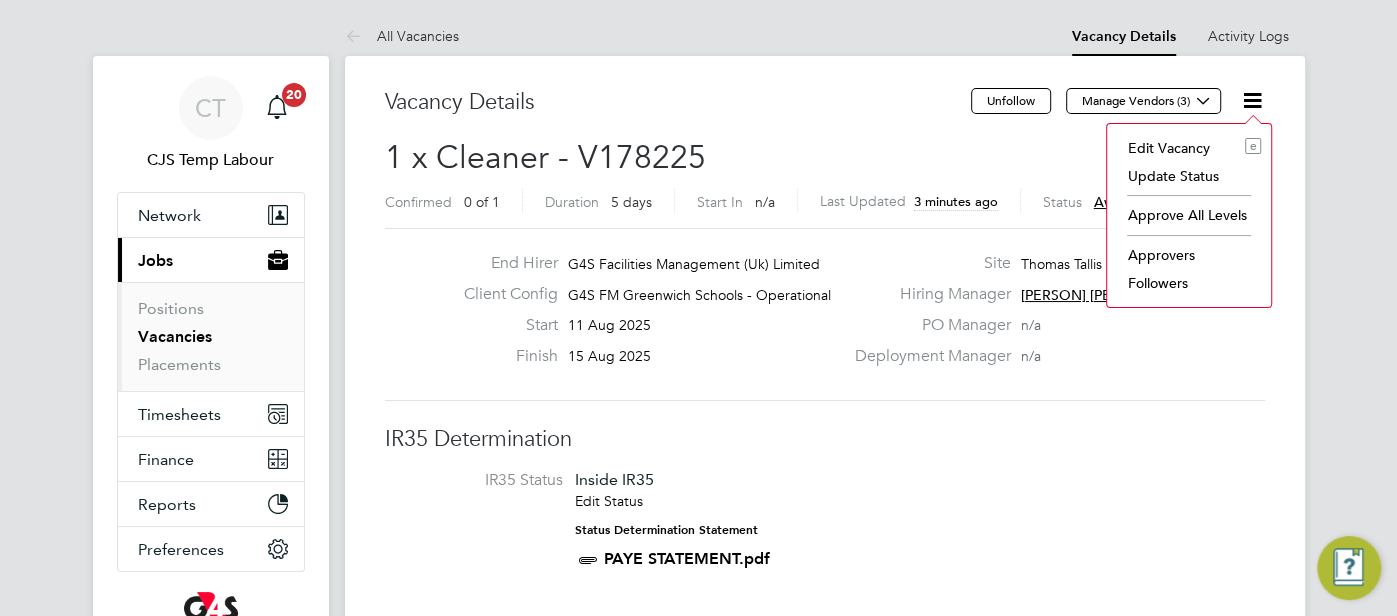 click on "Approve All Levels" 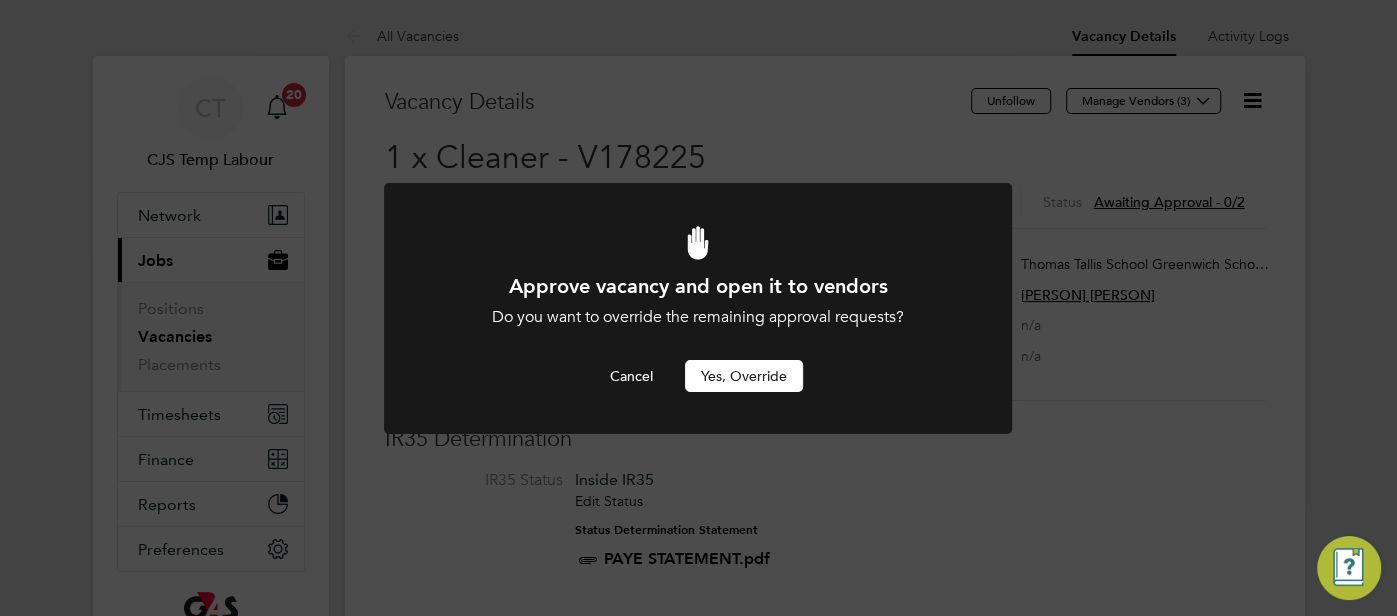click on "Yes, Override" at bounding box center (744, 376) 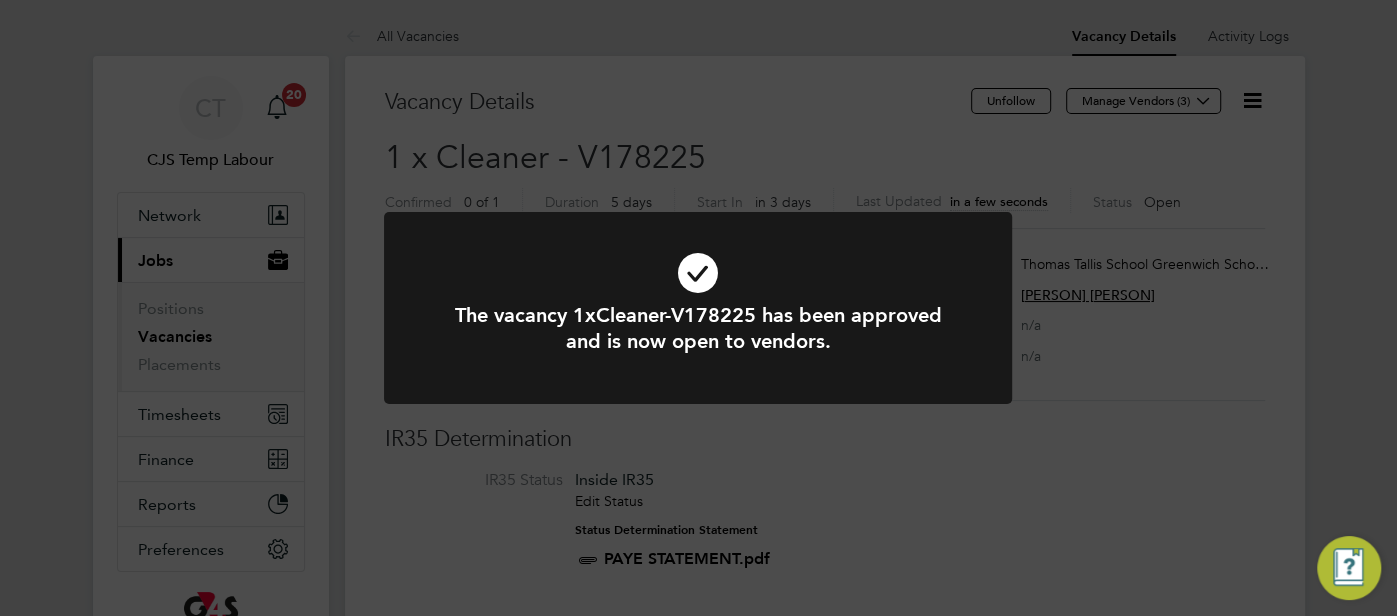 scroll, scrollTop: 10, scrollLeft: 9, axis: both 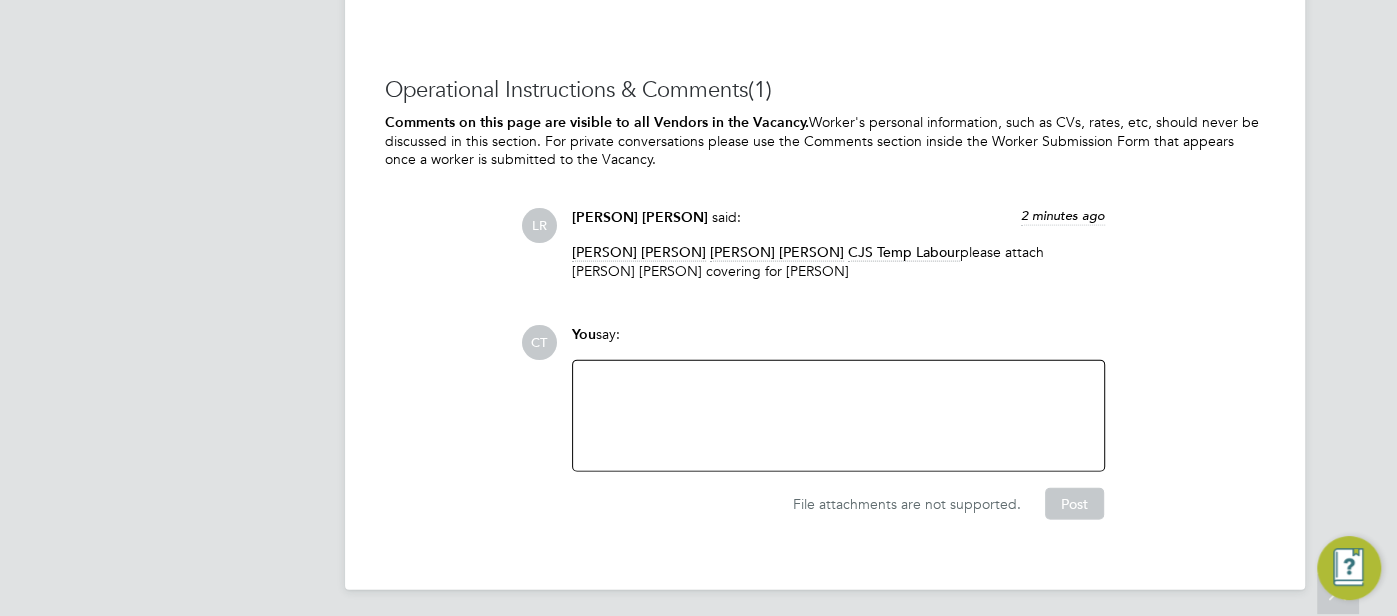 click 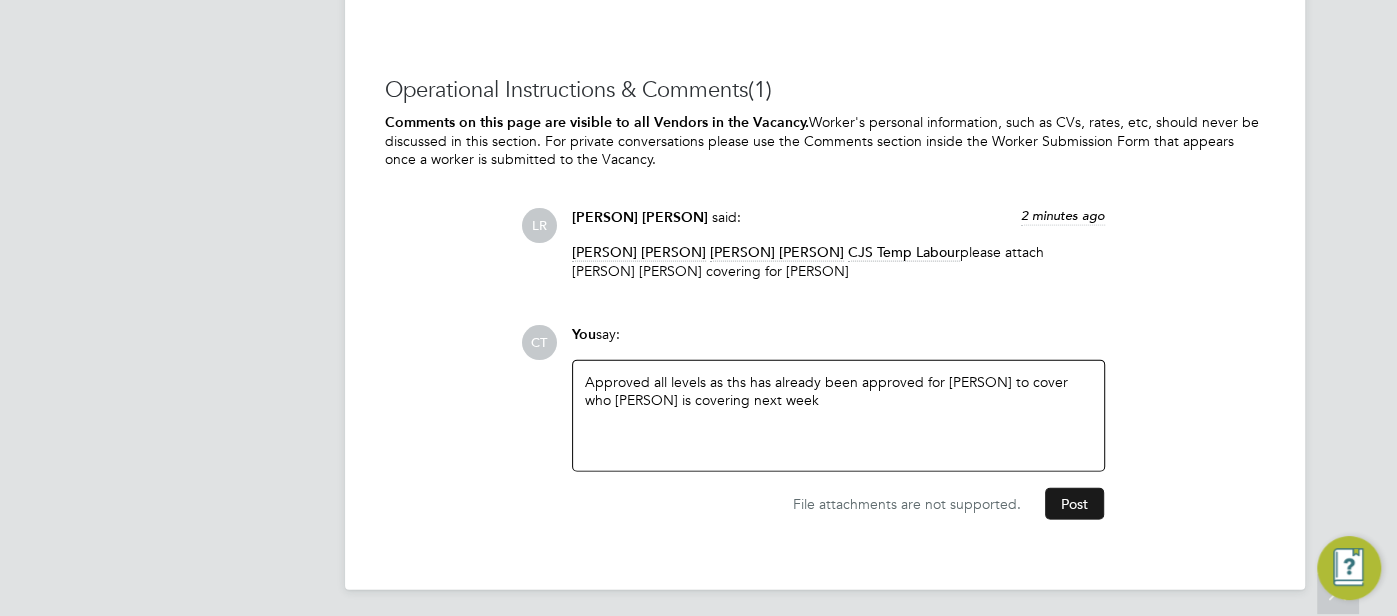 click on "Post" 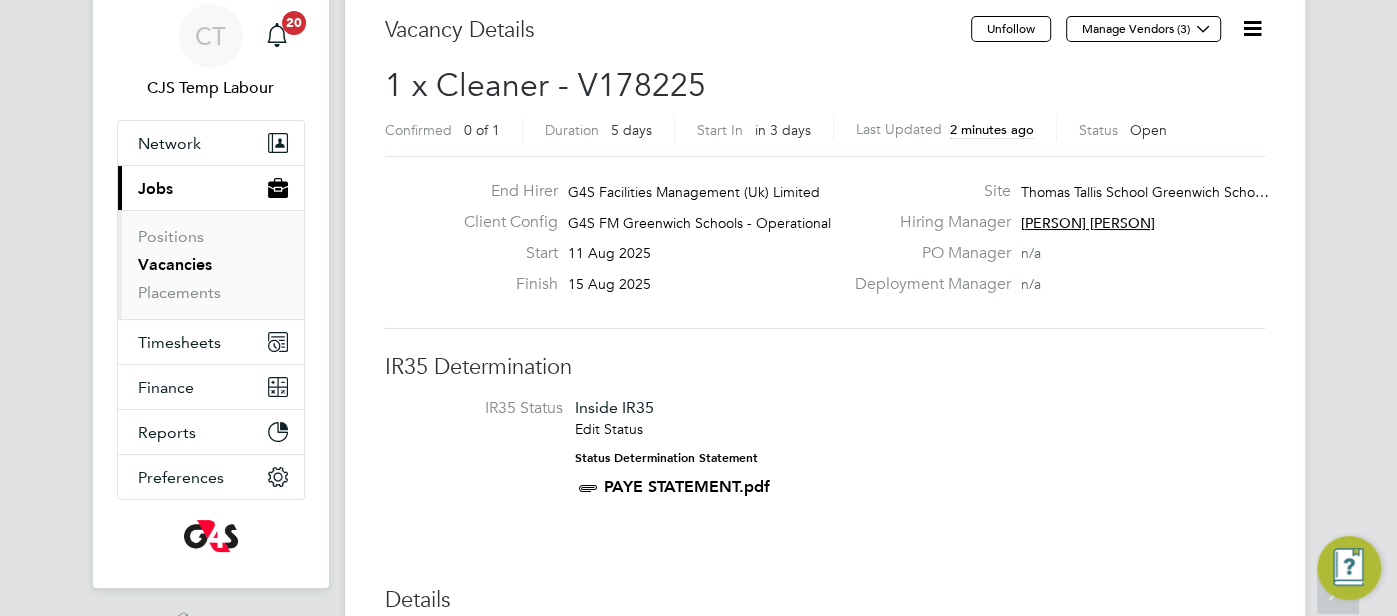 scroll, scrollTop: 0, scrollLeft: 0, axis: both 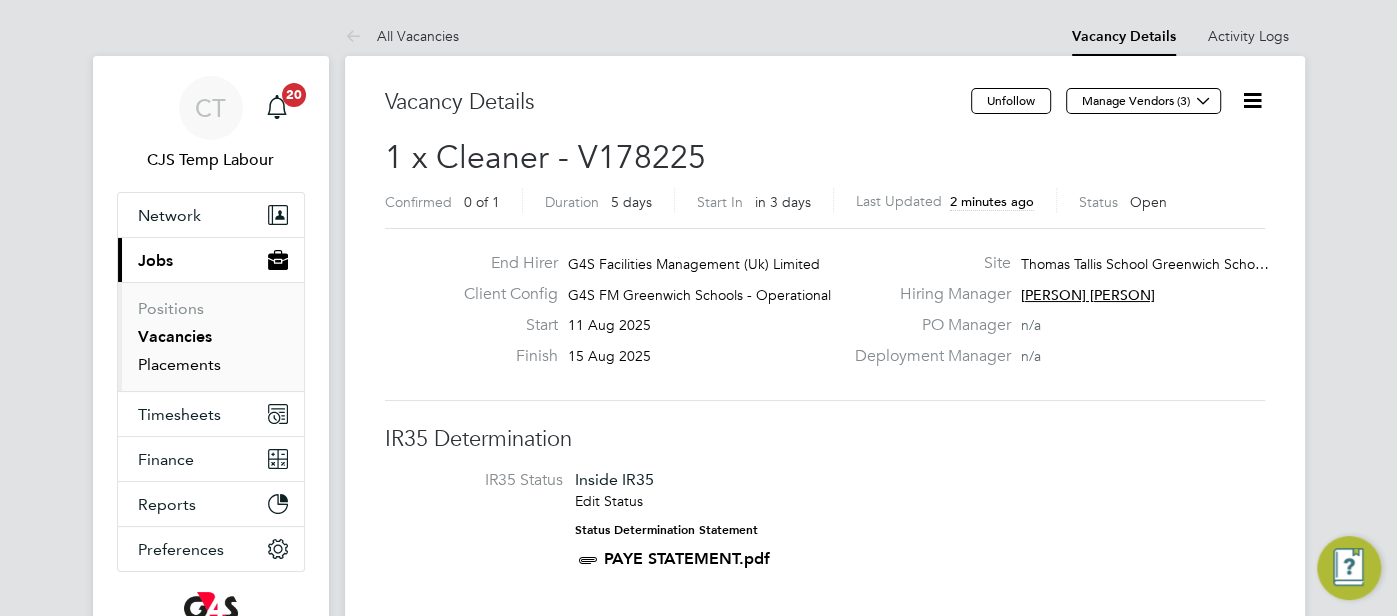 click on "Placements" at bounding box center [179, 364] 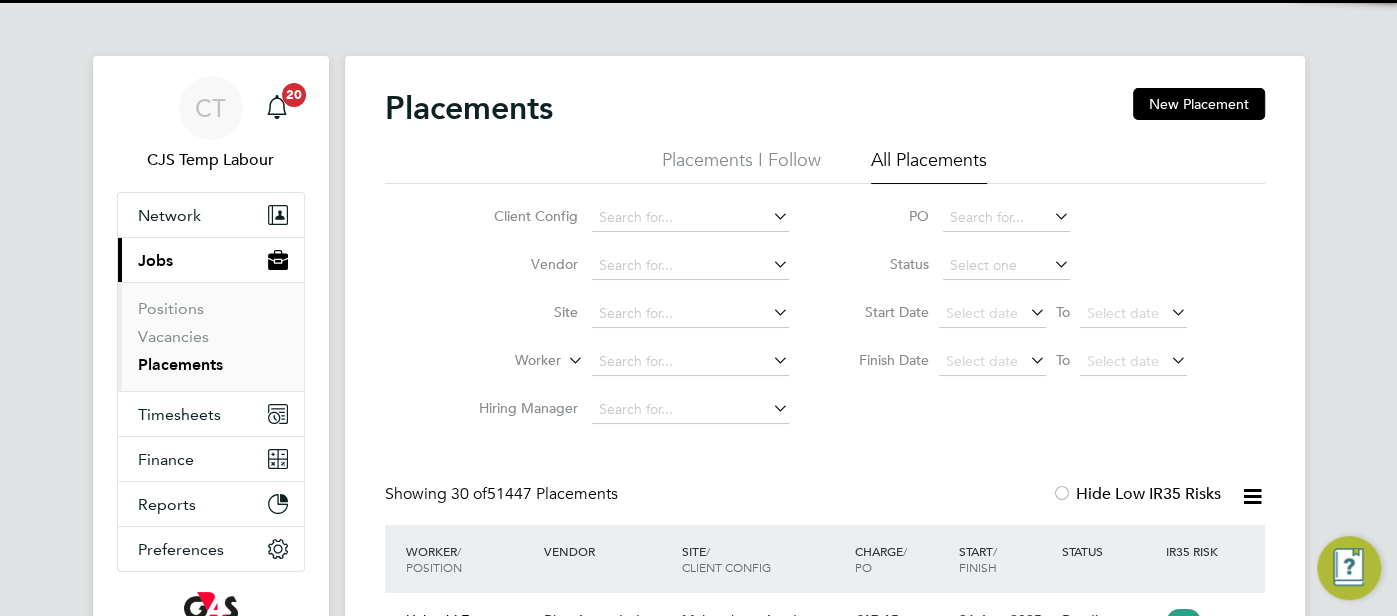 scroll, scrollTop: 10, scrollLeft: 9, axis: both 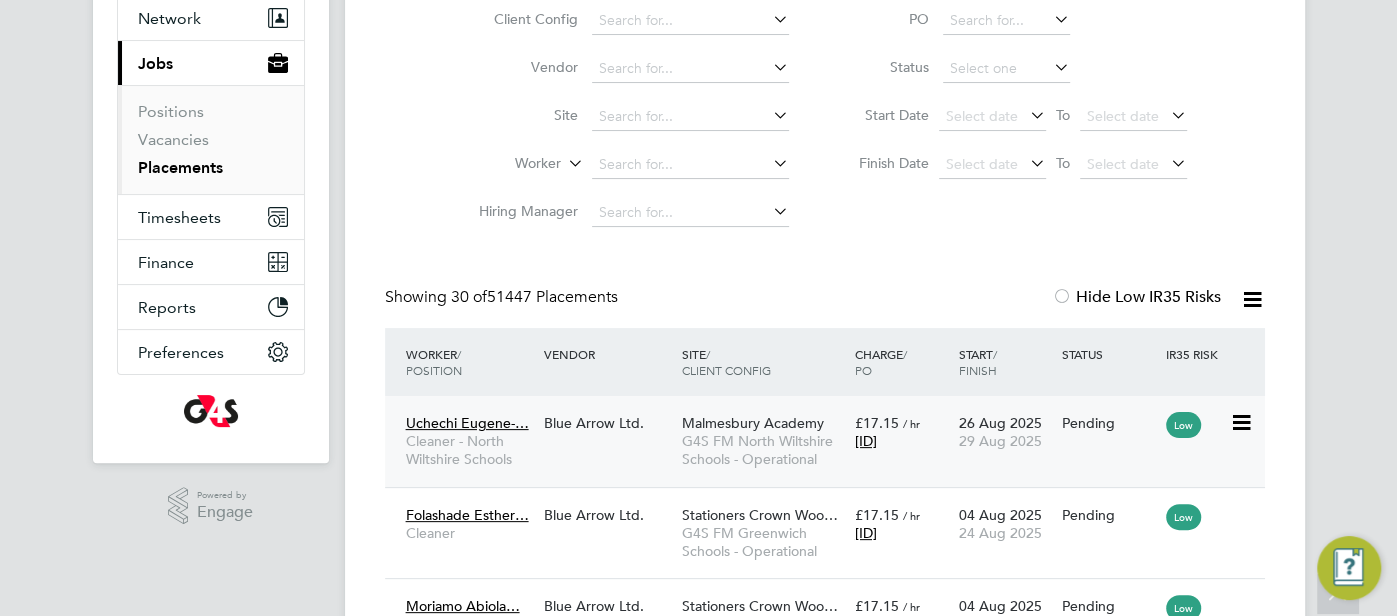 click on "Malmesbury Academy" 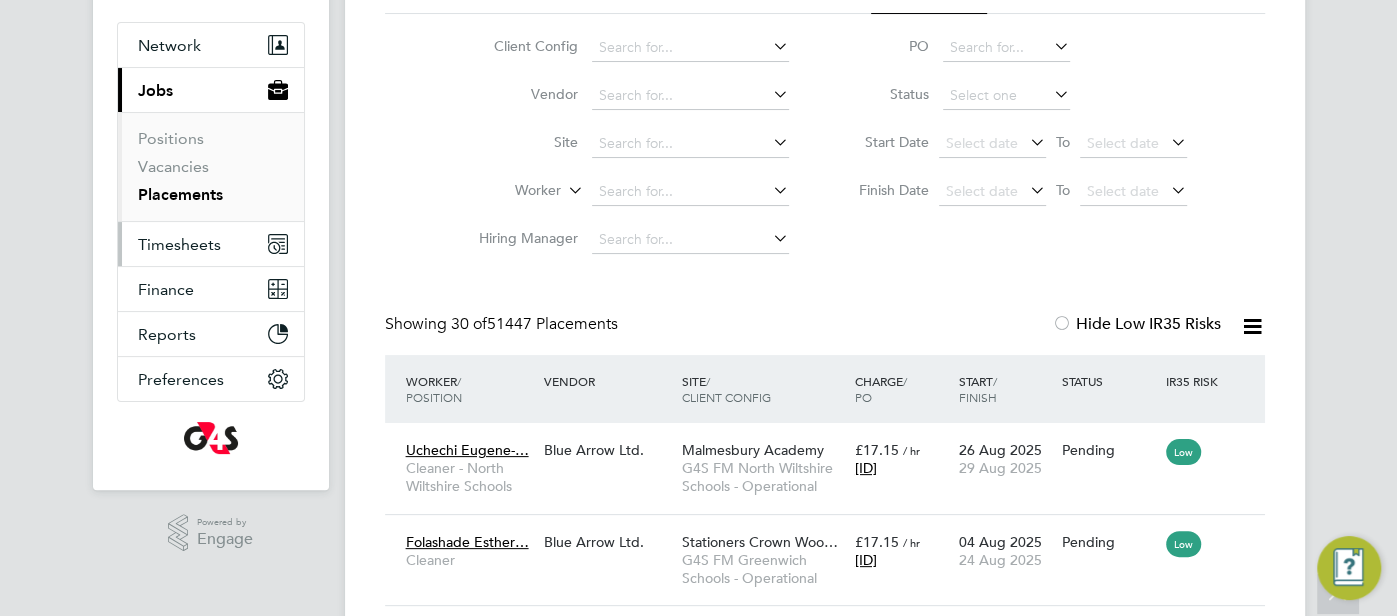 scroll, scrollTop: 165, scrollLeft: 0, axis: vertical 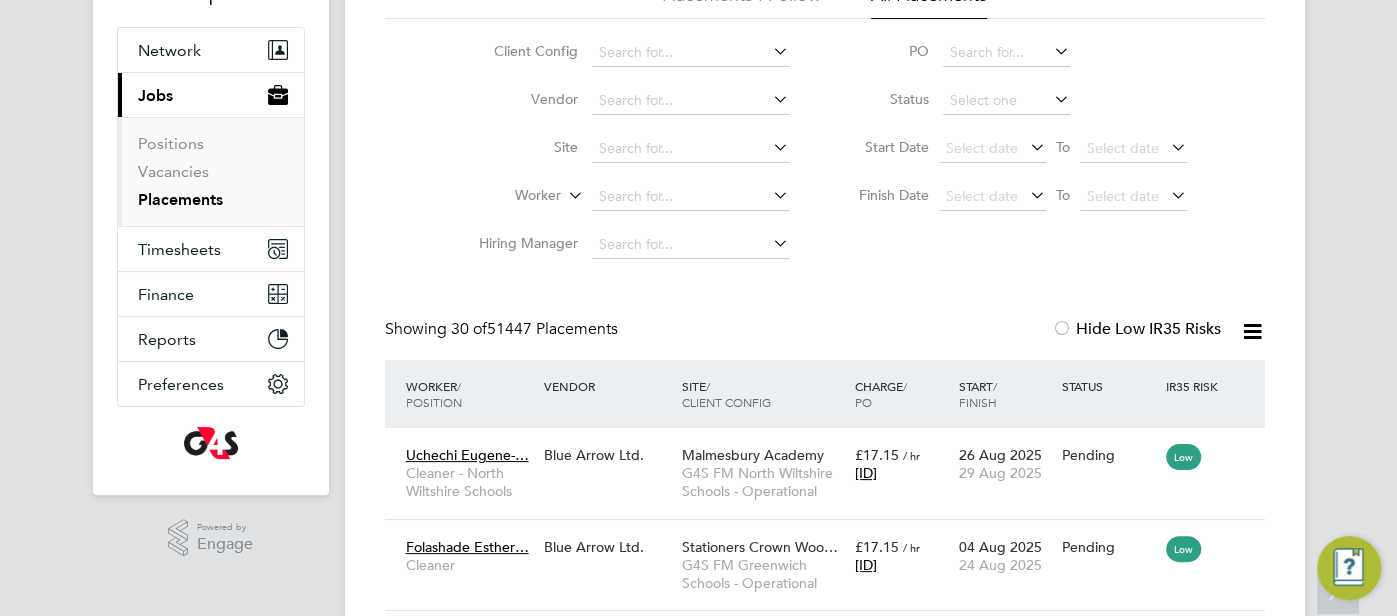 click on "Placements" at bounding box center [180, 199] 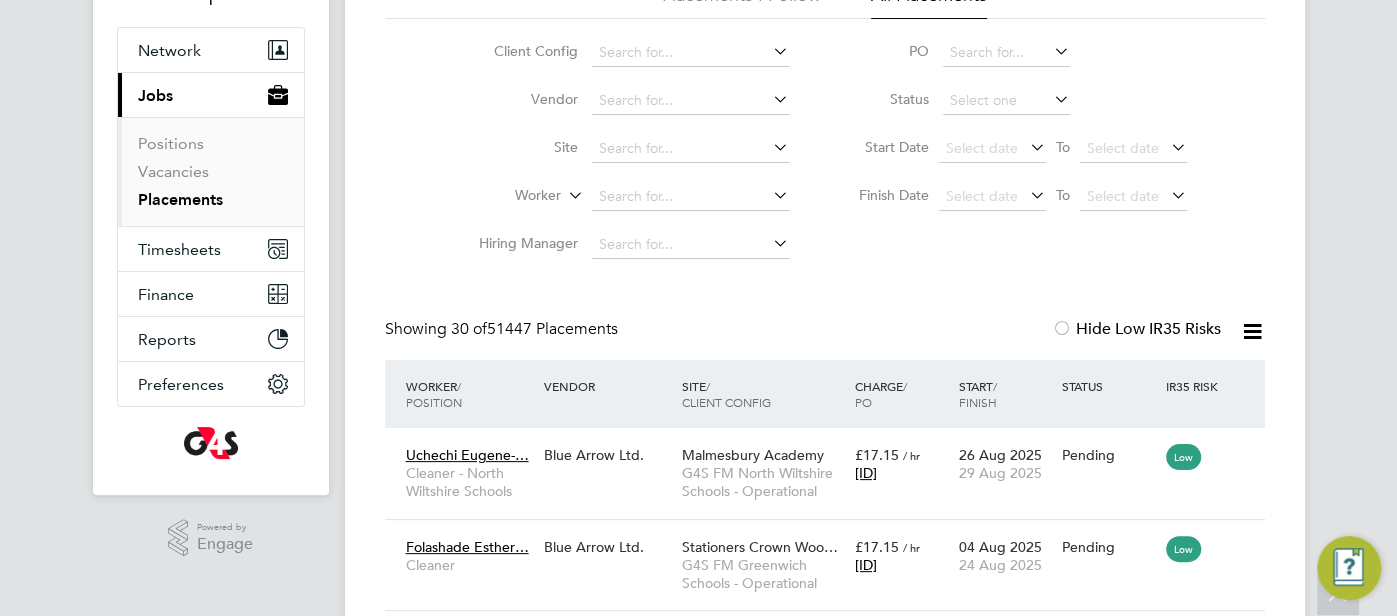 scroll, scrollTop: 0, scrollLeft: 0, axis: both 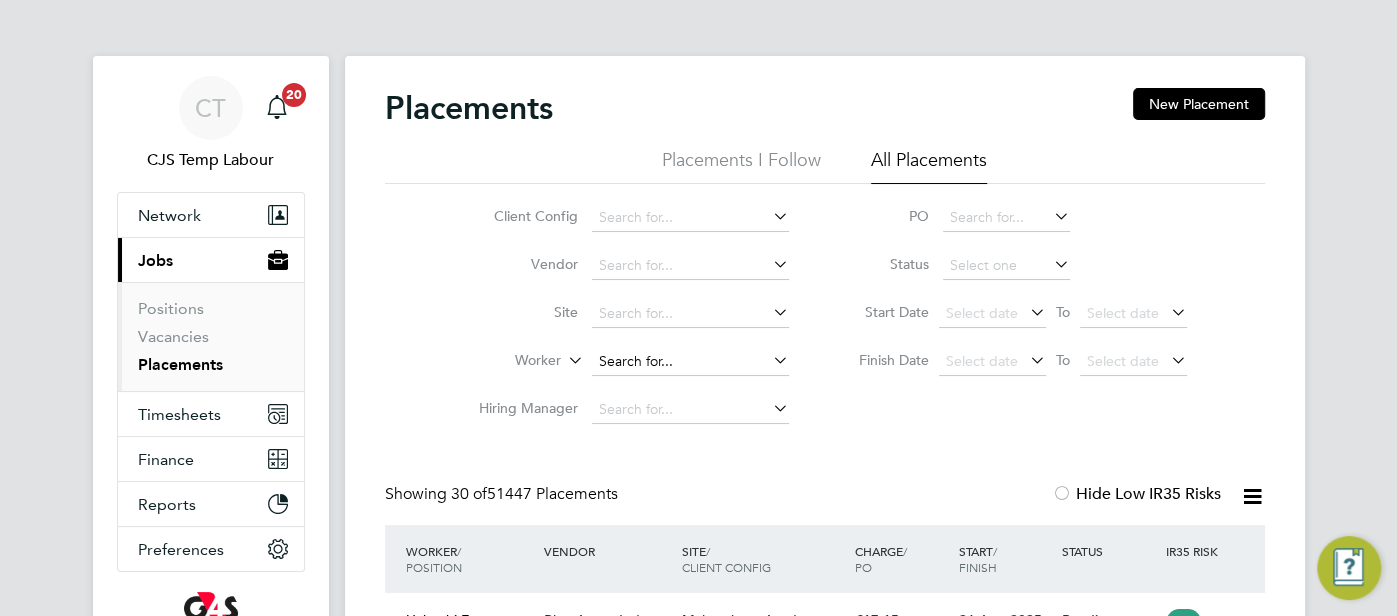click 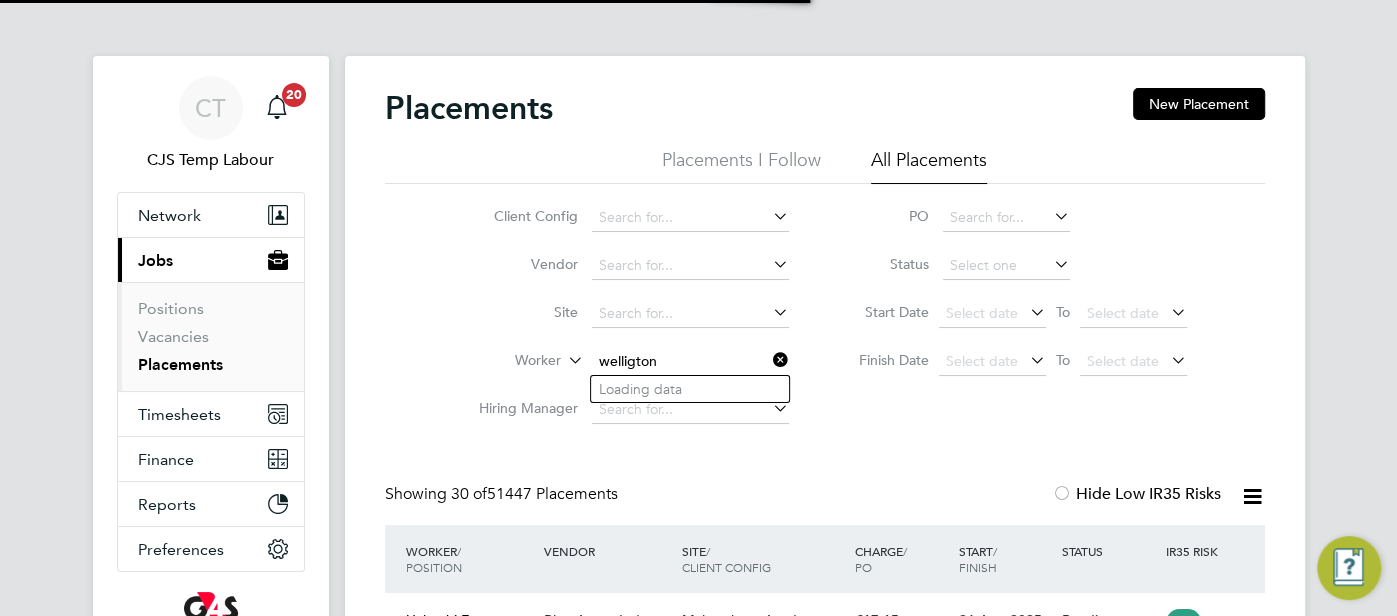 click on "welligton" 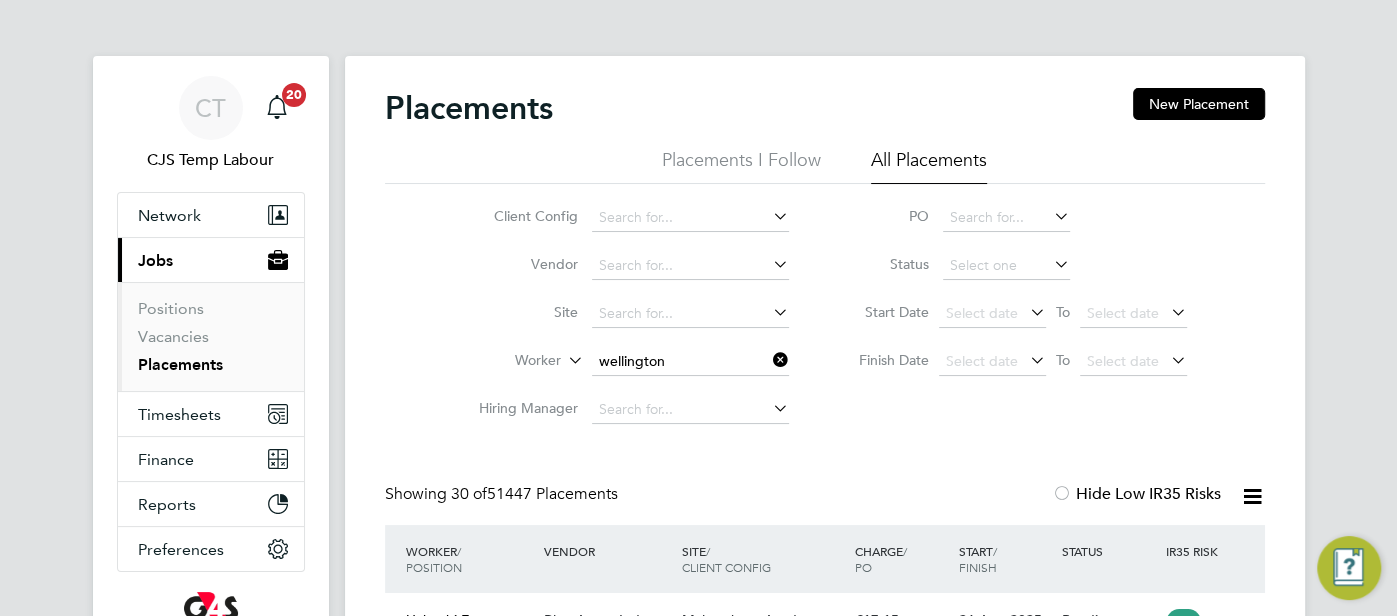 click on "Wellington  Odigie" 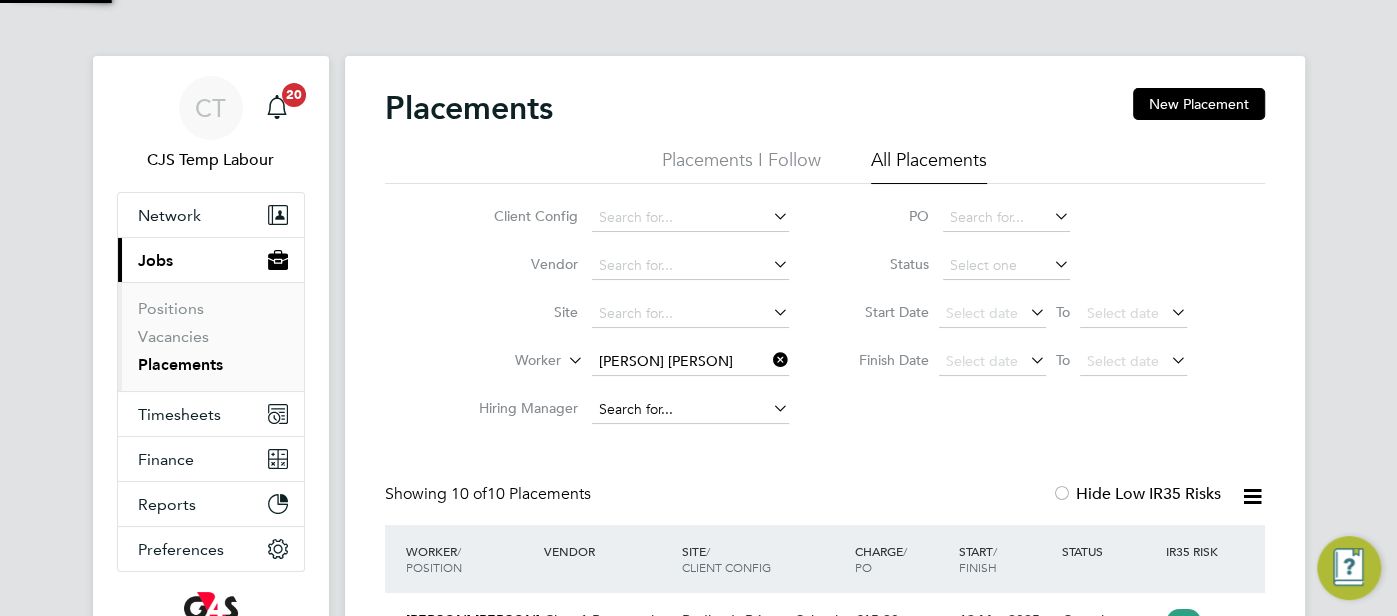 scroll, scrollTop: 10, scrollLeft: 9, axis: both 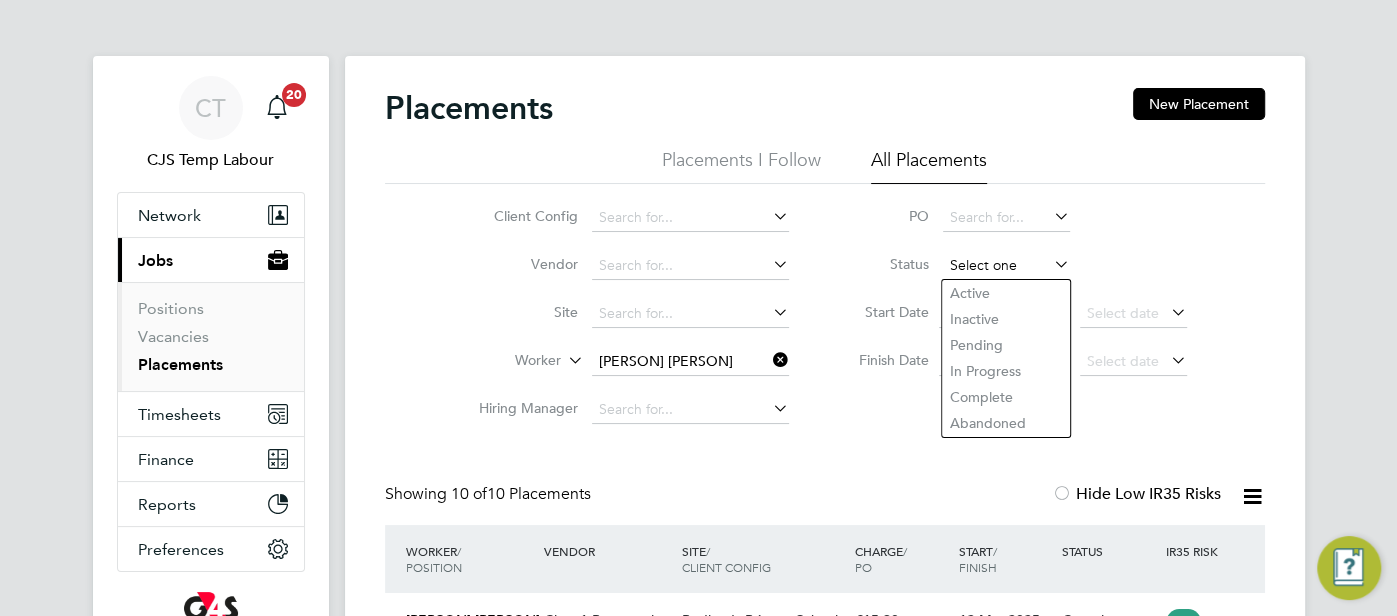 click 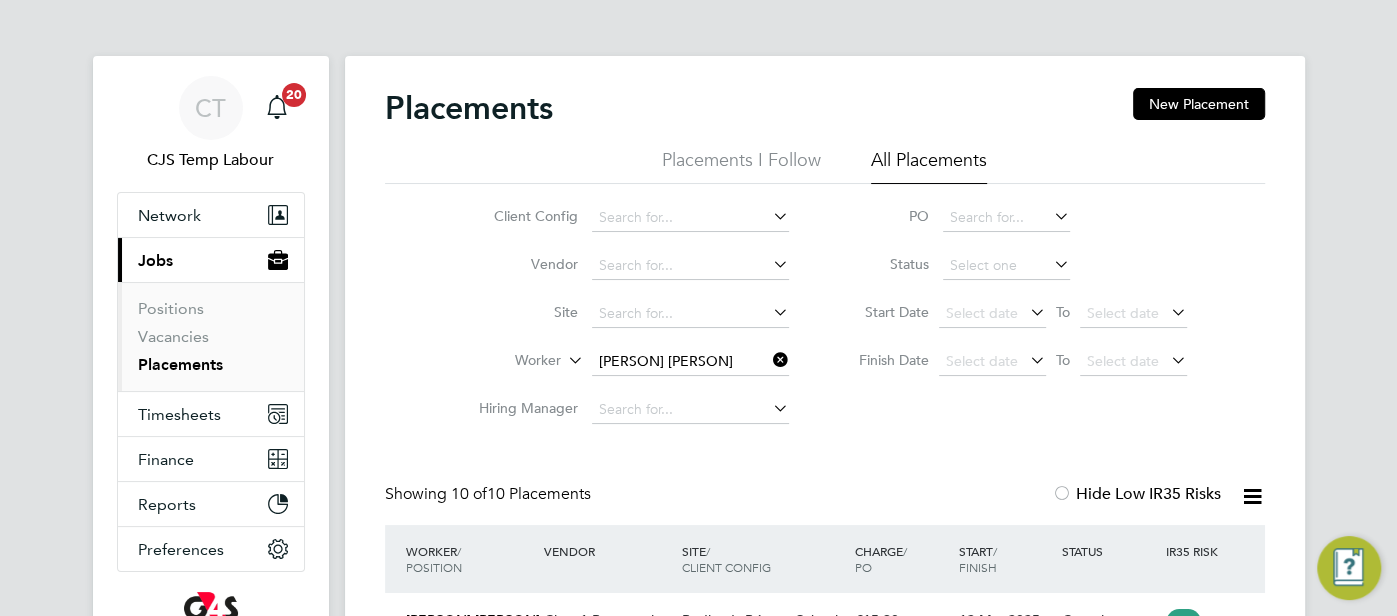 click on "Active" 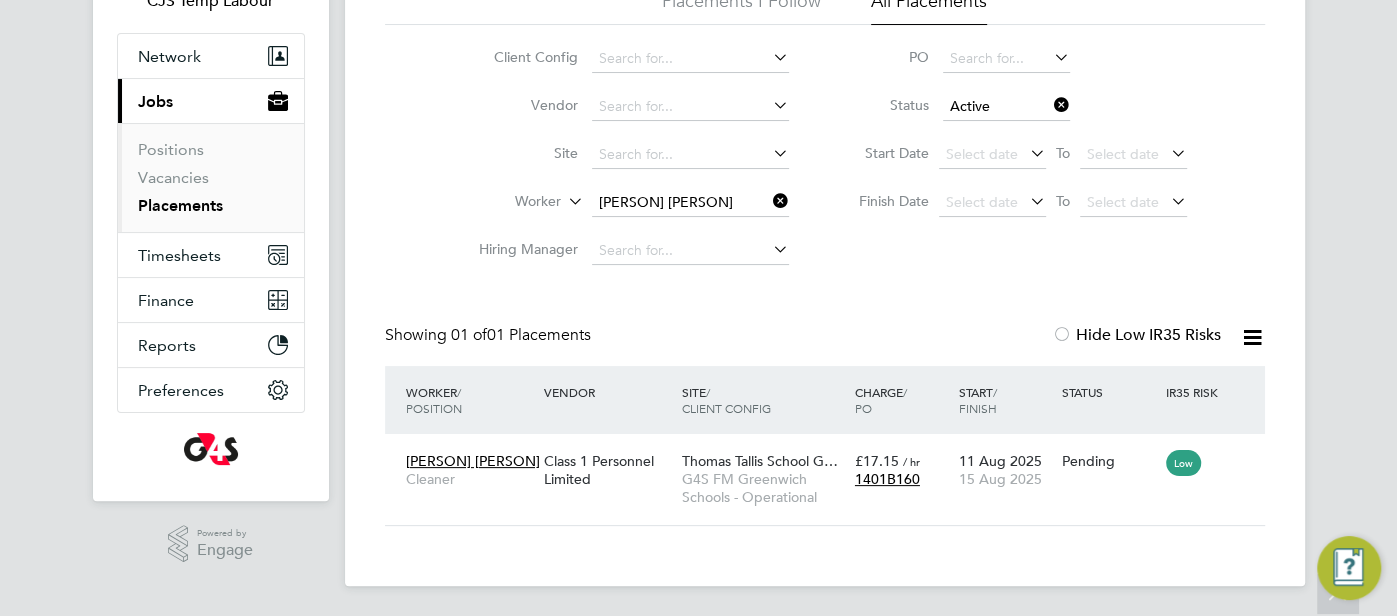 click 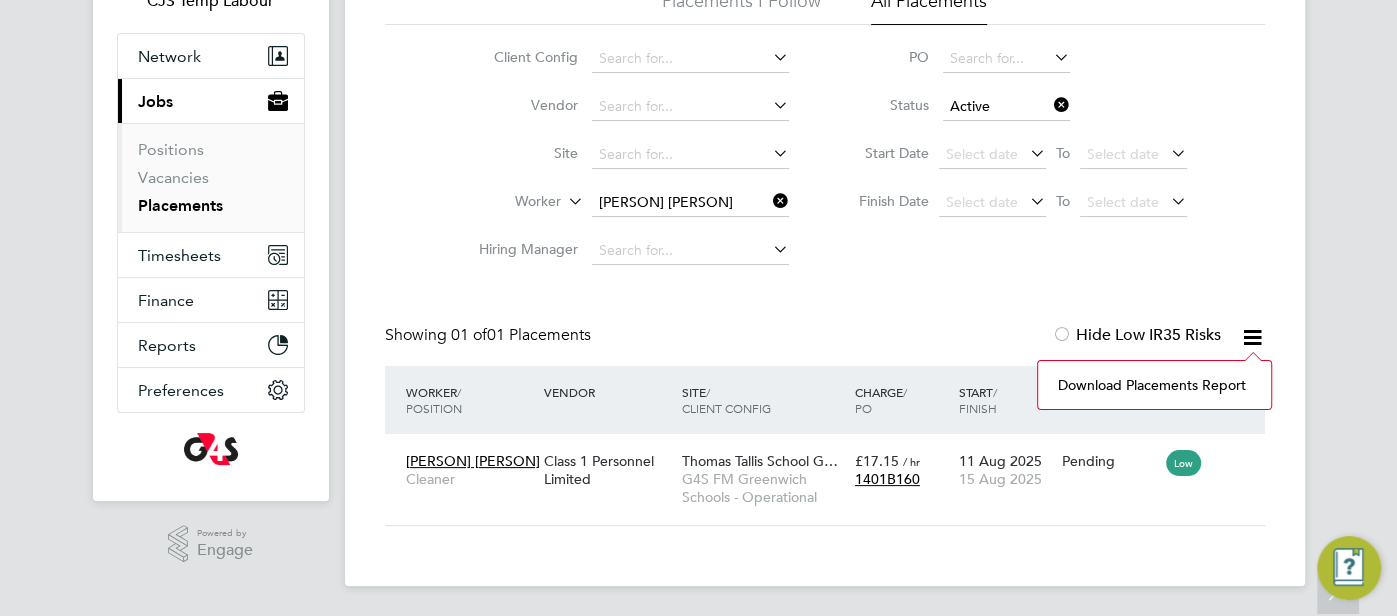 click on "Download Placements Report" 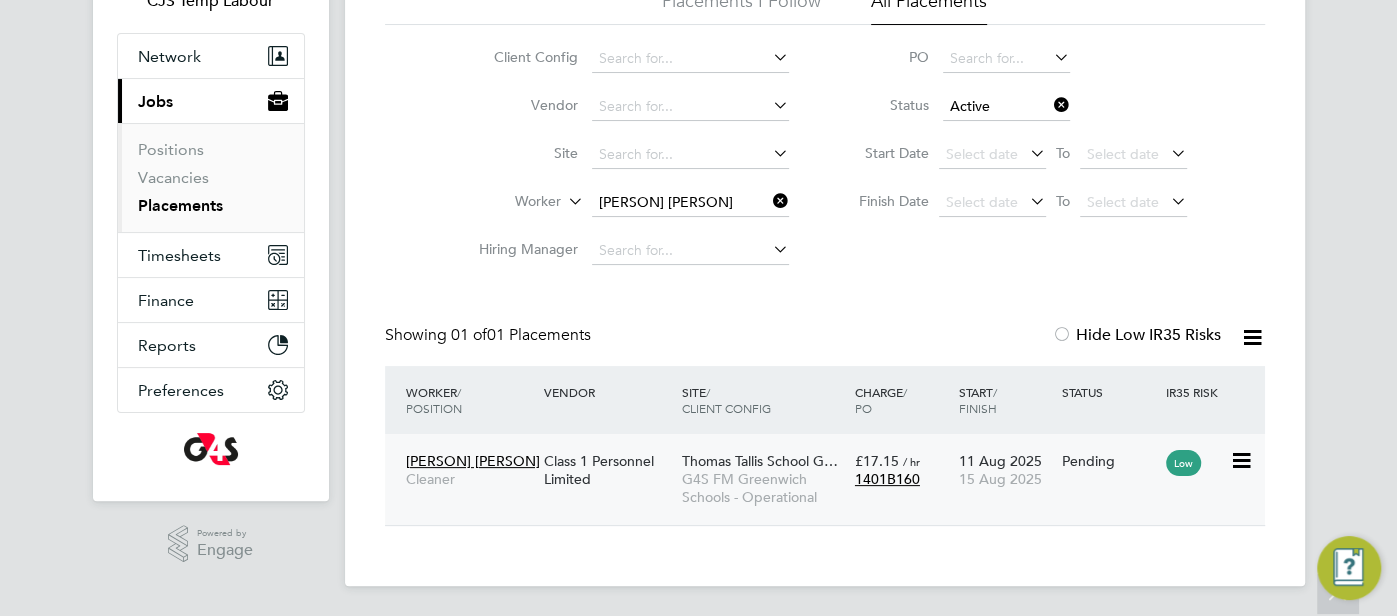 click on "G4S FM Greenwich Schools - Operational" 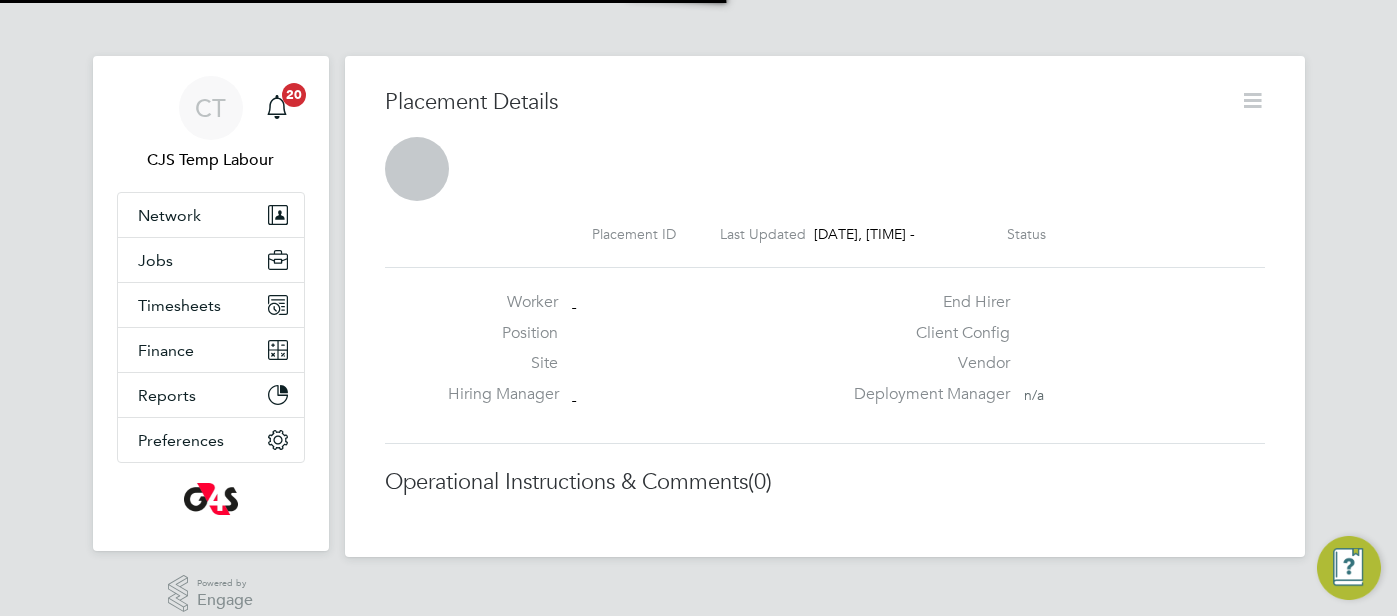 scroll, scrollTop: 0, scrollLeft: 0, axis: both 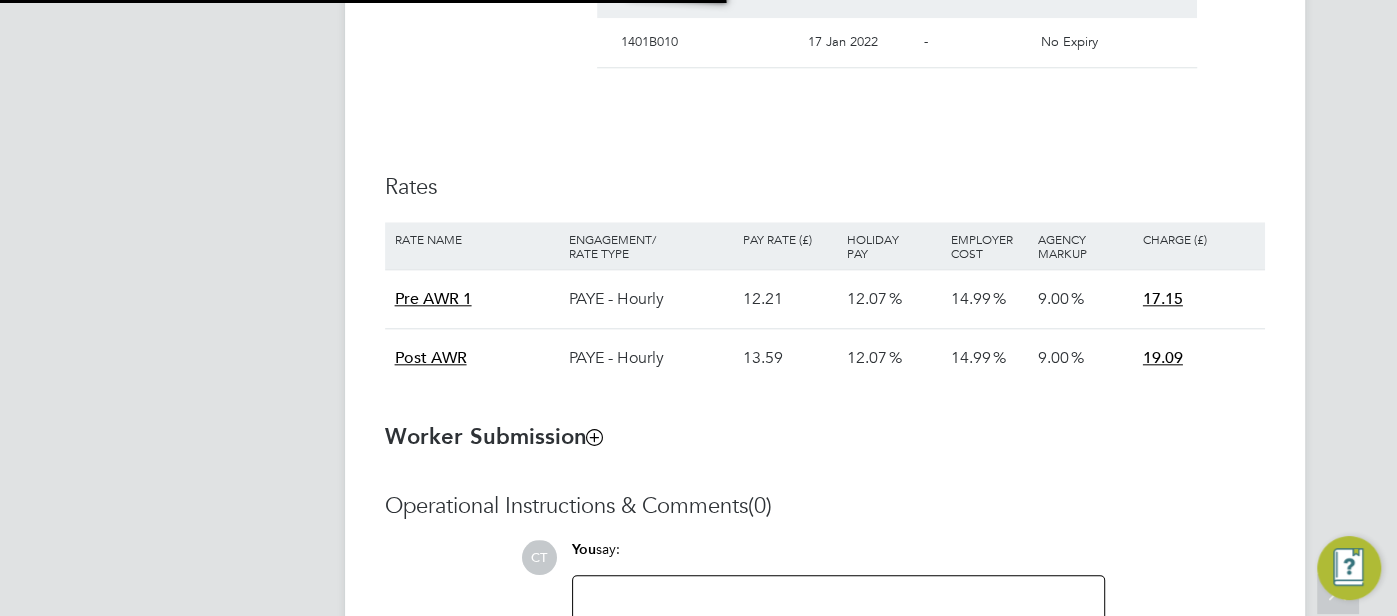 type 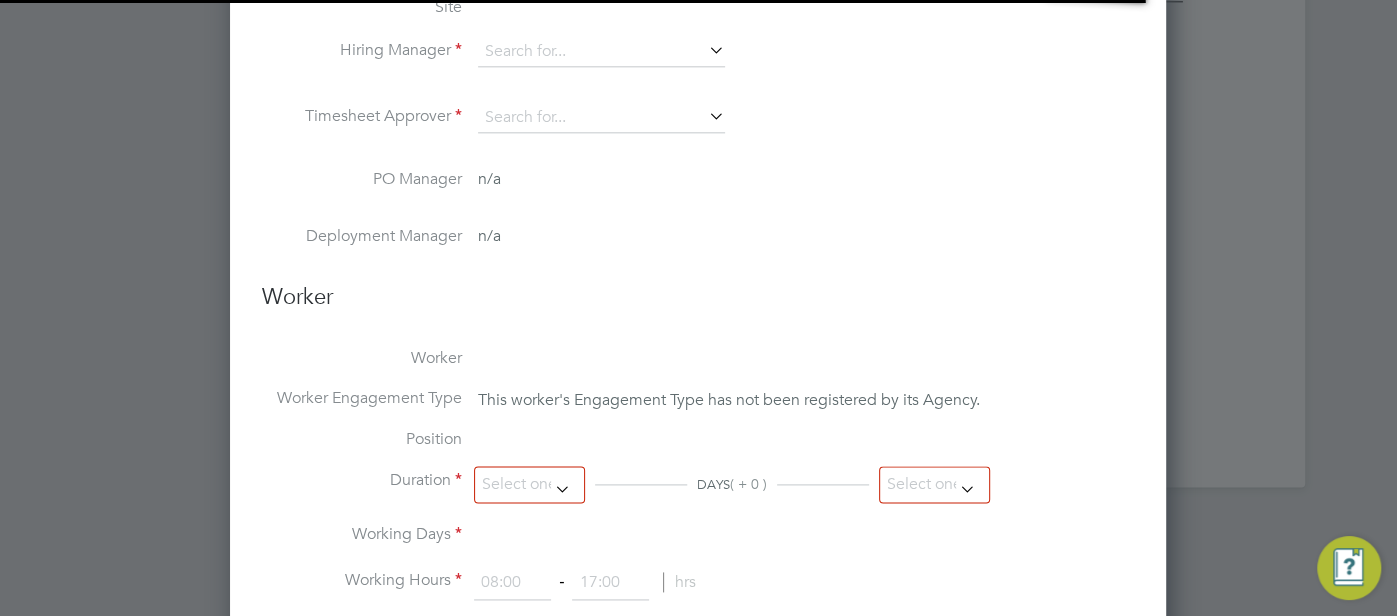 type on "[FIRST] [LAST]" 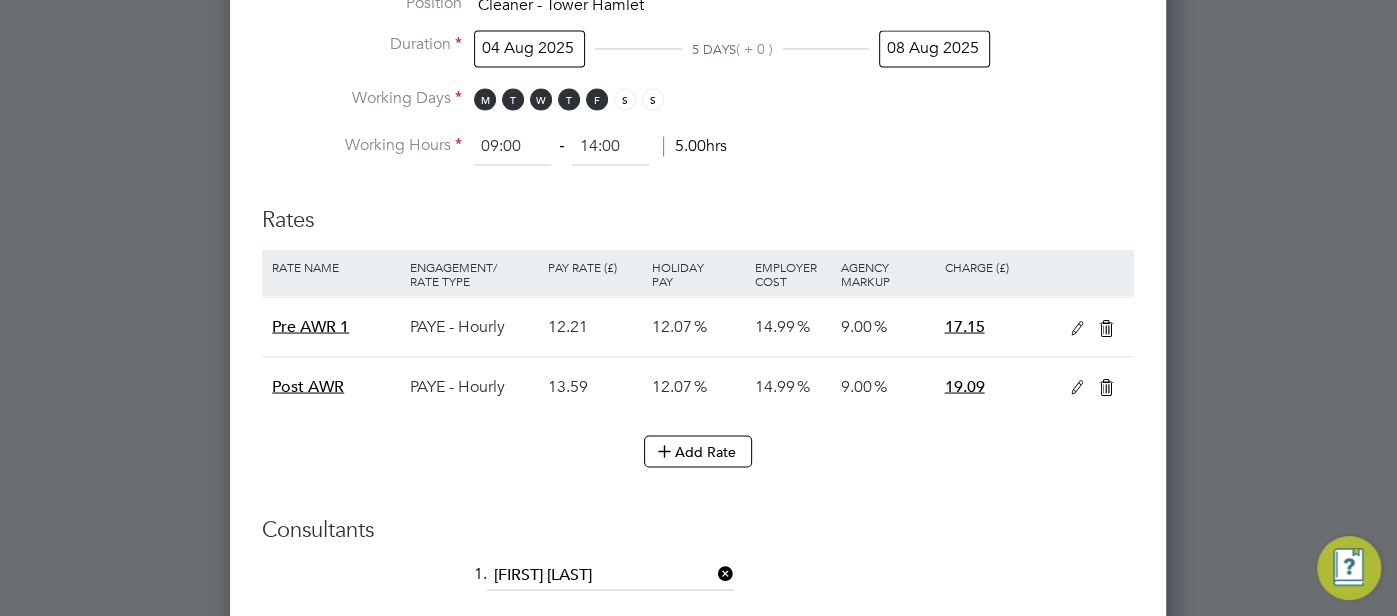 click at bounding box center (1077, 387) 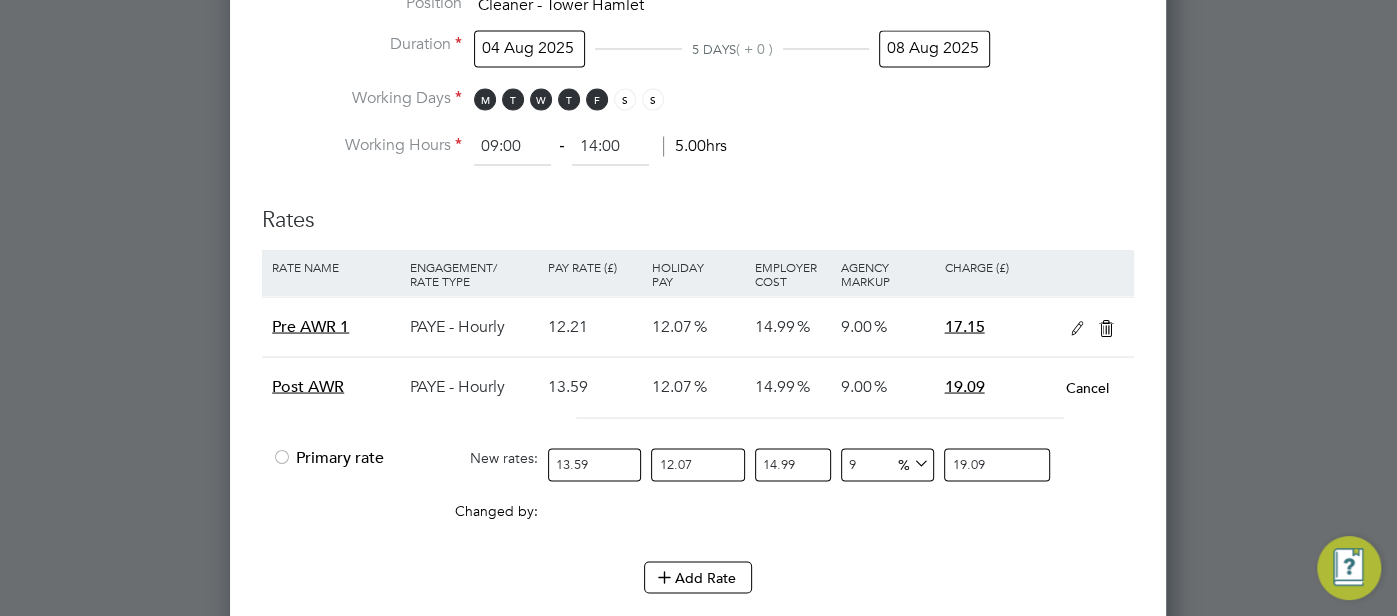 click at bounding box center [282, 462] 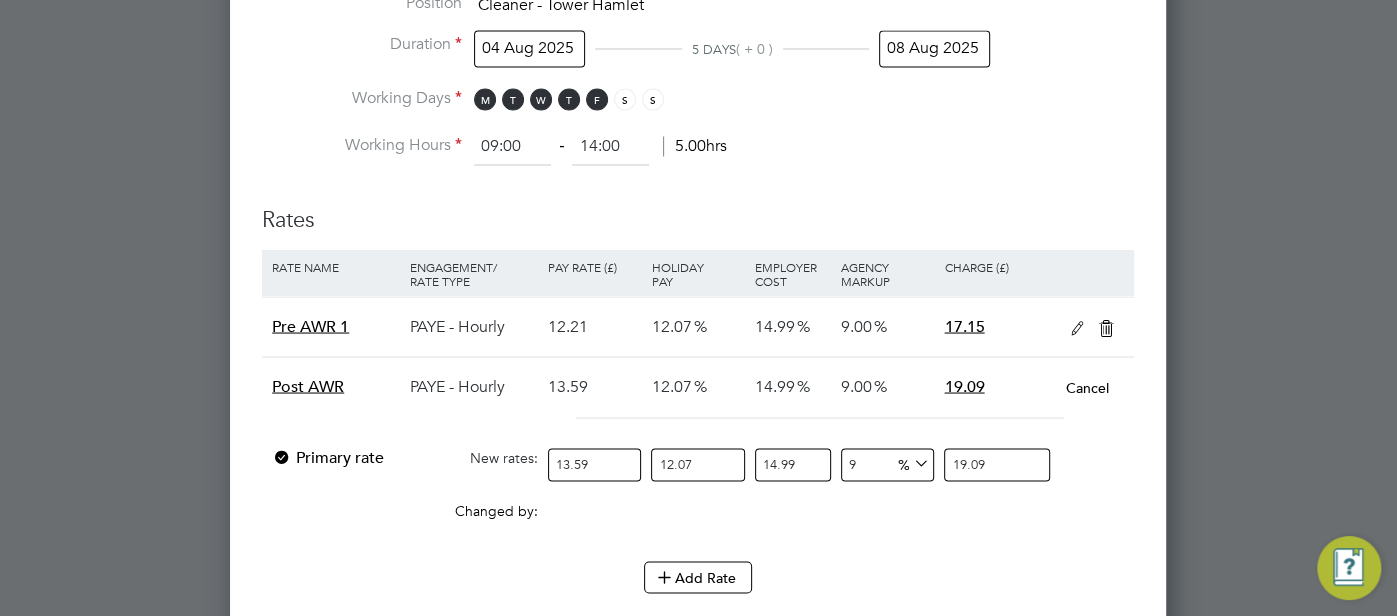click at bounding box center [1106, 328] 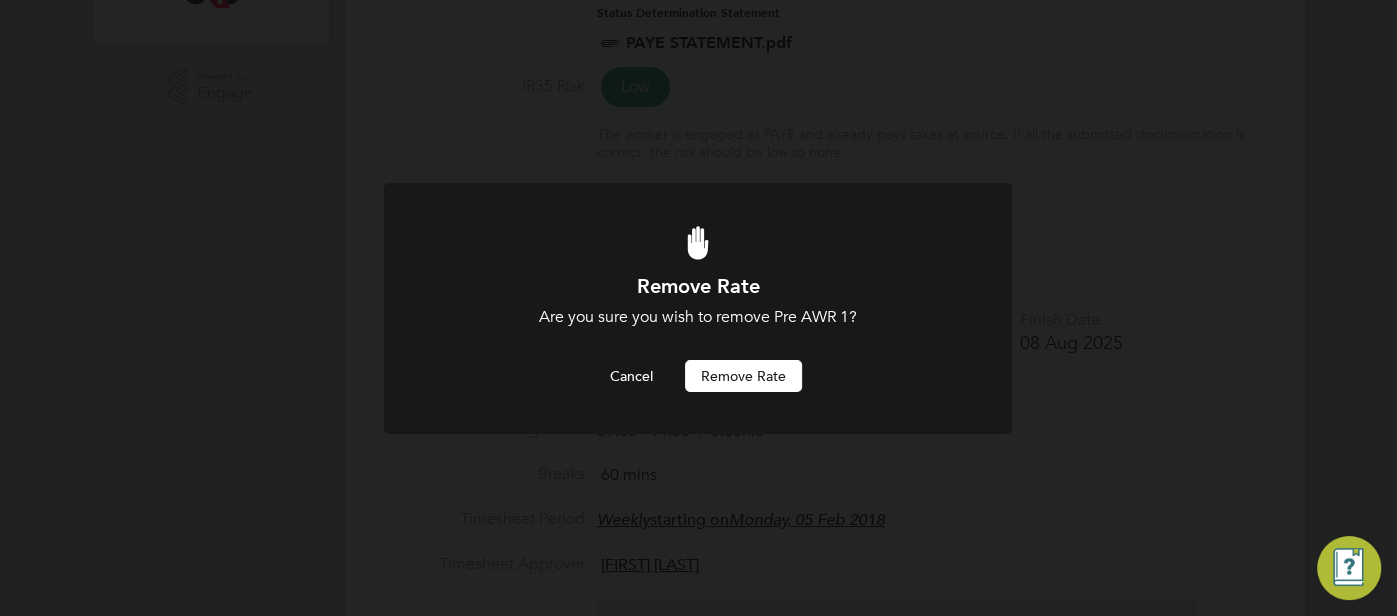 drag, startPoint x: 776, startPoint y: 377, endPoint x: 781, endPoint y: 418, distance: 41.303753 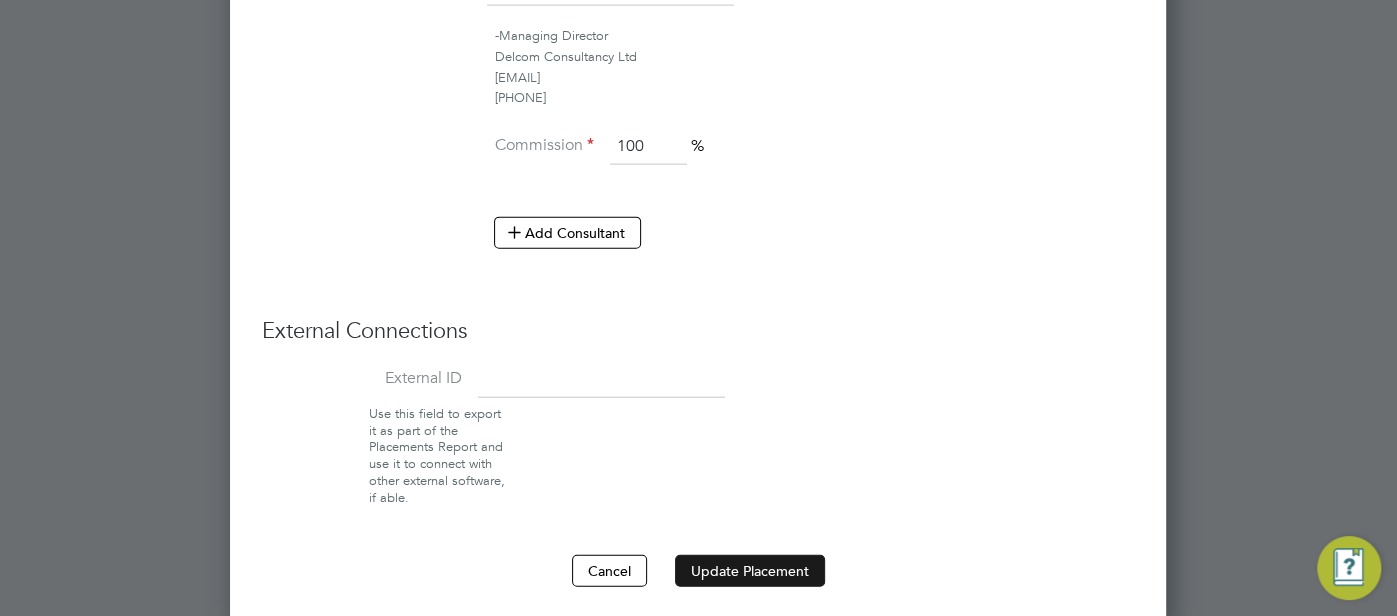 click on "Update Placement" at bounding box center (750, 571) 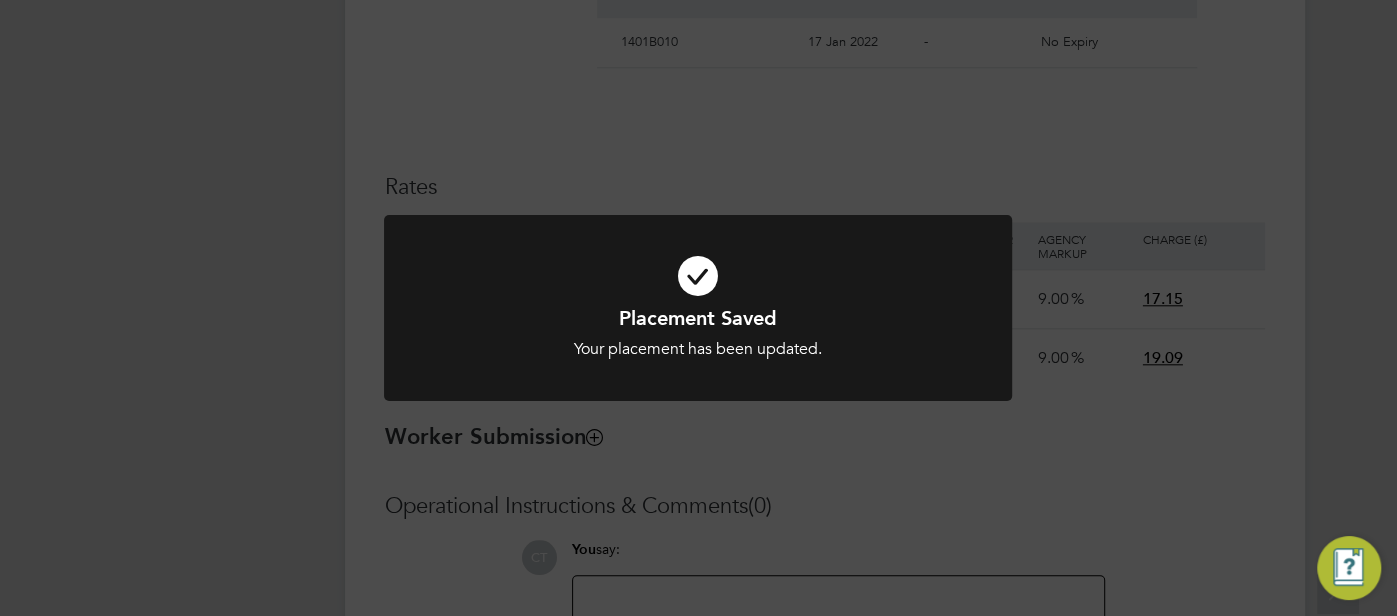 click at bounding box center [698, 276] 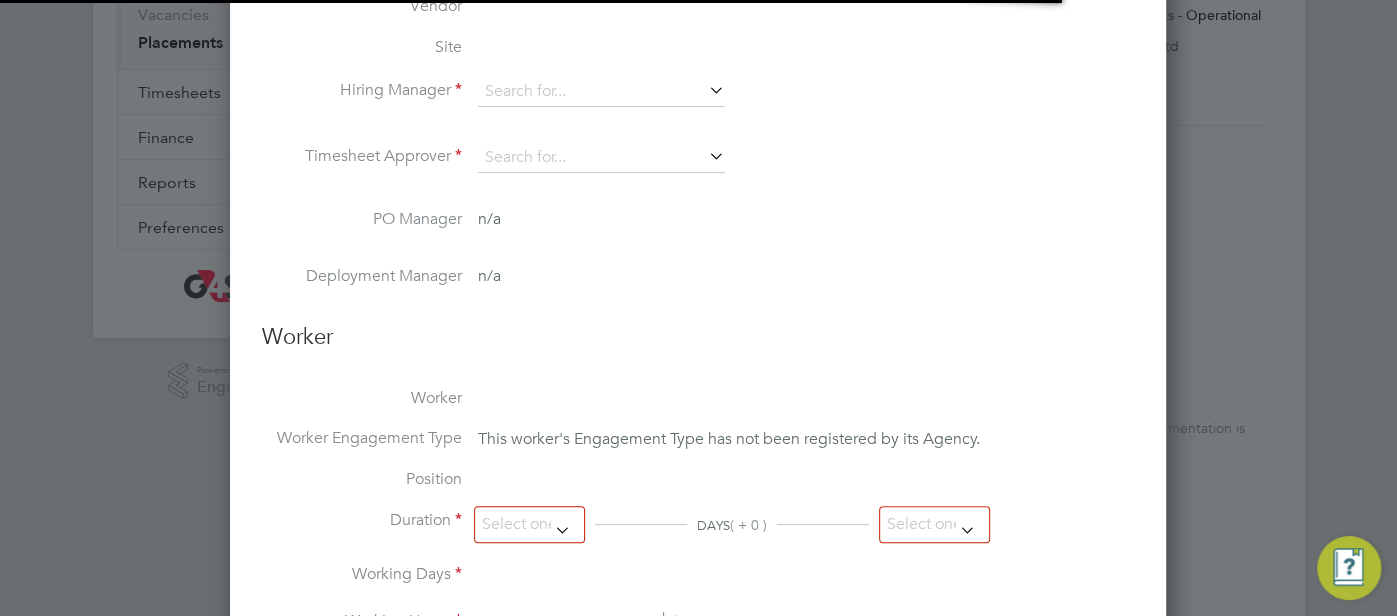 type on "Teresa Cannon" 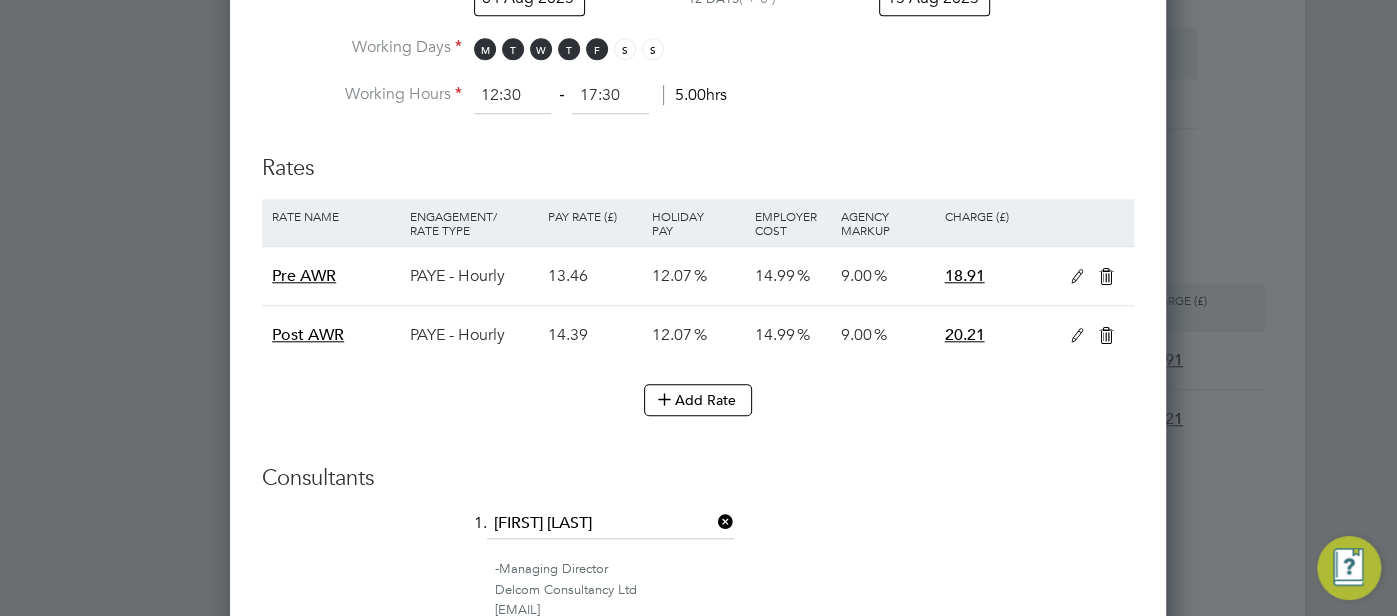 click at bounding box center [1077, 336] 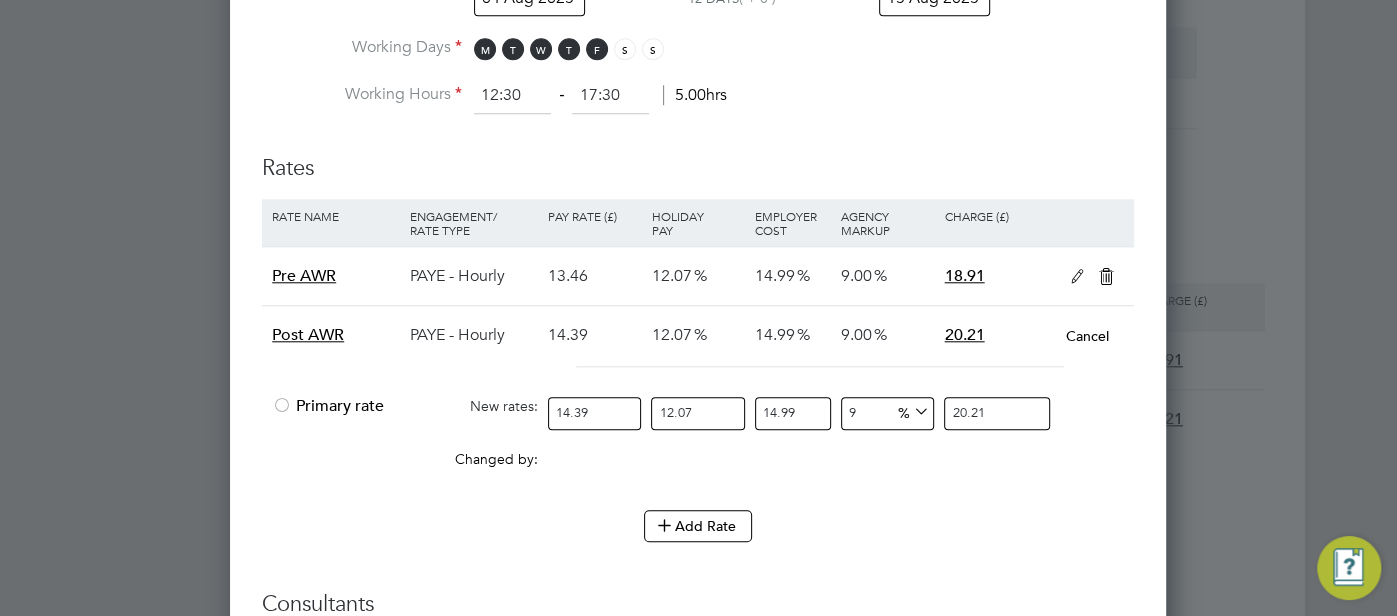 drag, startPoint x: 285, startPoint y: 400, endPoint x: 985, endPoint y: 319, distance: 704.67084 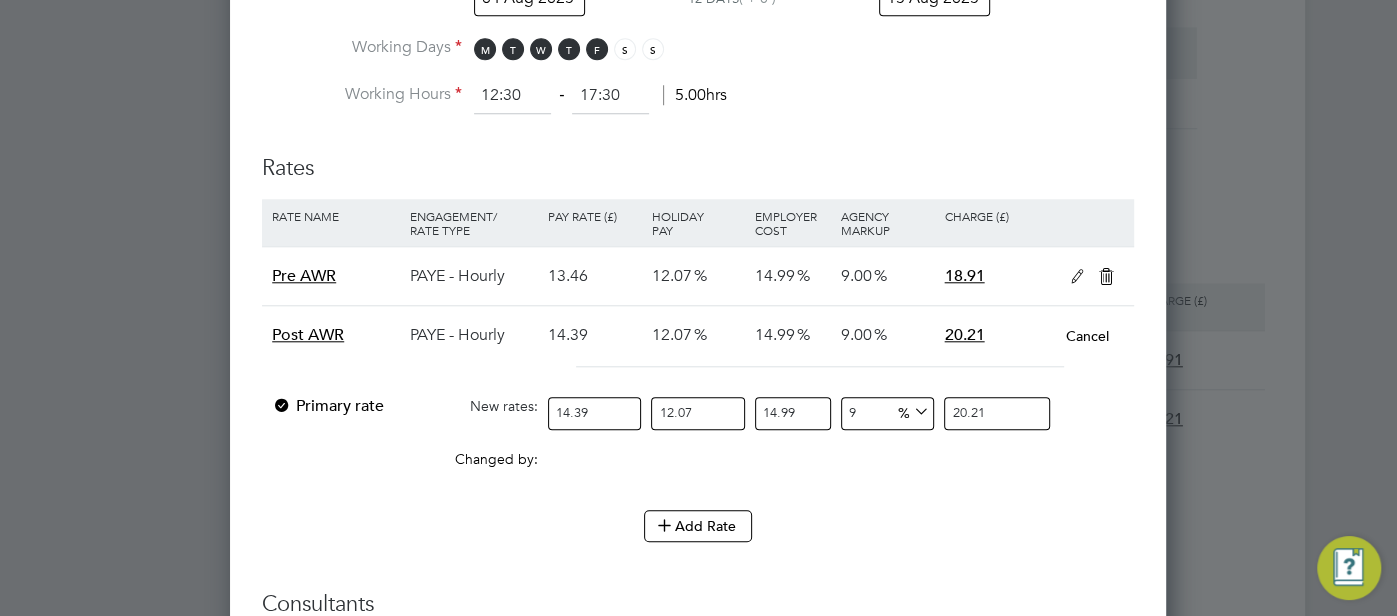 drag, startPoint x: 1112, startPoint y: 266, endPoint x: 986, endPoint y: 308, distance: 132.81566 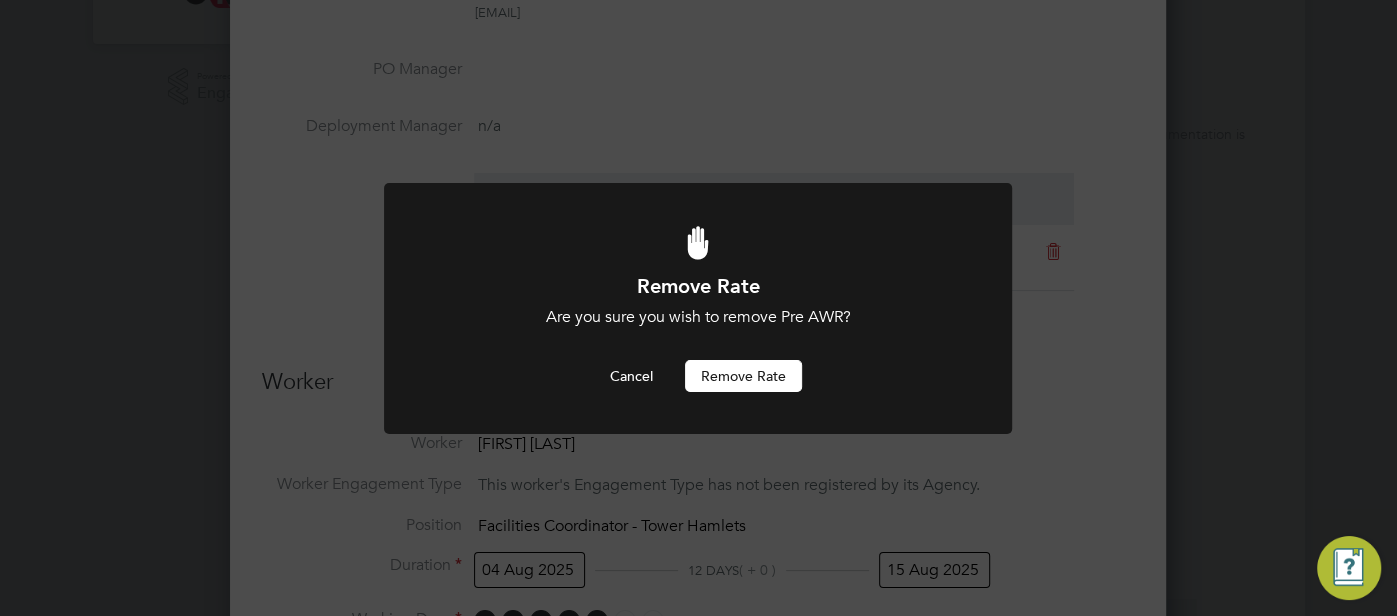 drag, startPoint x: 770, startPoint y: 370, endPoint x: 895, endPoint y: 391, distance: 126.751724 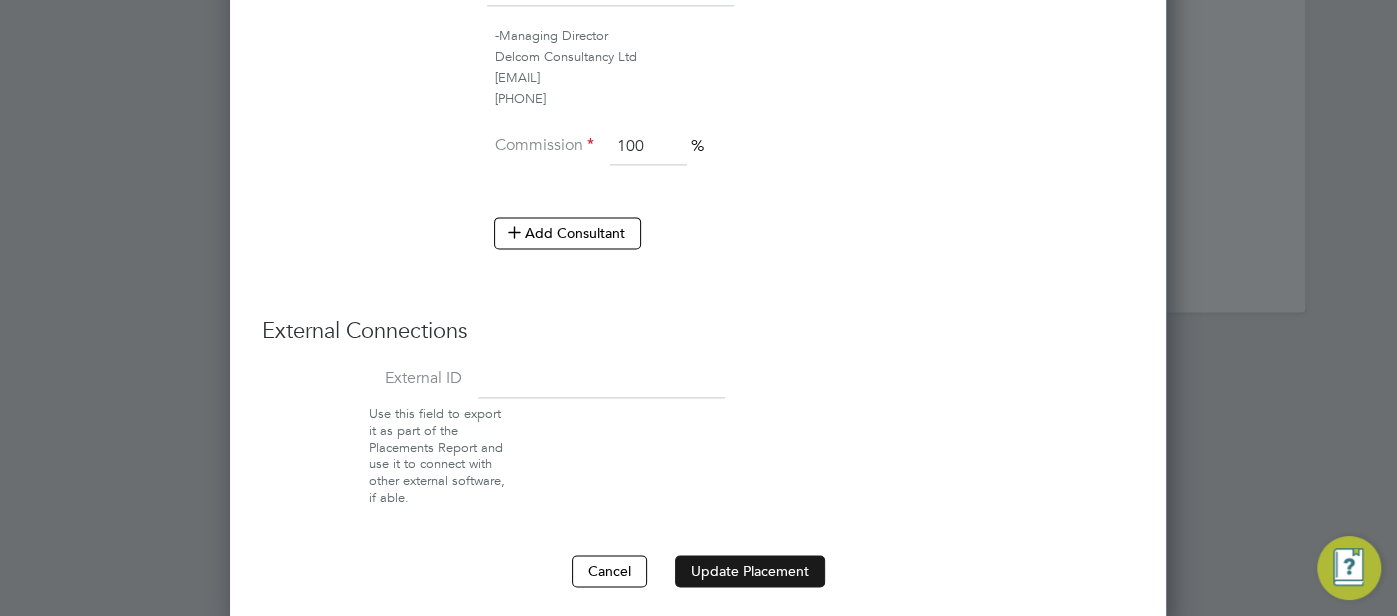 click on "Update Placement" at bounding box center [750, 571] 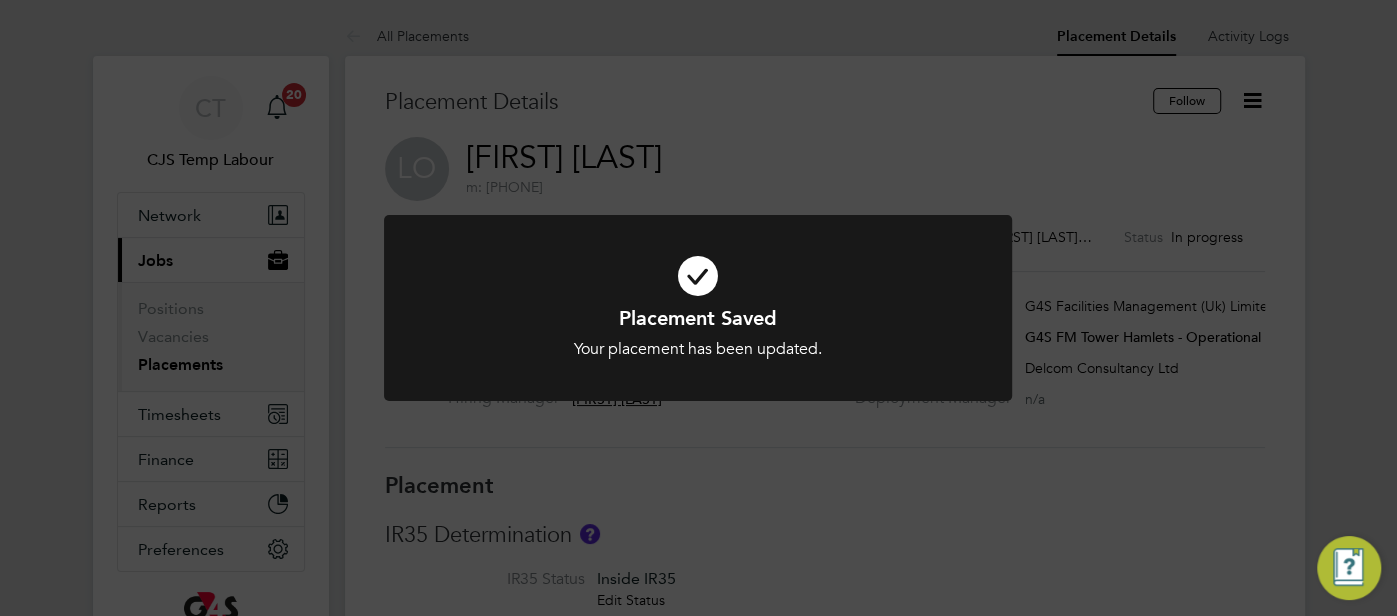 click at bounding box center (698, 276) 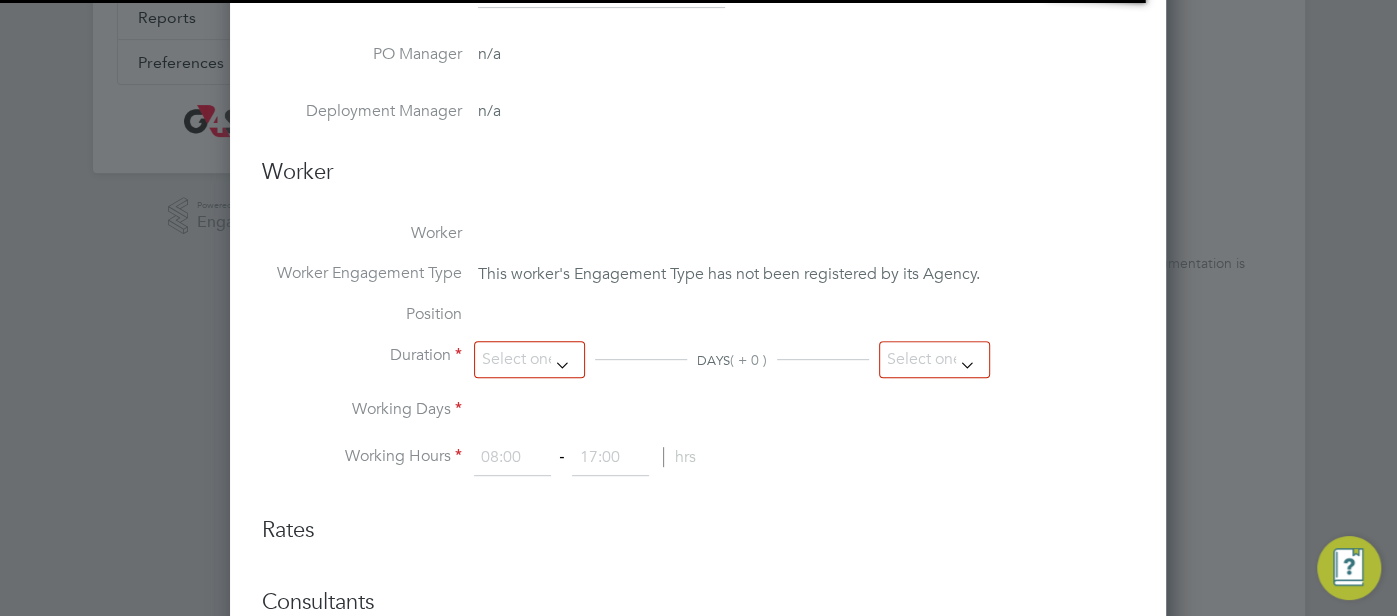 type on "[FIRST] [LAST]" 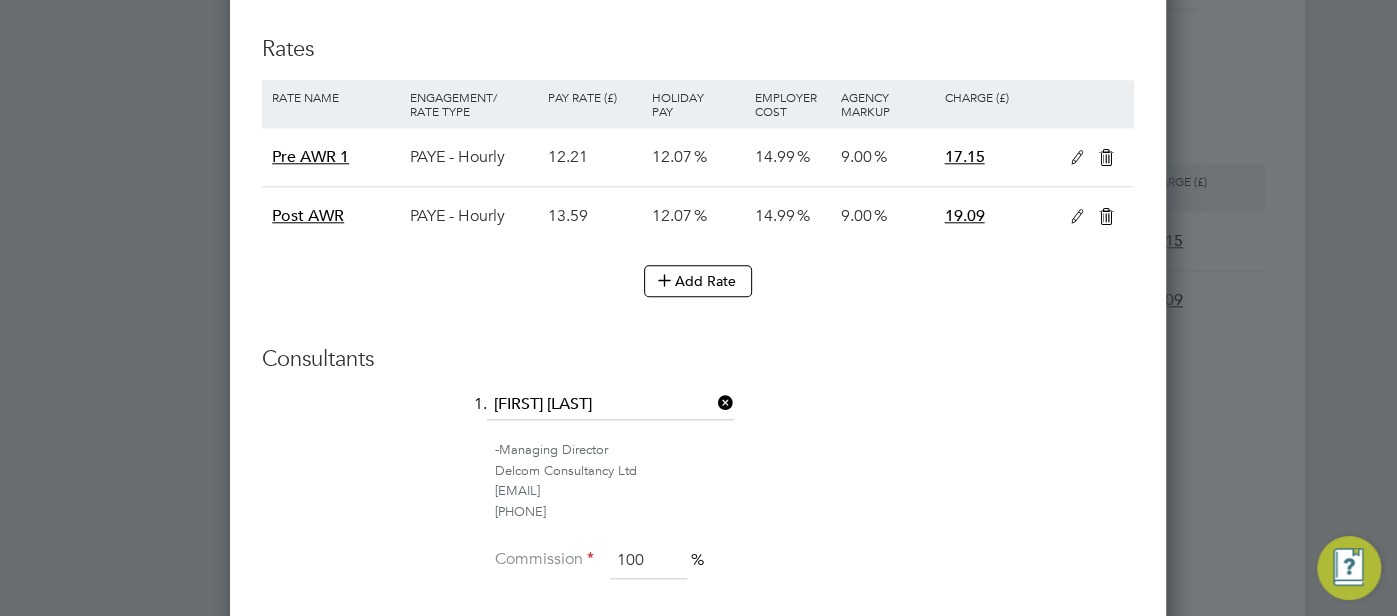 click at bounding box center (1077, 217) 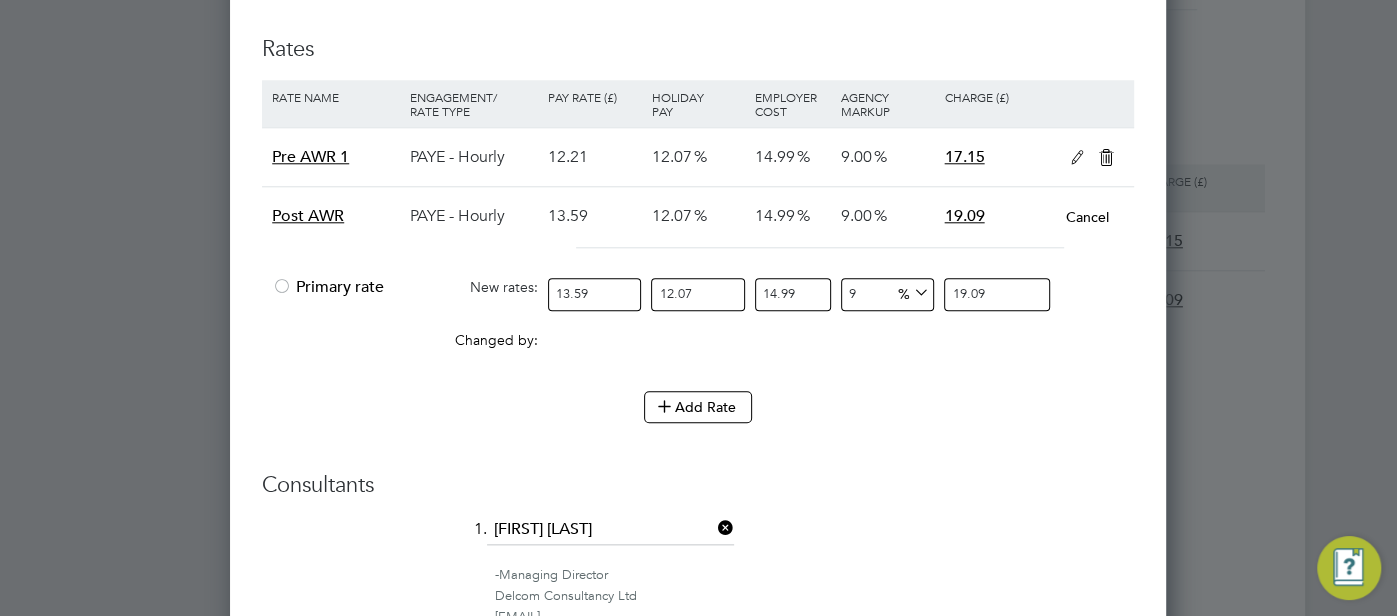 click at bounding box center (282, 292) 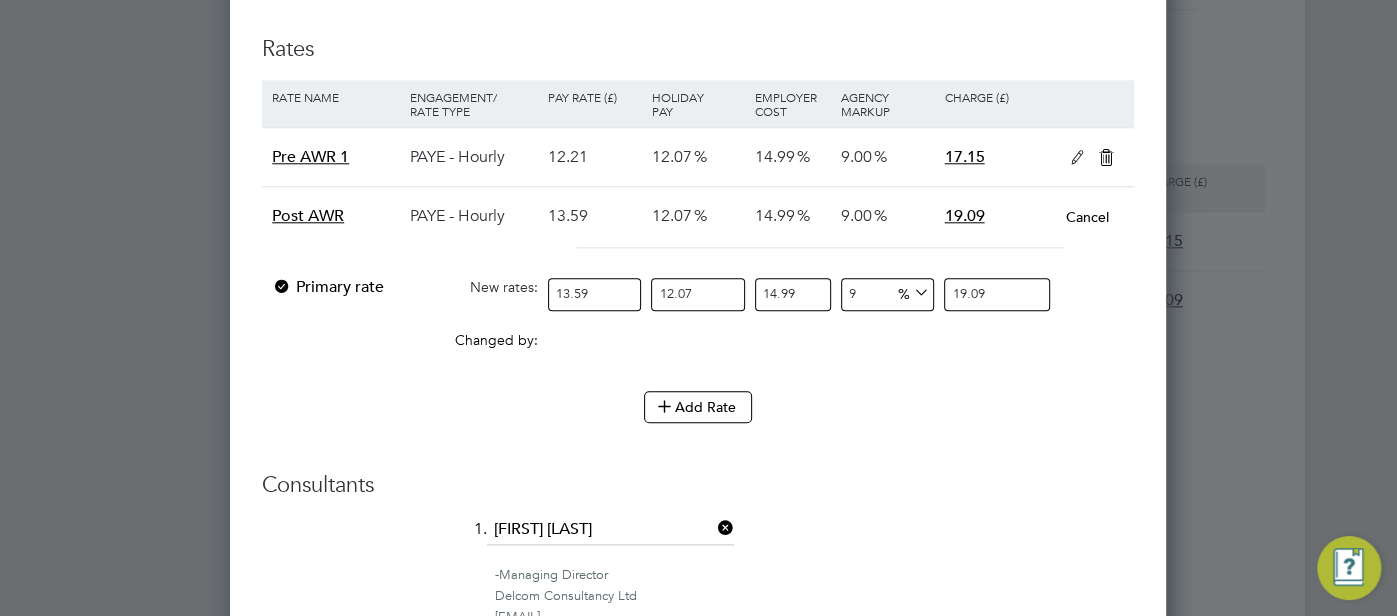 click at bounding box center (1106, 158) 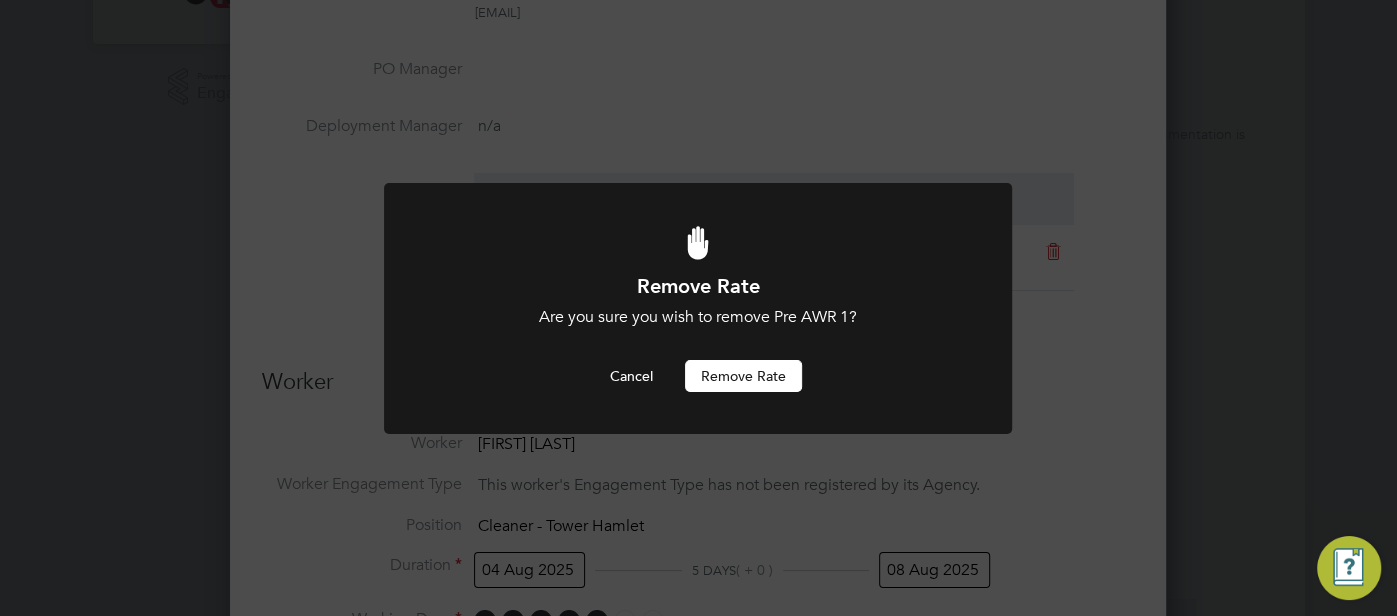 click on "Remove rate" at bounding box center (743, 376) 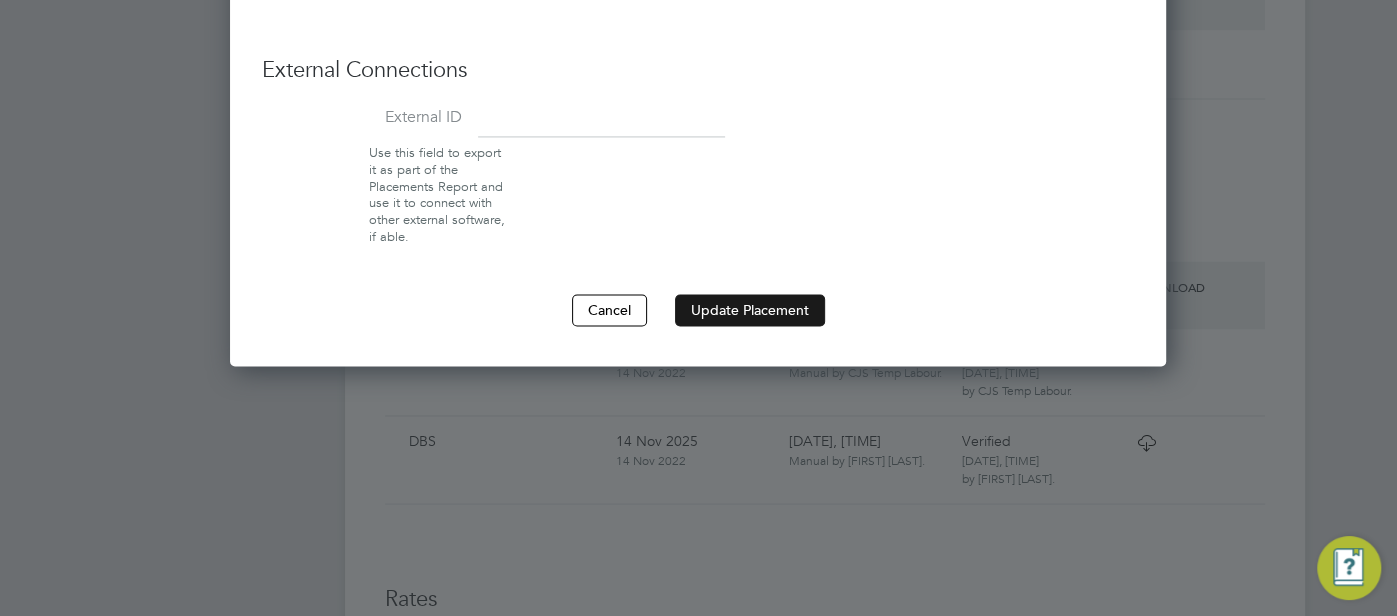 click on "Update Placement" at bounding box center [750, 310] 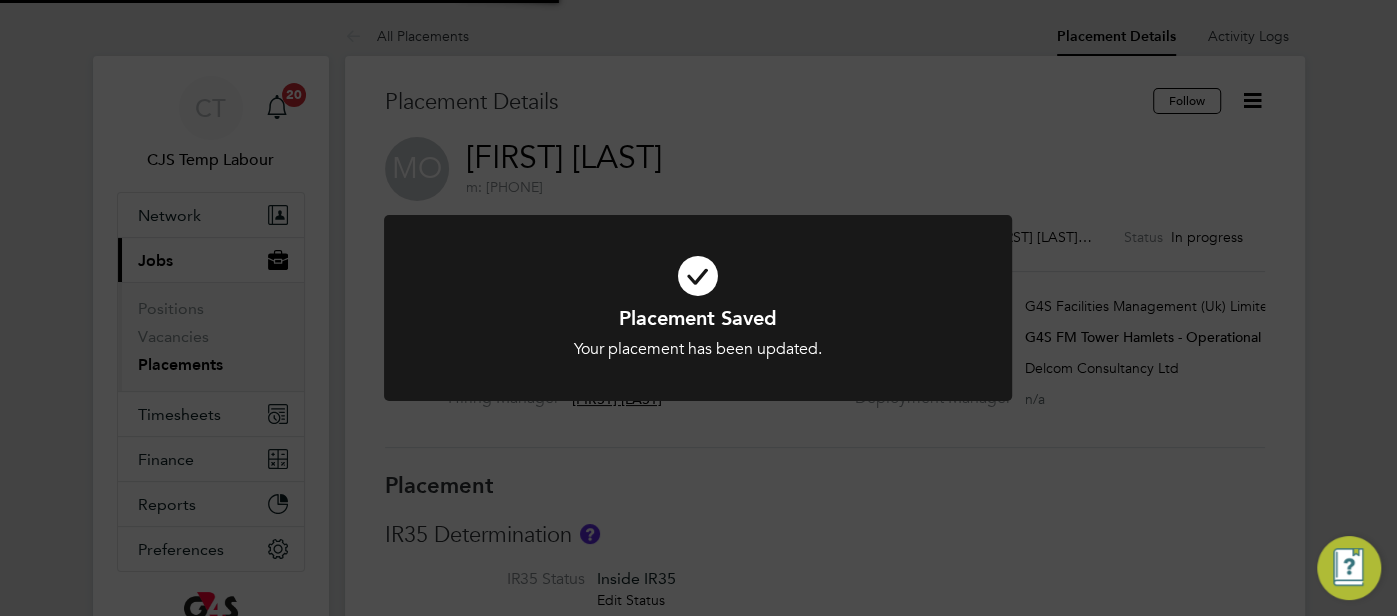 click at bounding box center [698, 276] 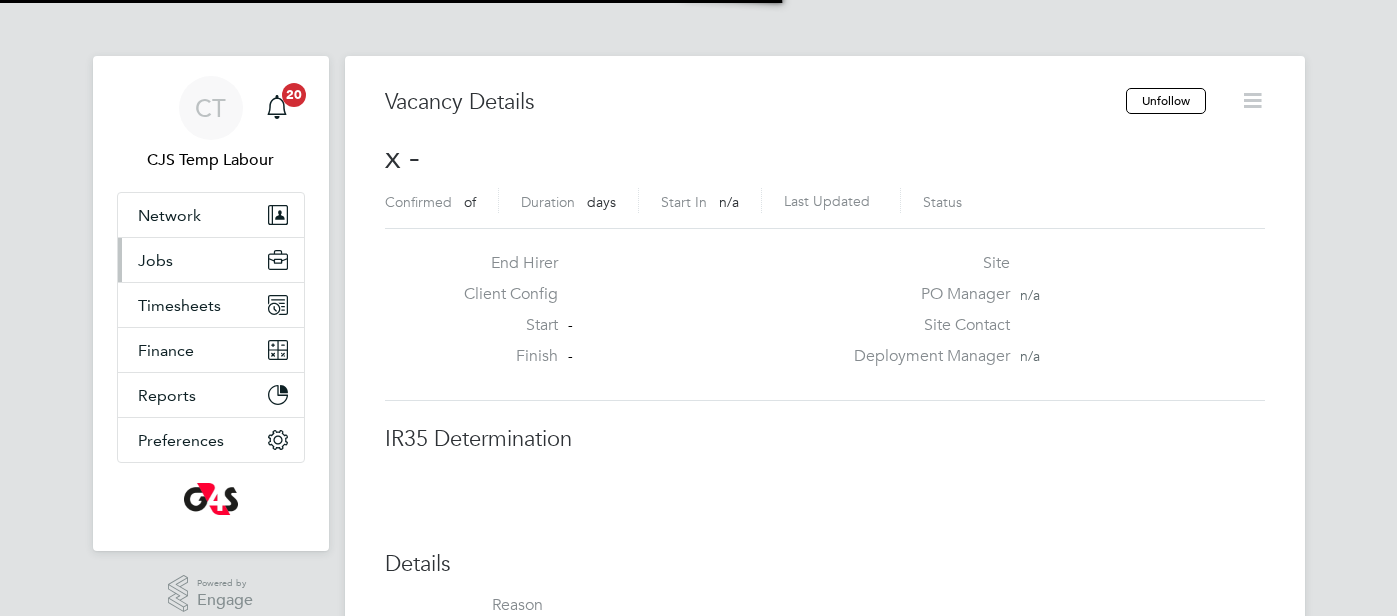 scroll, scrollTop: 0, scrollLeft: 0, axis: both 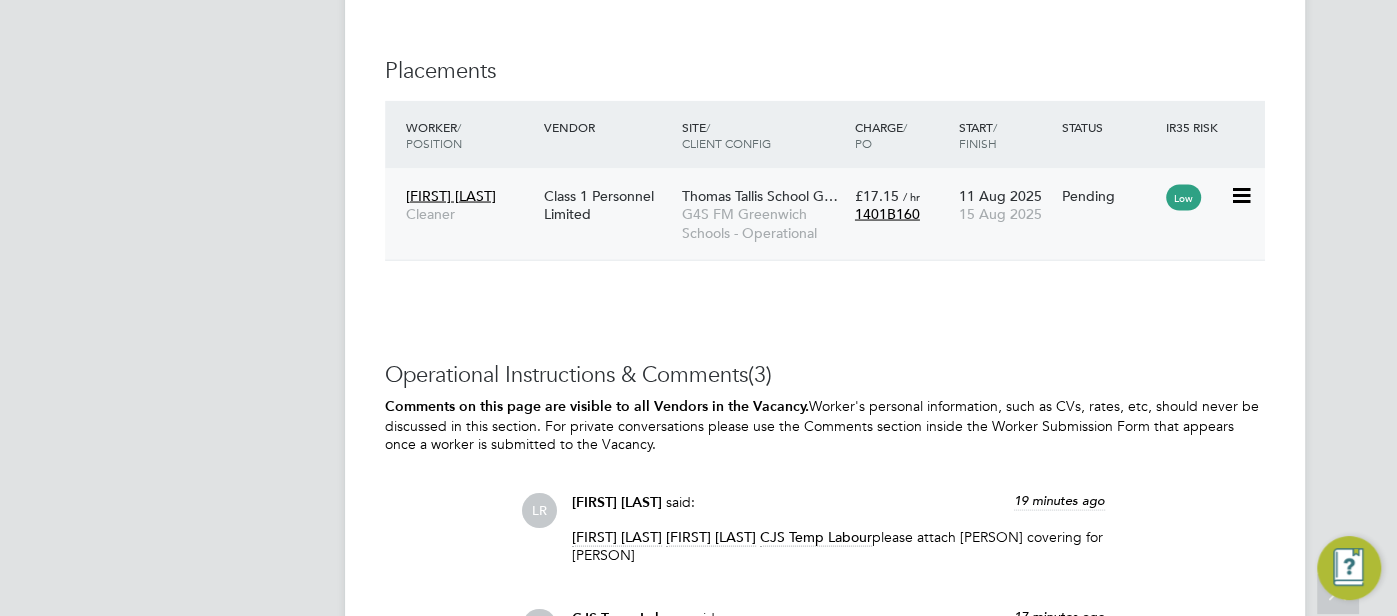 click on "15 Aug 2025" 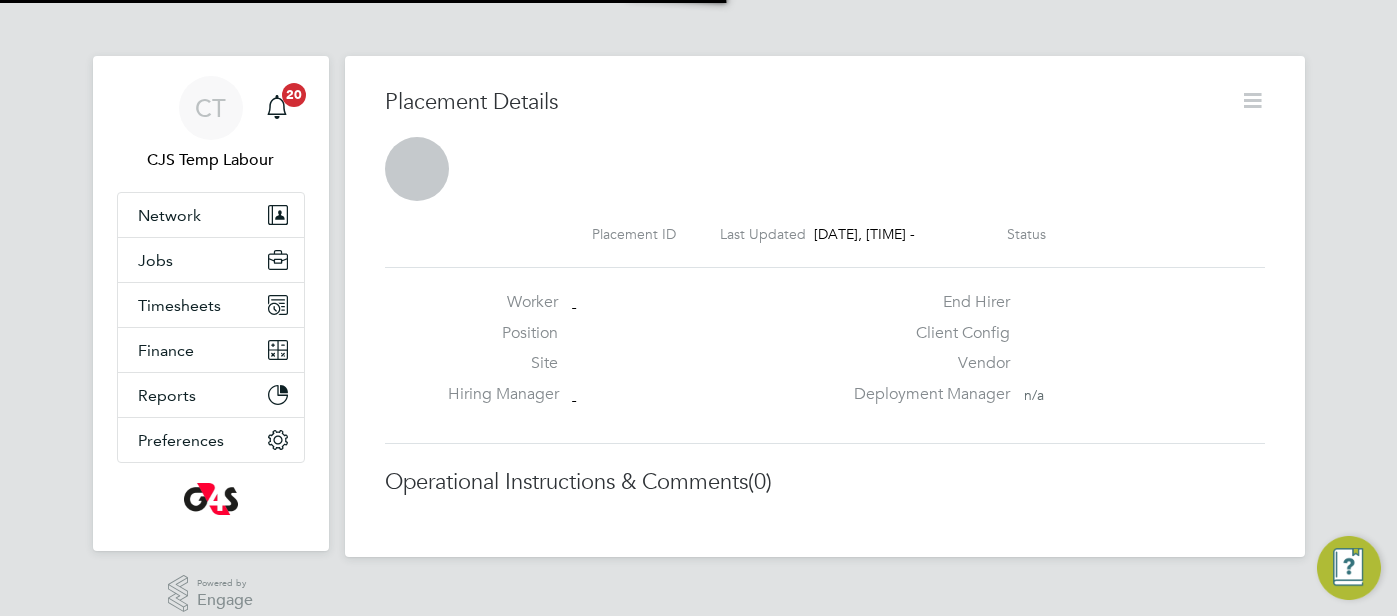 scroll, scrollTop: 0, scrollLeft: 0, axis: both 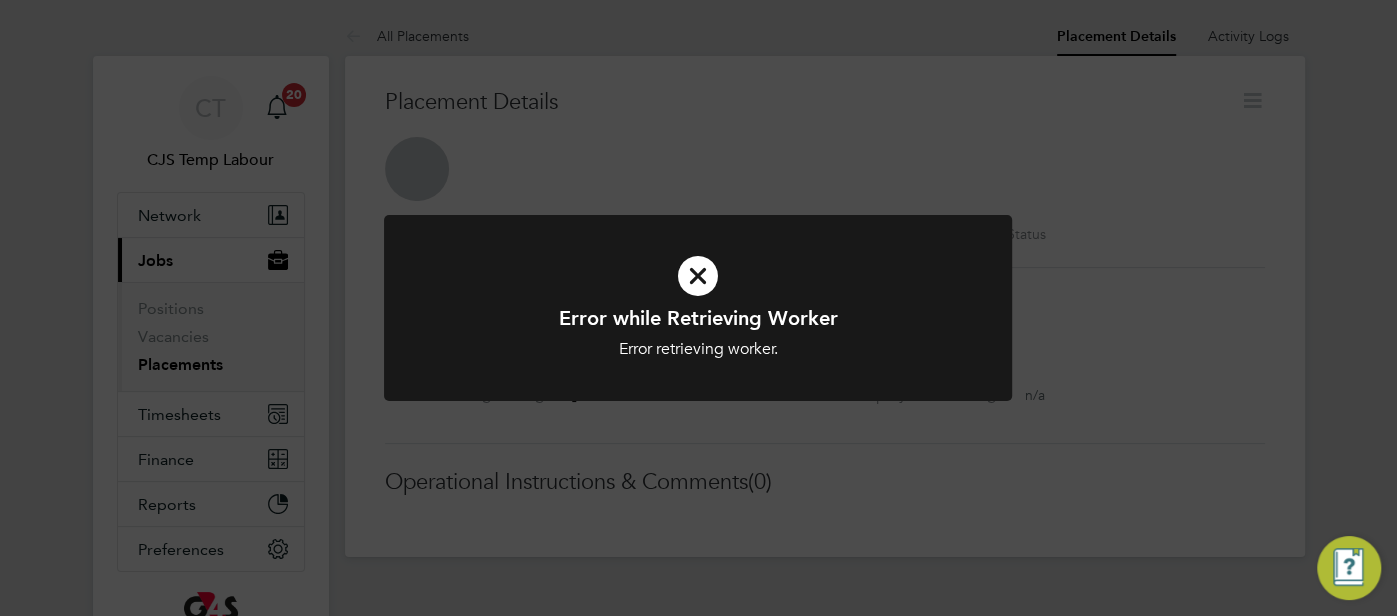 click at bounding box center [698, 276] 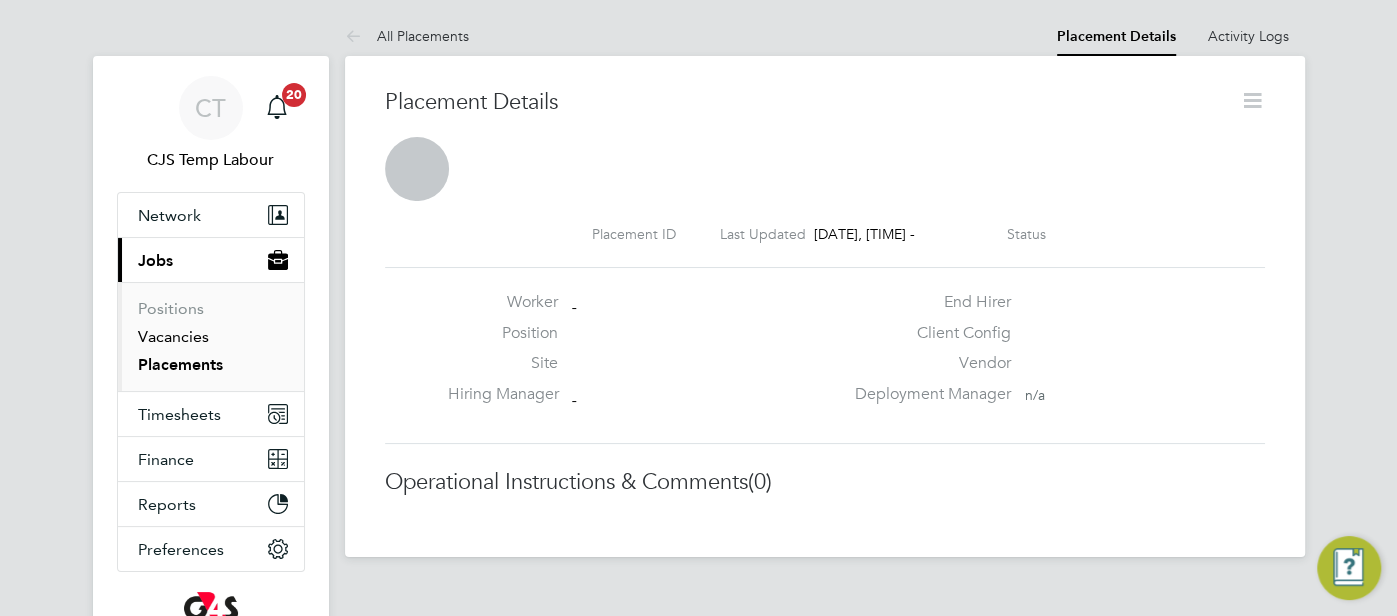 click on "Vacancies" at bounding box center [173, 336] 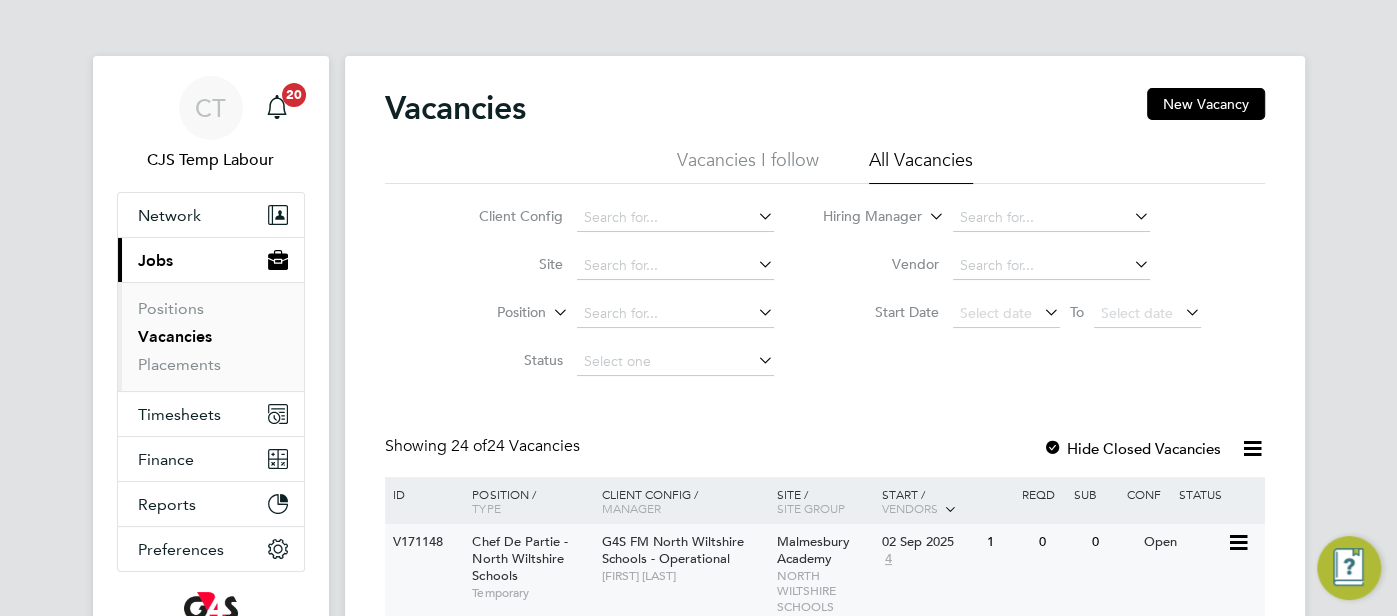 click on "Malmesbury Academy" 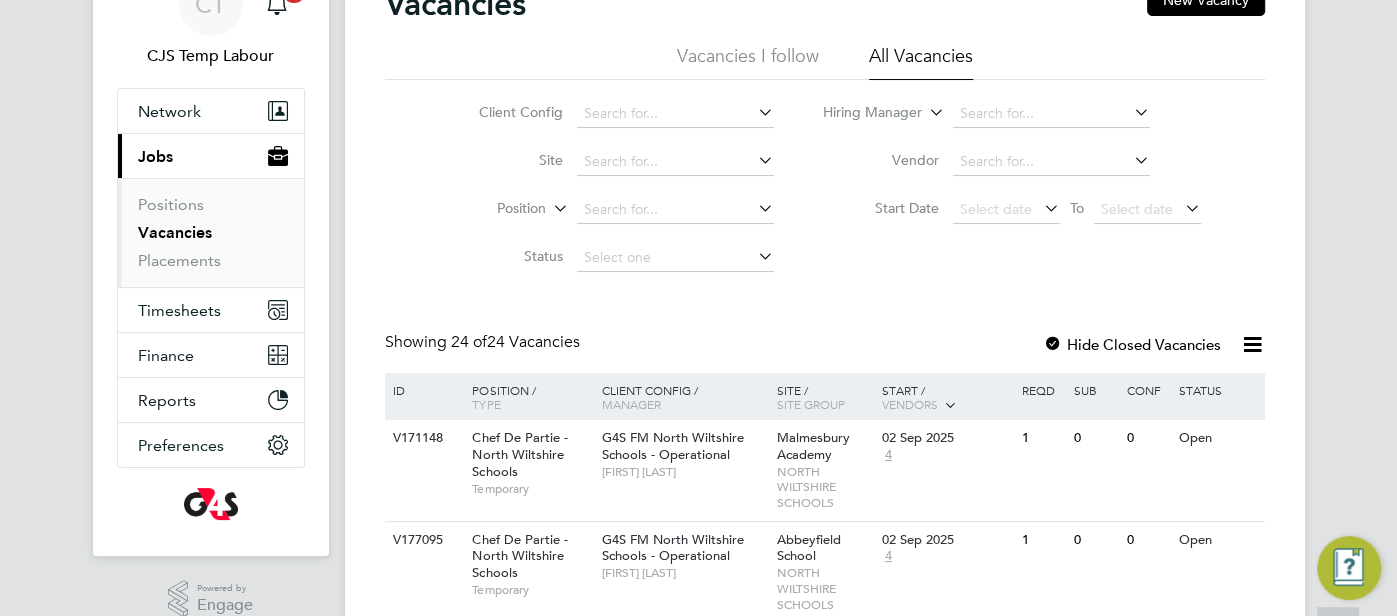 scroll, scrollTop: 106, scrollLeft: 0, axis: vertical 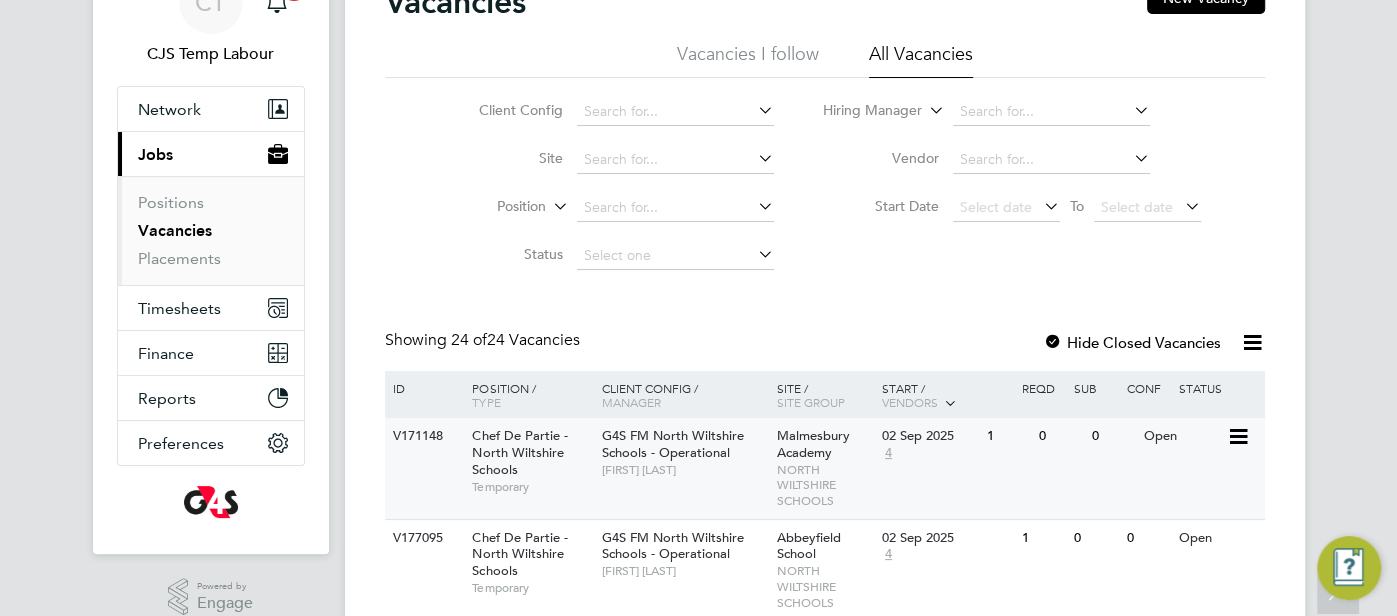 click on "Malmesbury Academy" 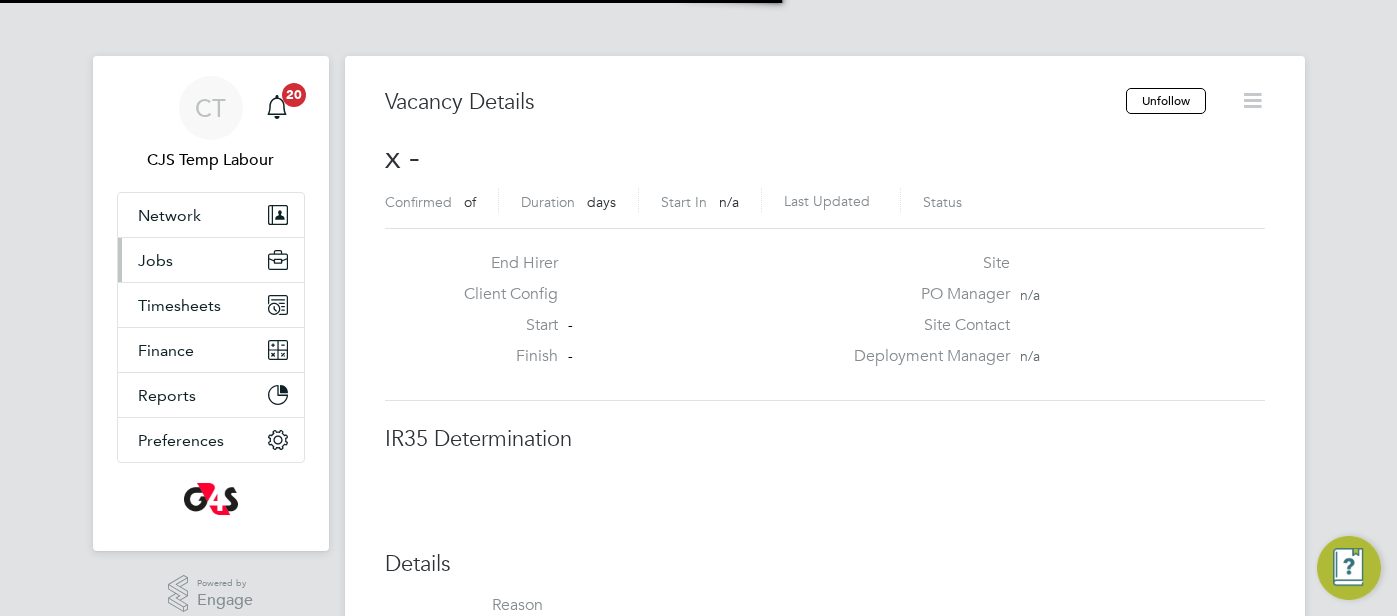 scroll, scrollTop: 0, scrollLeft: 0, axis: both 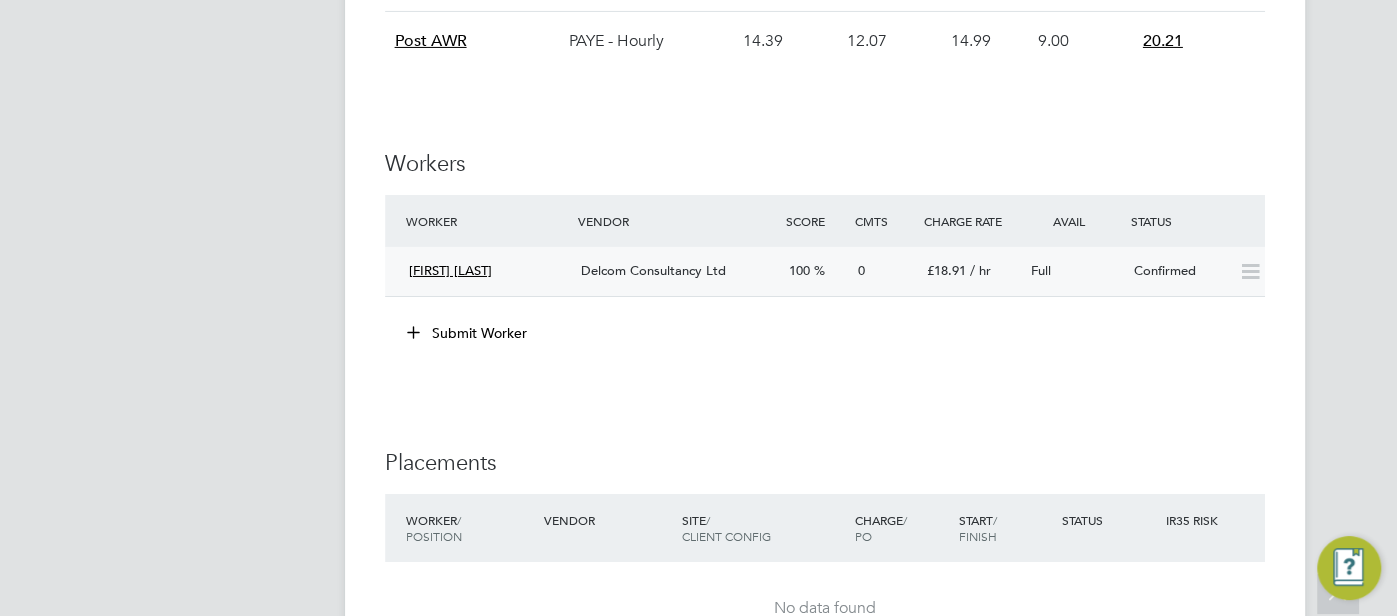 click on "Confirmed" 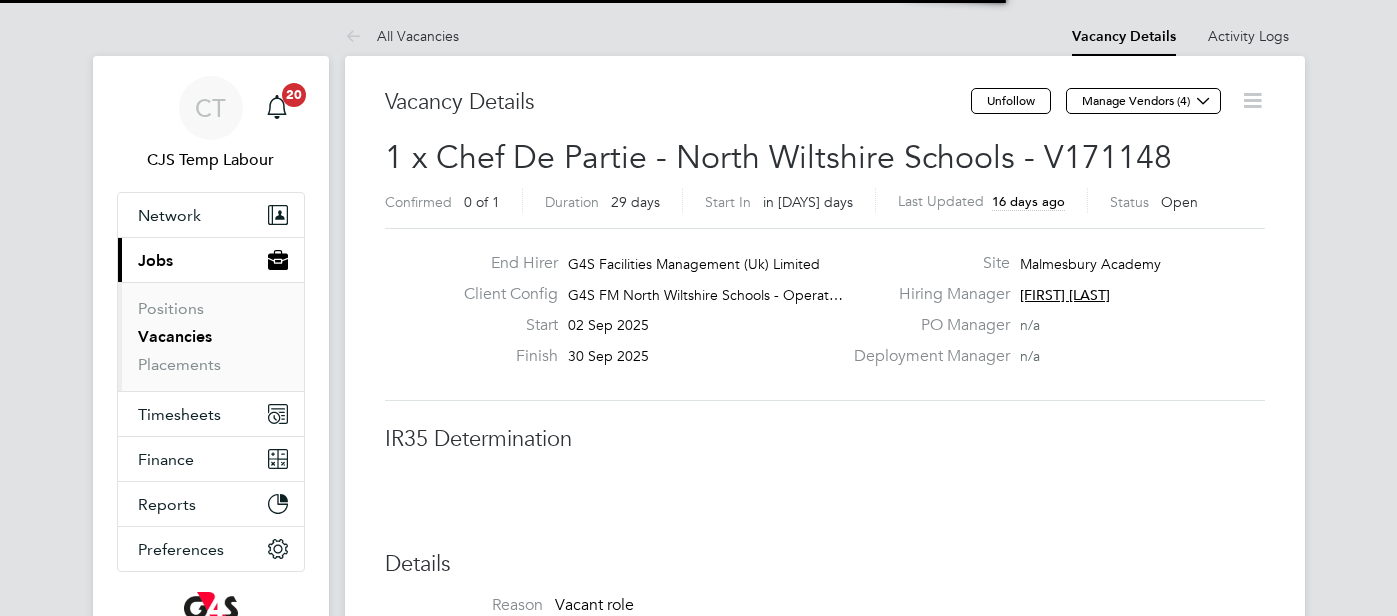 scroll, scrollTop: 0, scrollLeft: 0, axis: both 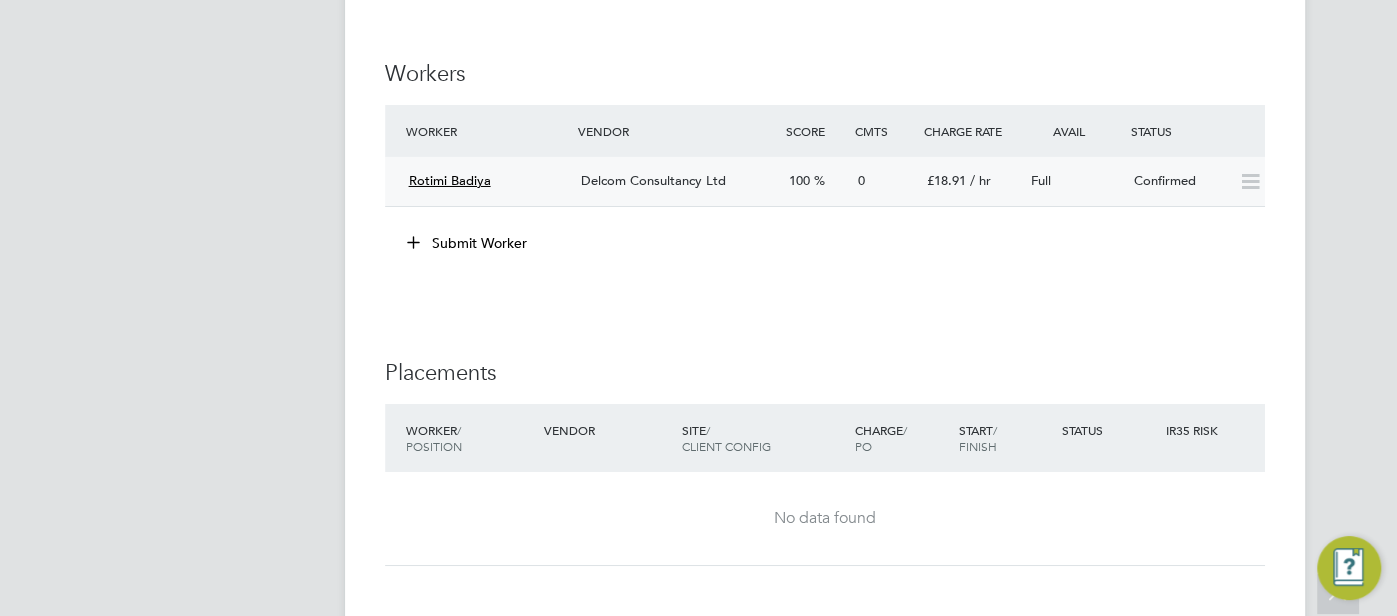 click 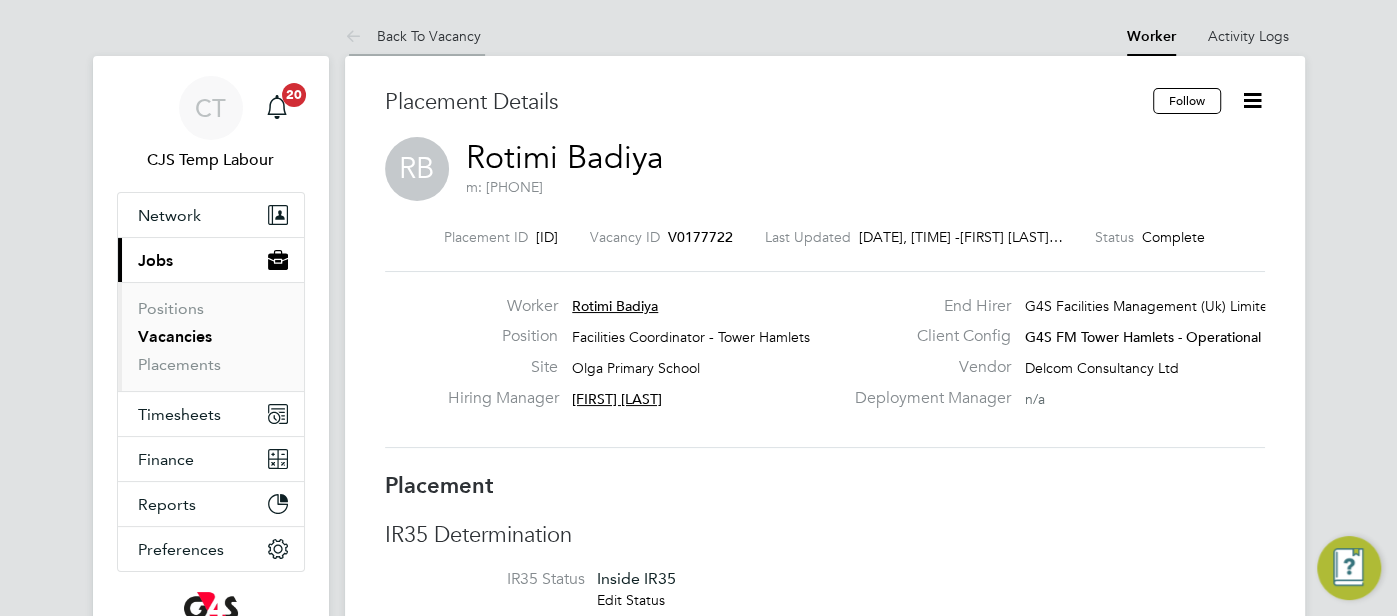 click on "Back To Vacancy" at bounding box center (413, 36) 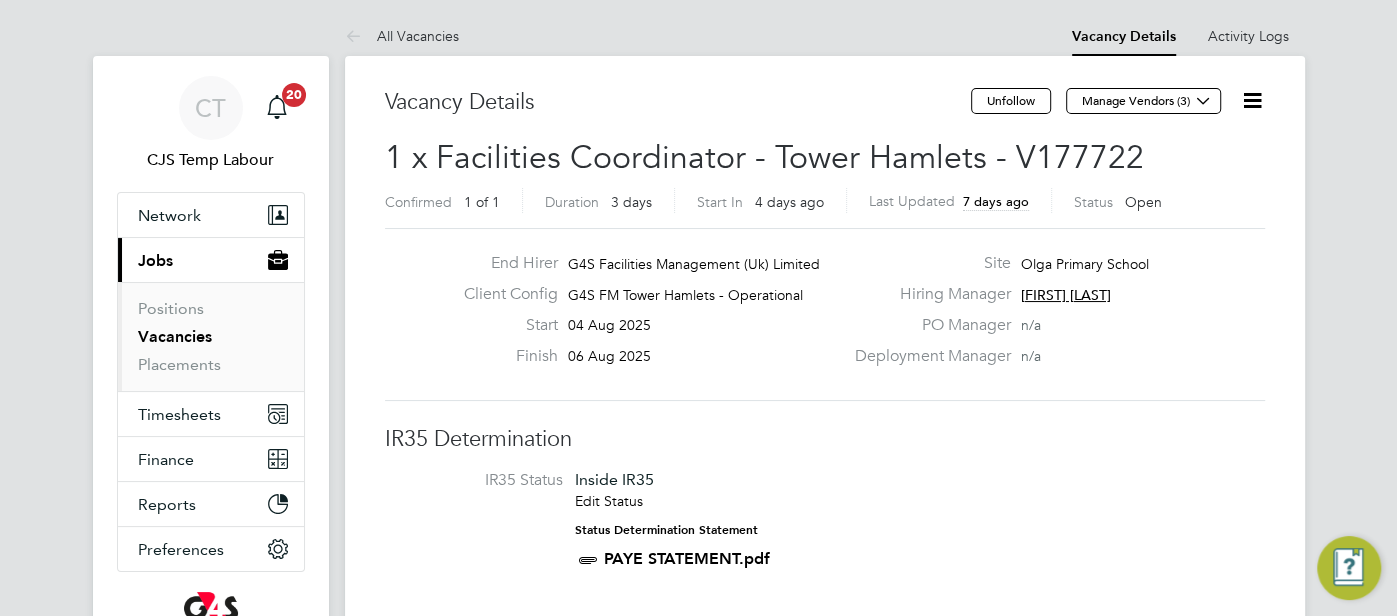 click 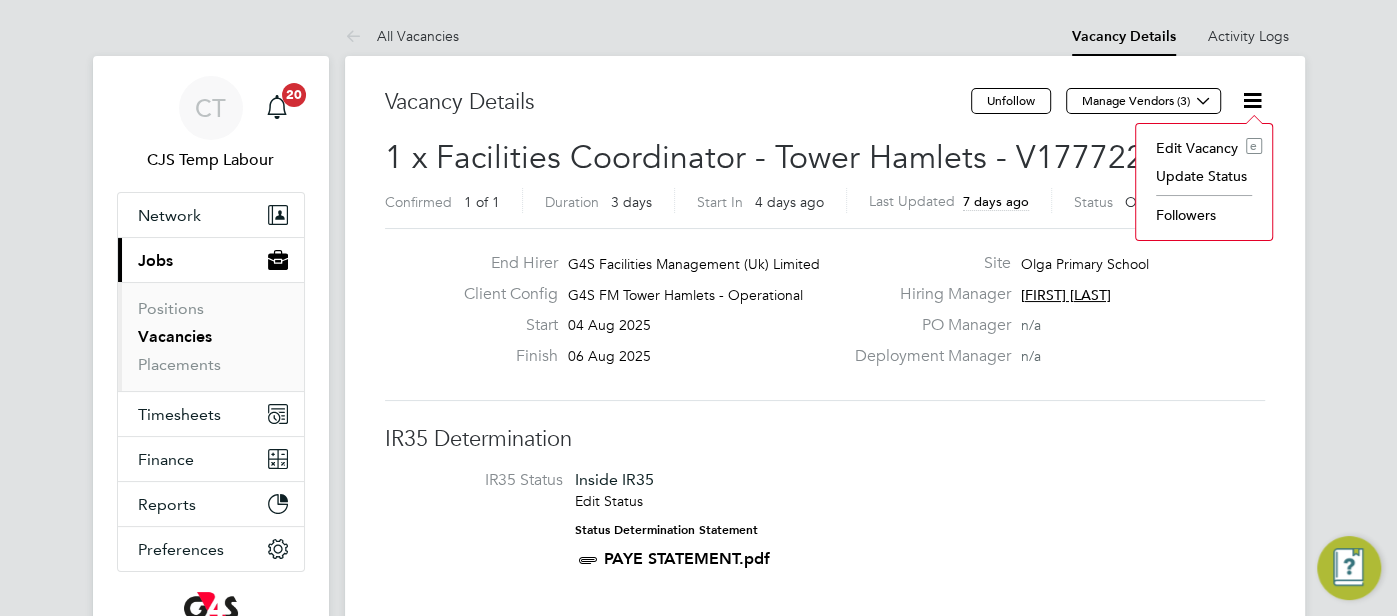 click on "Update Status" 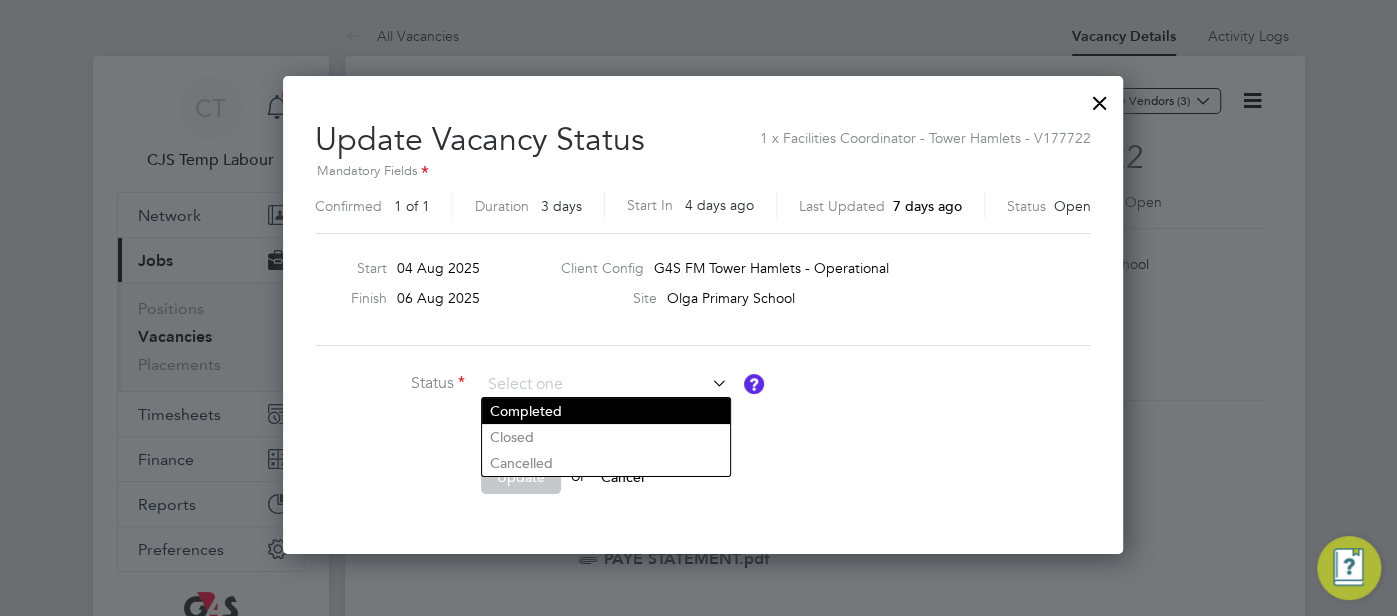 click on "Completed" 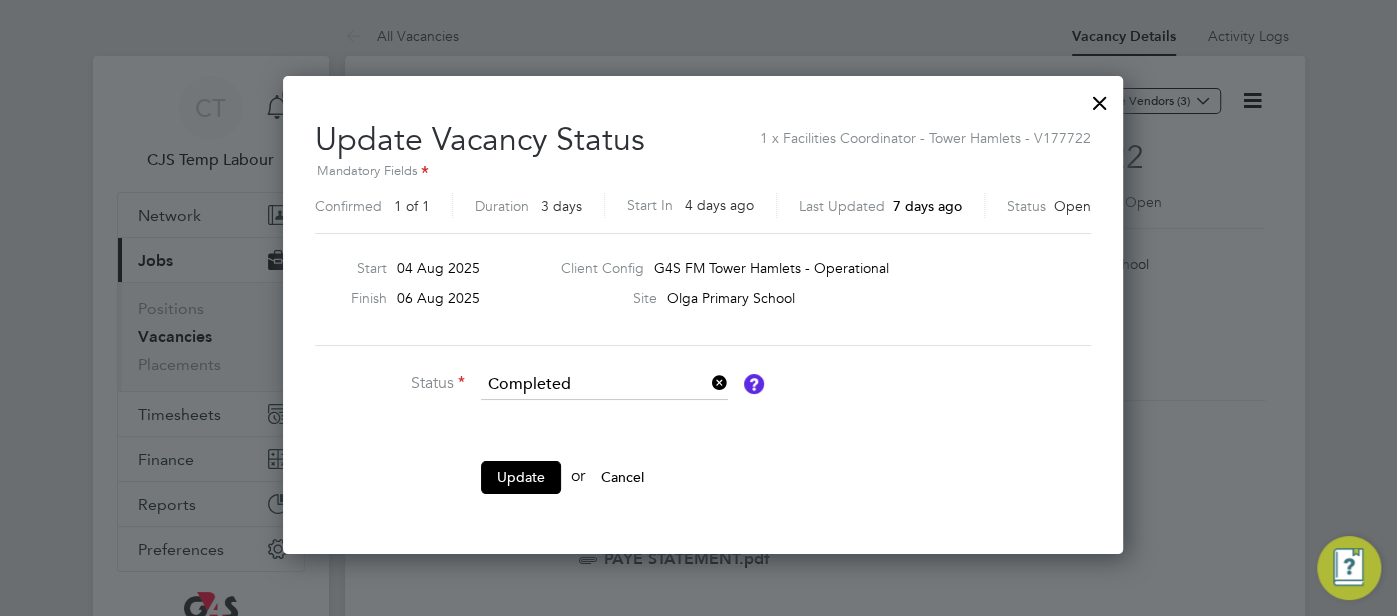 click on "Update" at bounding box center (521, 477) 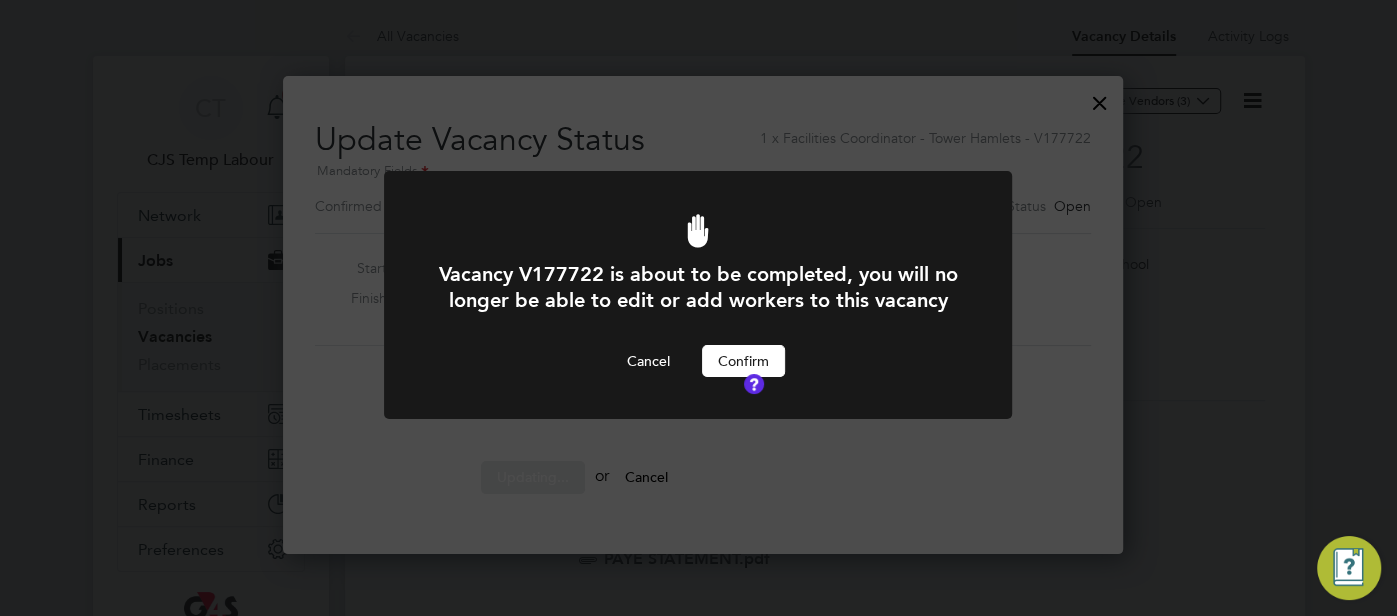 click on "Confirm" at bounding box center [743, 361] 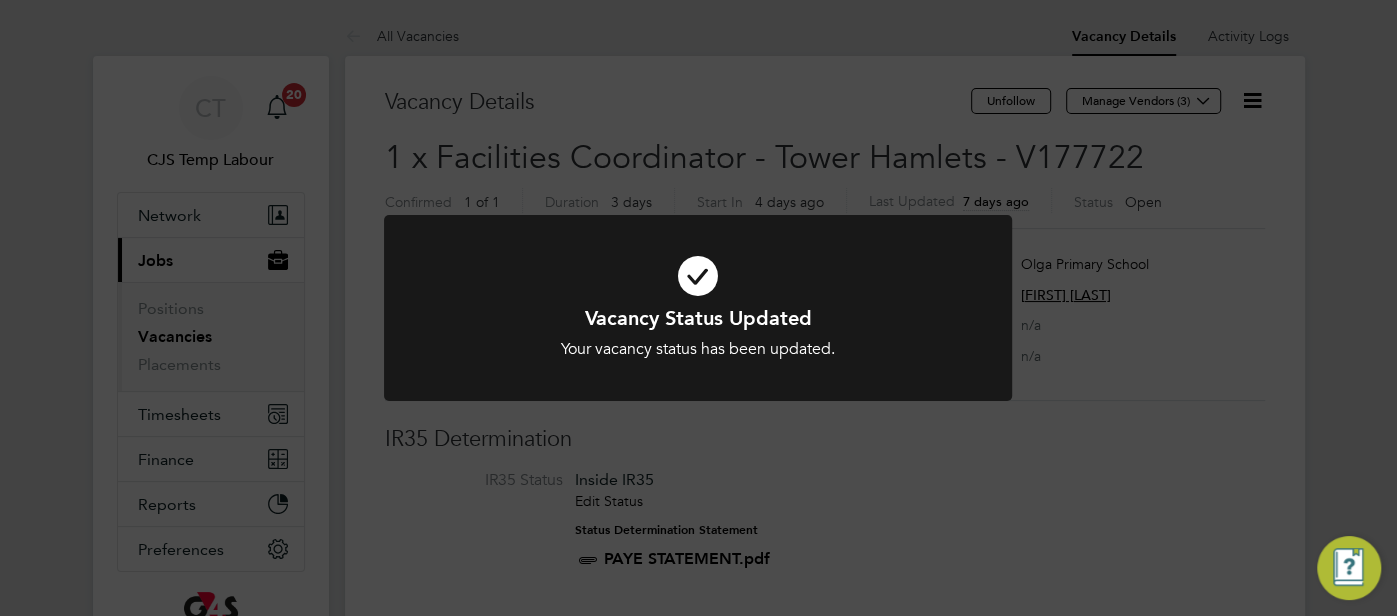 click at bounding box center [698, 276] 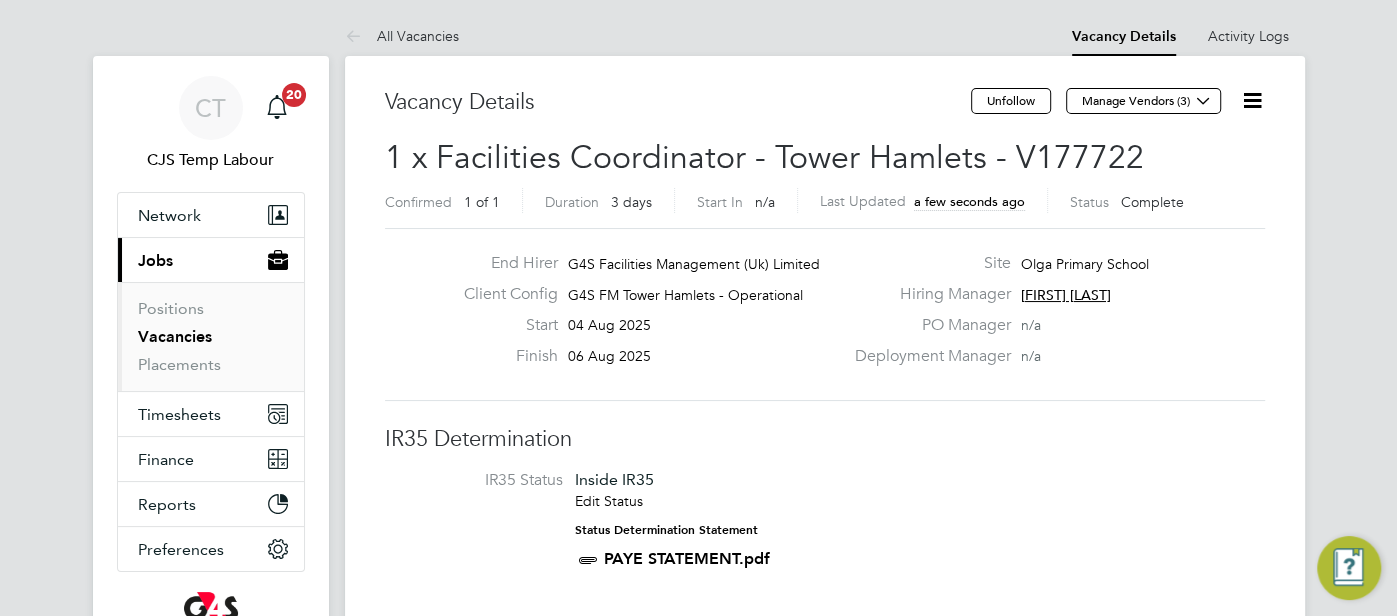 scroll, scrollTop: 10, scrollLeft: 9, axis: both 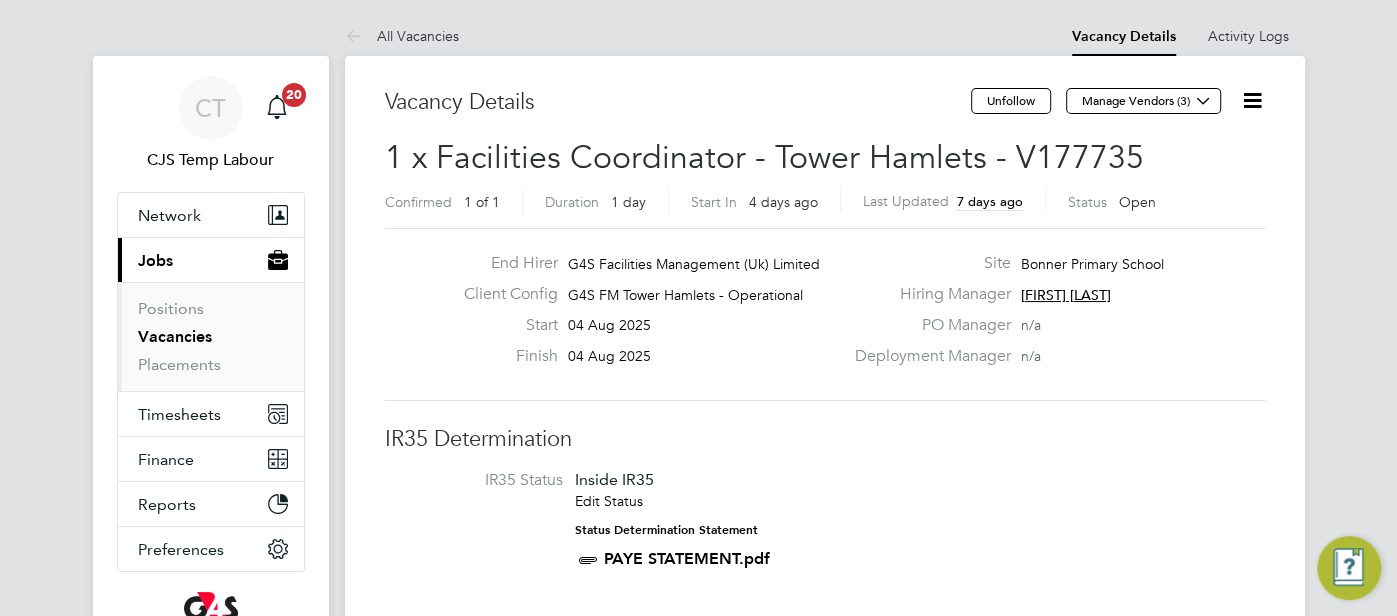 click 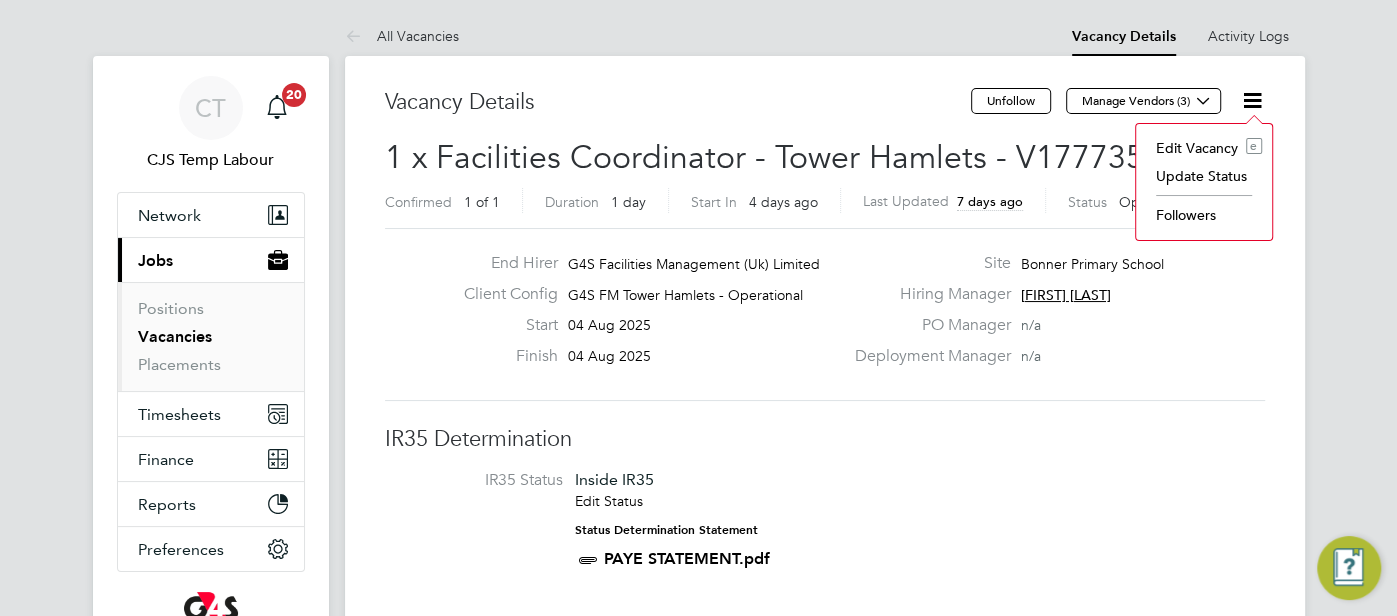 click on "Update Status" 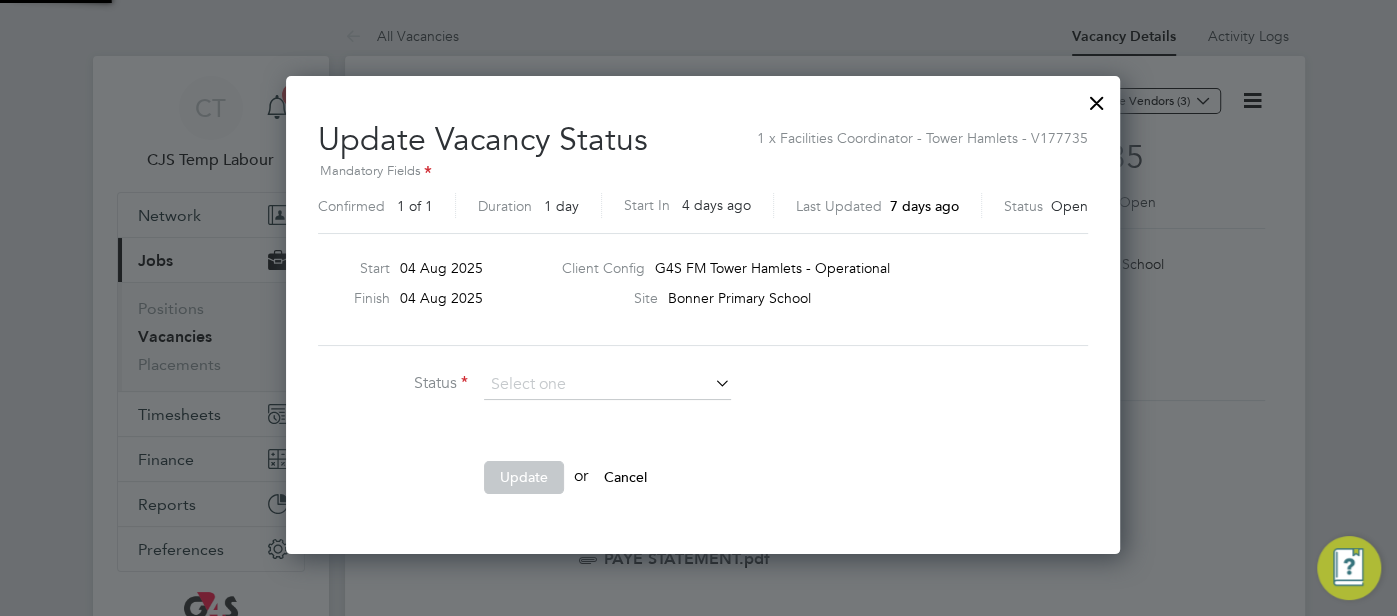 scroll, scrollTop: 10, scrollLeft: 10, axis: both 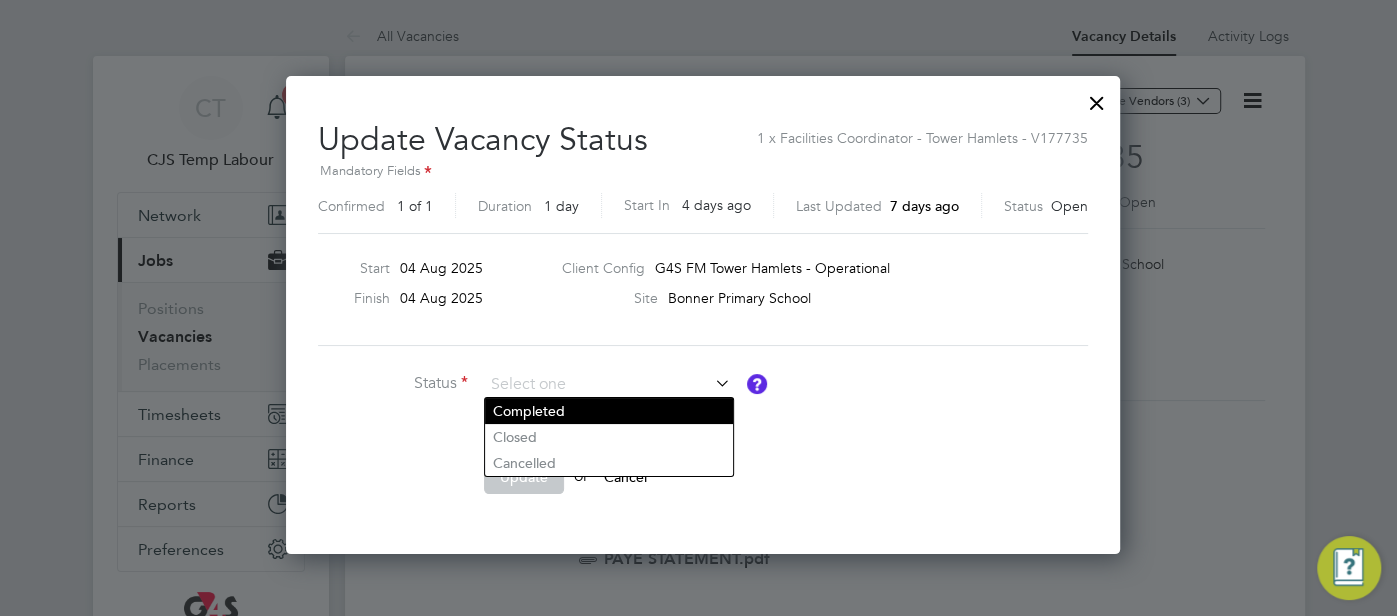 click on "Completed" 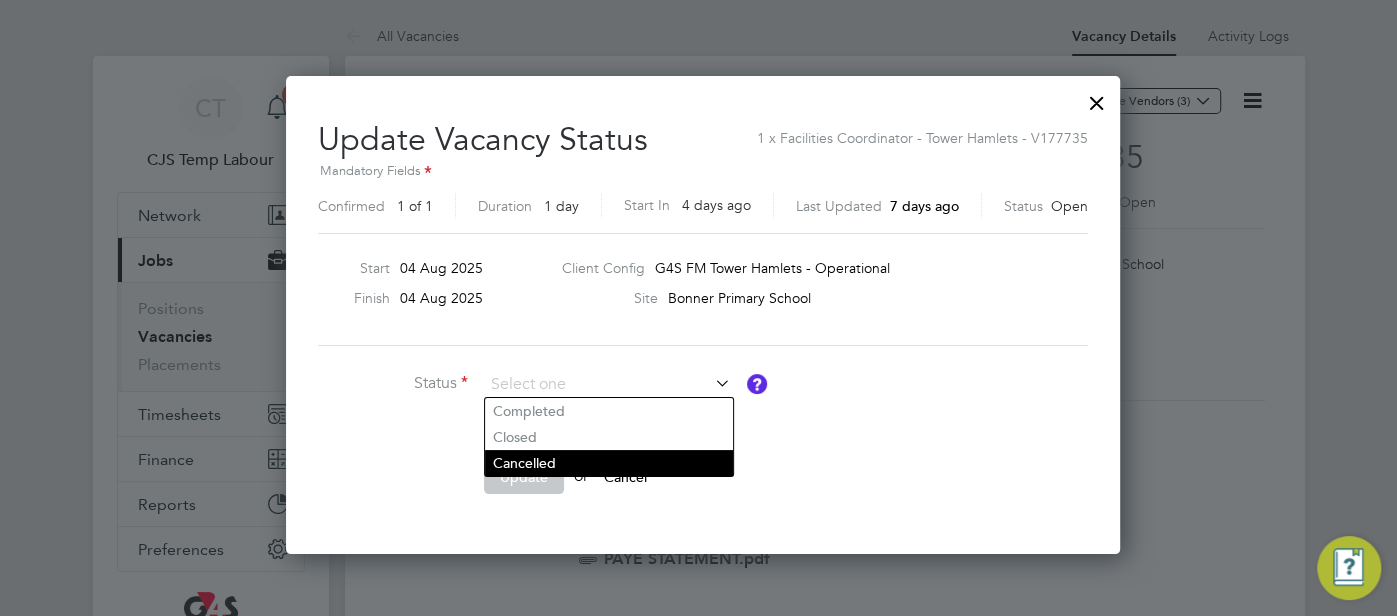 type on "Completed" 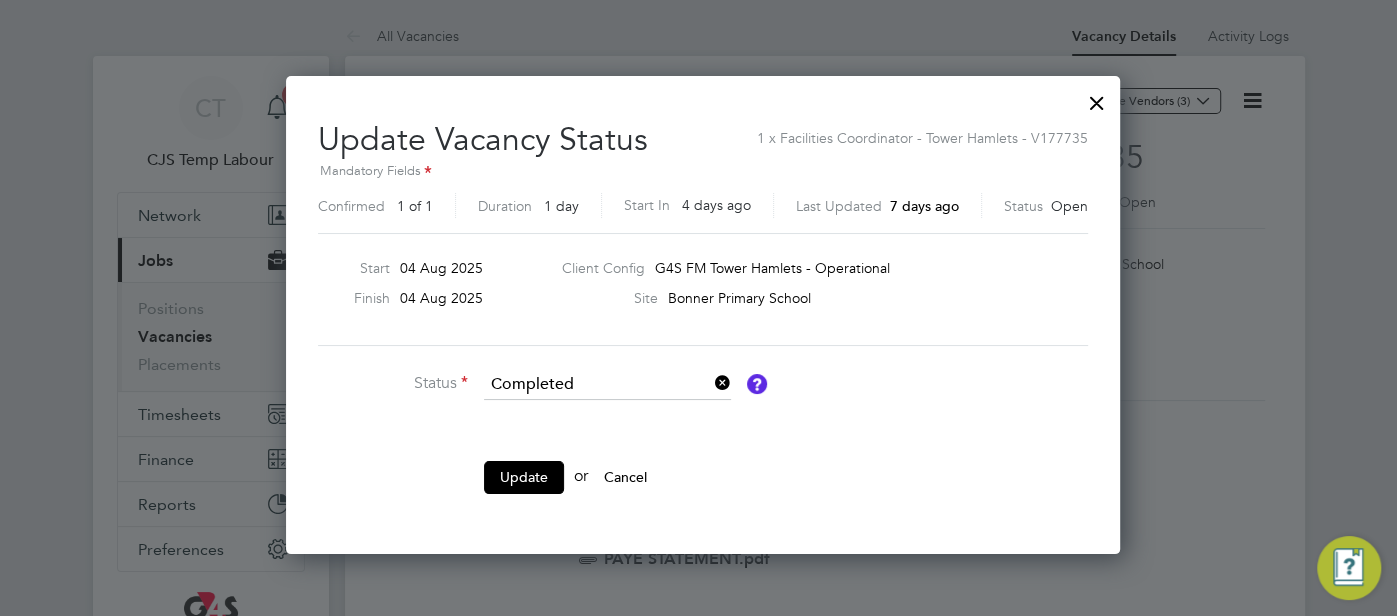 click on "Update" at bounding box center [524, 477] 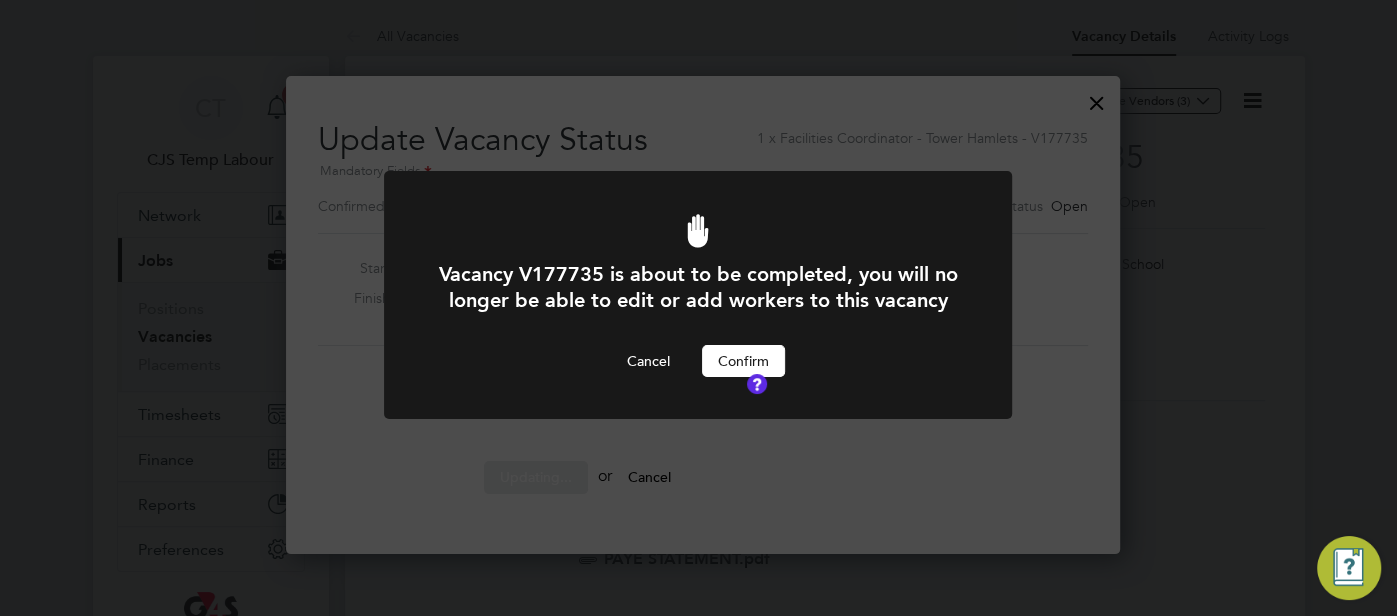 click on "Confirm" at bounding box center (743, 361) 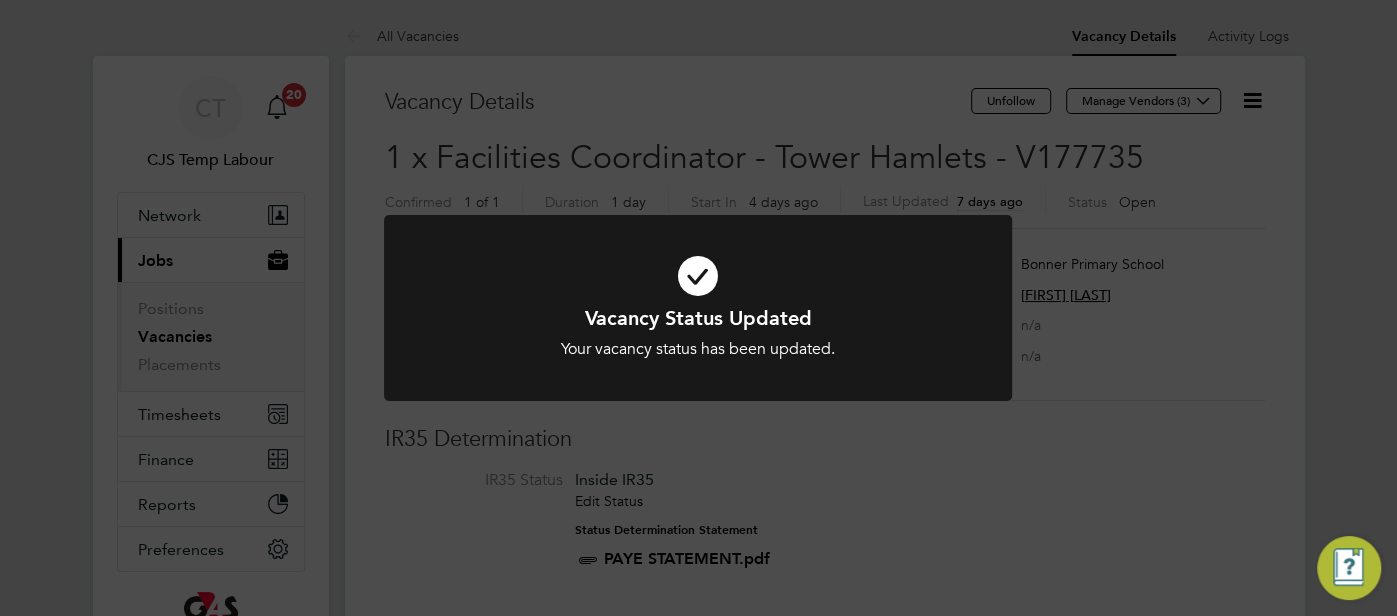click at bounding box center [698, 276] 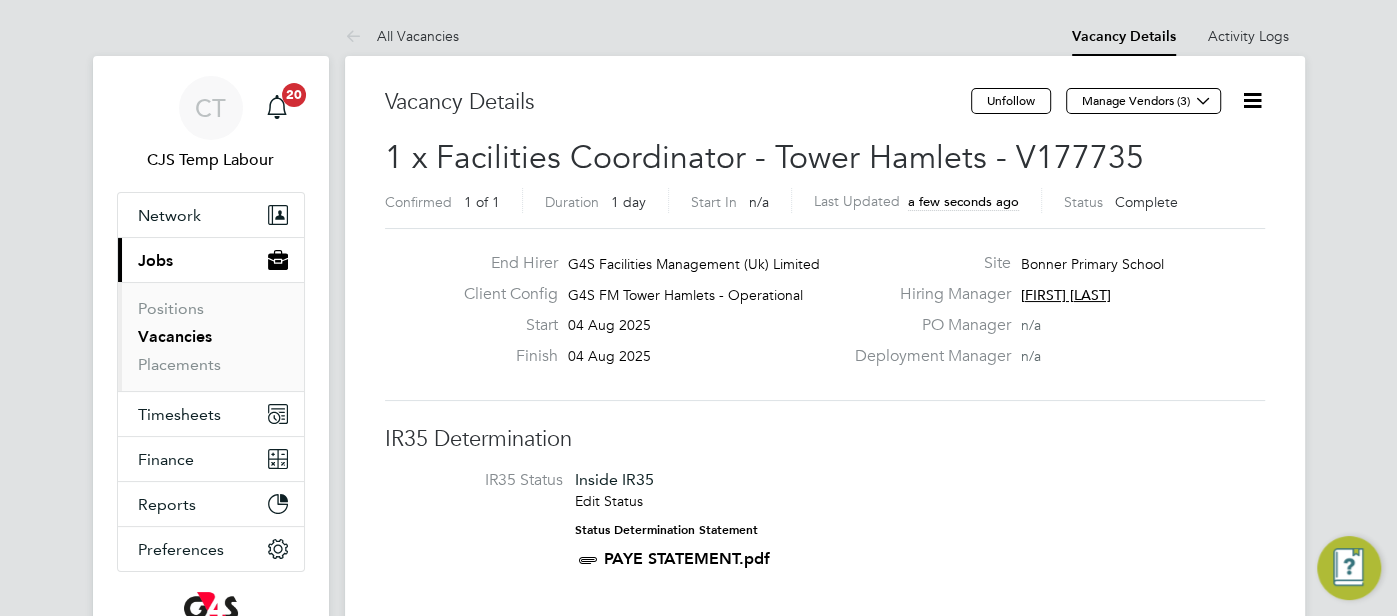 scroll, scrollTop: 10, scrollLeft: 9, axis: both 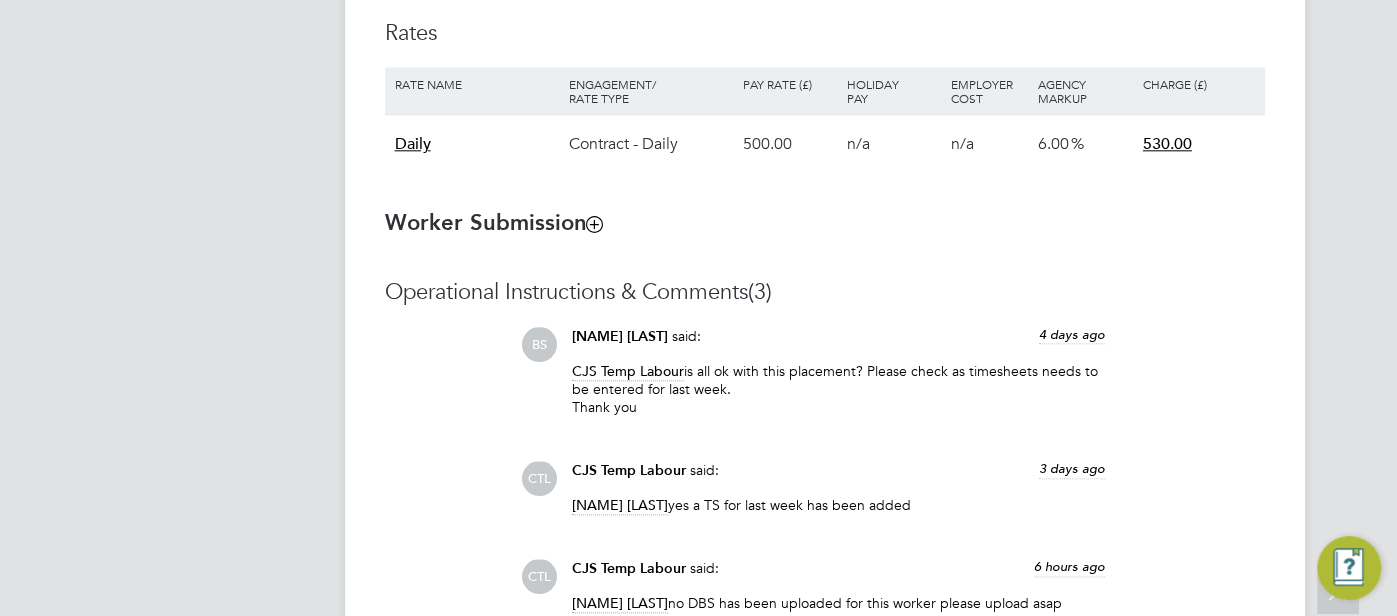 click at bounding box center (594, 223) 